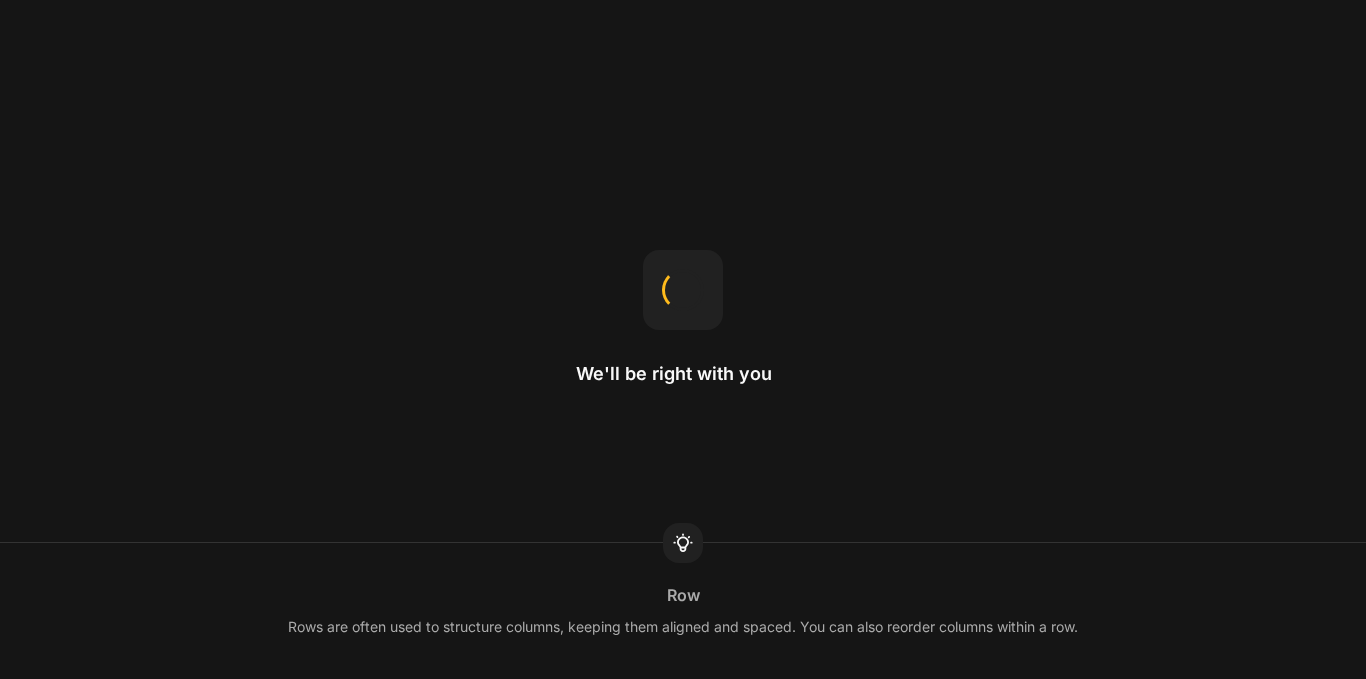 scroll, scrollTop: 0, scrollLeft: 0, axis: both 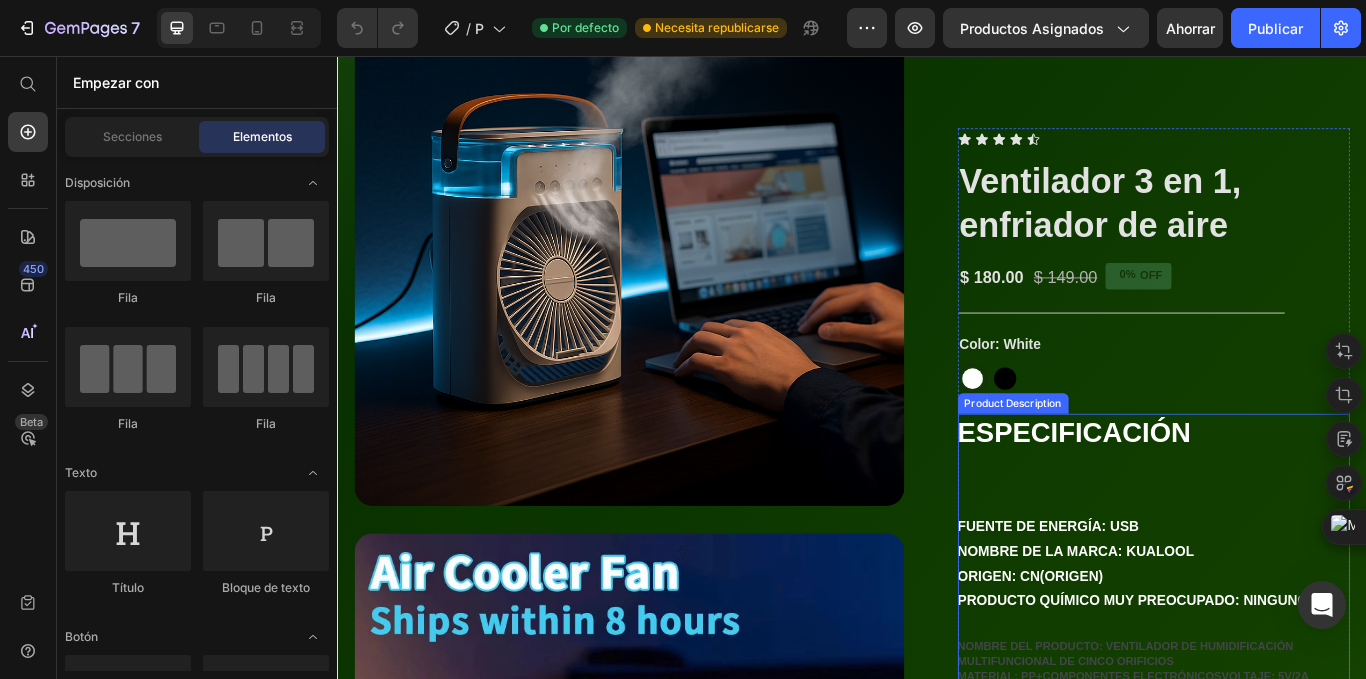 click on "ESPECIFICACIÓN
Fuente de energía: USB
Nombre de la marca: KUALOOL
Origen: CN(Origen)
Producto químico muy preocupado: Ninguno
Nombre del producto: ventilador de humidificación multifuncional de cinco orificios Material: PP+componentes electrónicosVoltaje: 5V/2A recomendado Potencia: 10W Conector: conector recto tipo c/USB Engranajes de atomización del ventilador: ventilador de tres velocidades/atomización de tres velocidades Color del producto: blanco, negro. *7 colores y bajo nivel de ruido: este ventilador enfriador de aire portátil presenta un diseño de luz de 7 colores que proporciona una iluminación suave.encender Lista de productos: 1x ventilador 1 cable USB 1x Manual de instrucciones1x caja de color" at bounding box center [1289, 660] 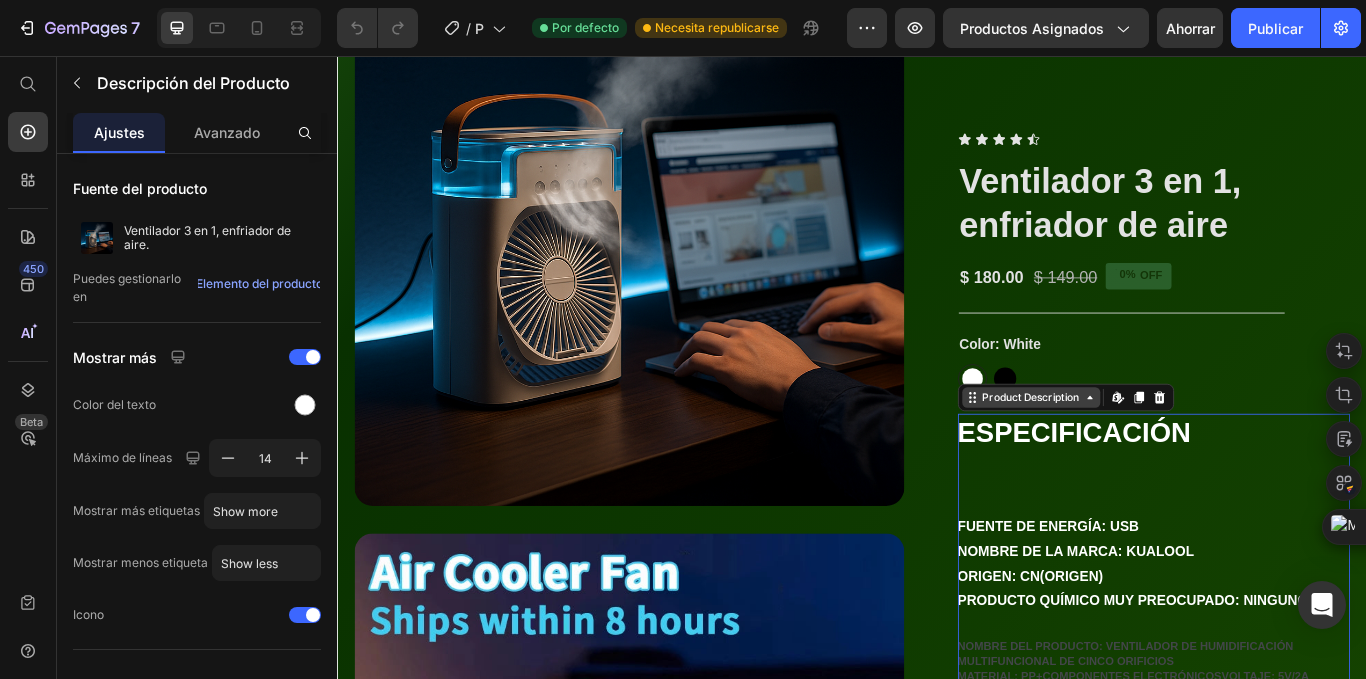 click on "Product Description" at bounding box center (1145, 455) 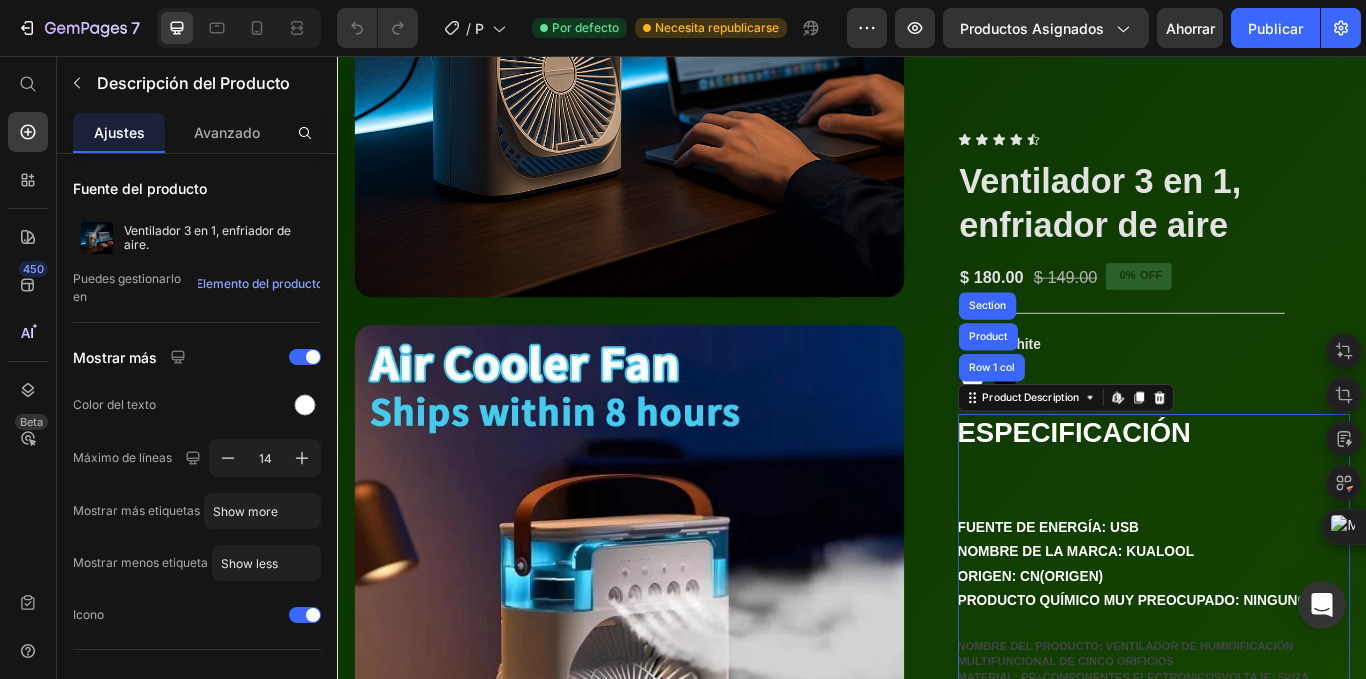 scroll, scrollTop: 490, scrollLeft: 0, axis: vertical 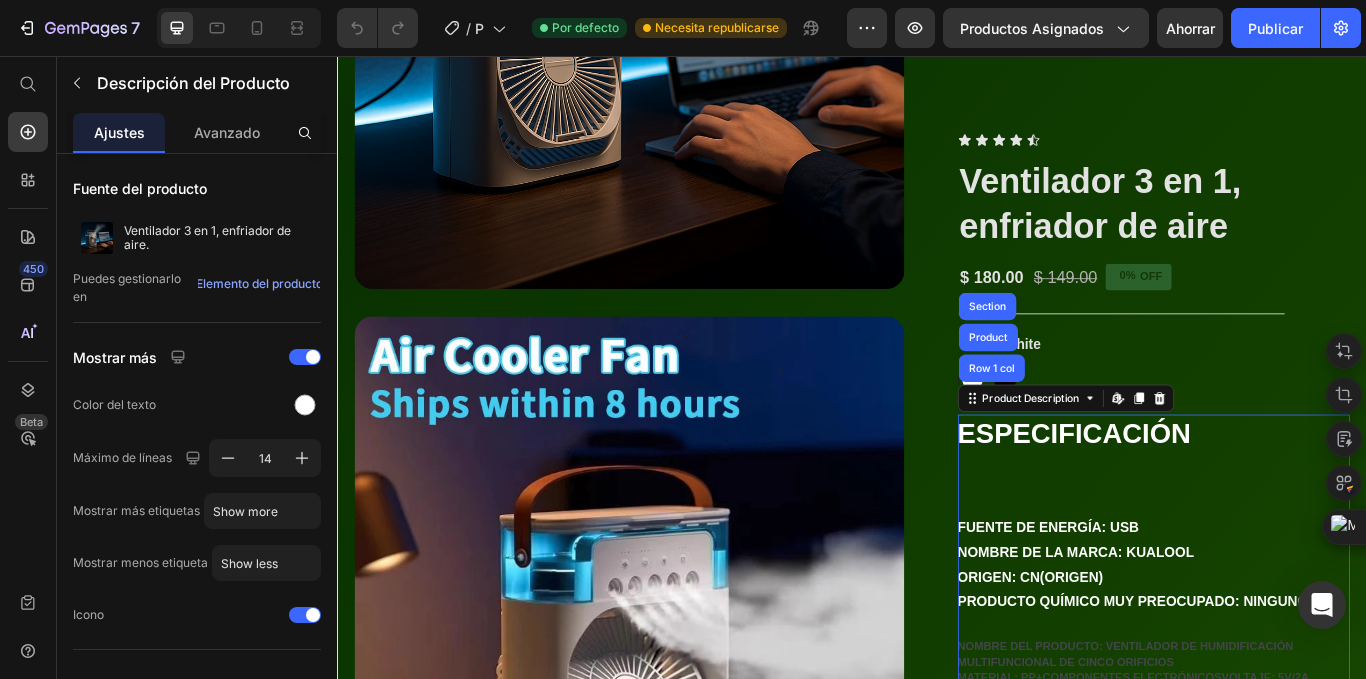 click on "ESPECIFICACIÓN
Fuente de energía: USB
Nombre de la marca: KUALOOL
Origen: CN(Origen)
Producto químico muy preocupado: Ninguno
Nombre del producto: ventilador de humidificación multifuncional de cinco orificios Material: PP+componentes electrónicosVoltaje: 5V/2A recomendado Potencia: 10W Conector: conector recto tipo c/USB Engranajes de atomización del ventilador: ventilador de tres velocidades/atomización de tres velocidades Color del producto: blanco, negro. *7 colores y bajo nivel de ruido: este ventilador enfriador de aire portátil presenta un diseño de luz de 7 colores que proporciona una iluminación suave.encender Lista de productos: 1x ventilador 1 cable USB 1x Manual de instrucciones1x caja de color" at bounding box center (1289, 660) 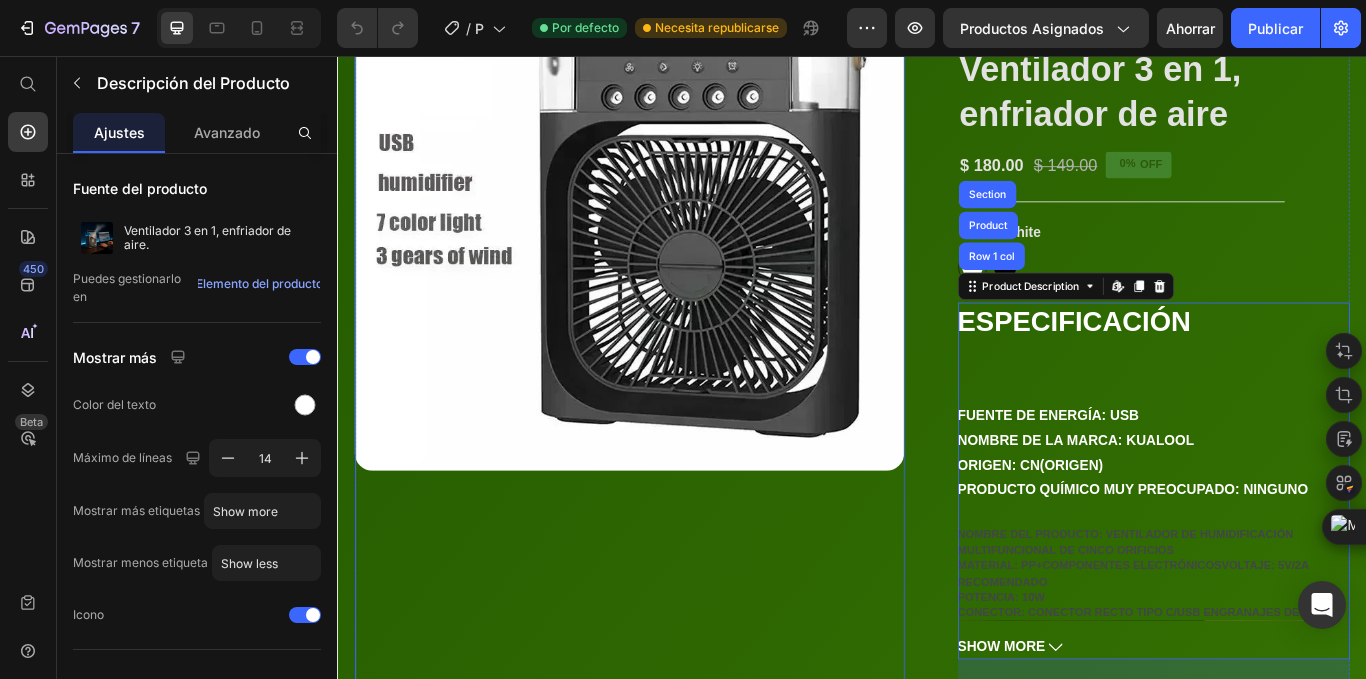 scroll, scrollTop: 4979, scrollLeft: 0, axis: vertical 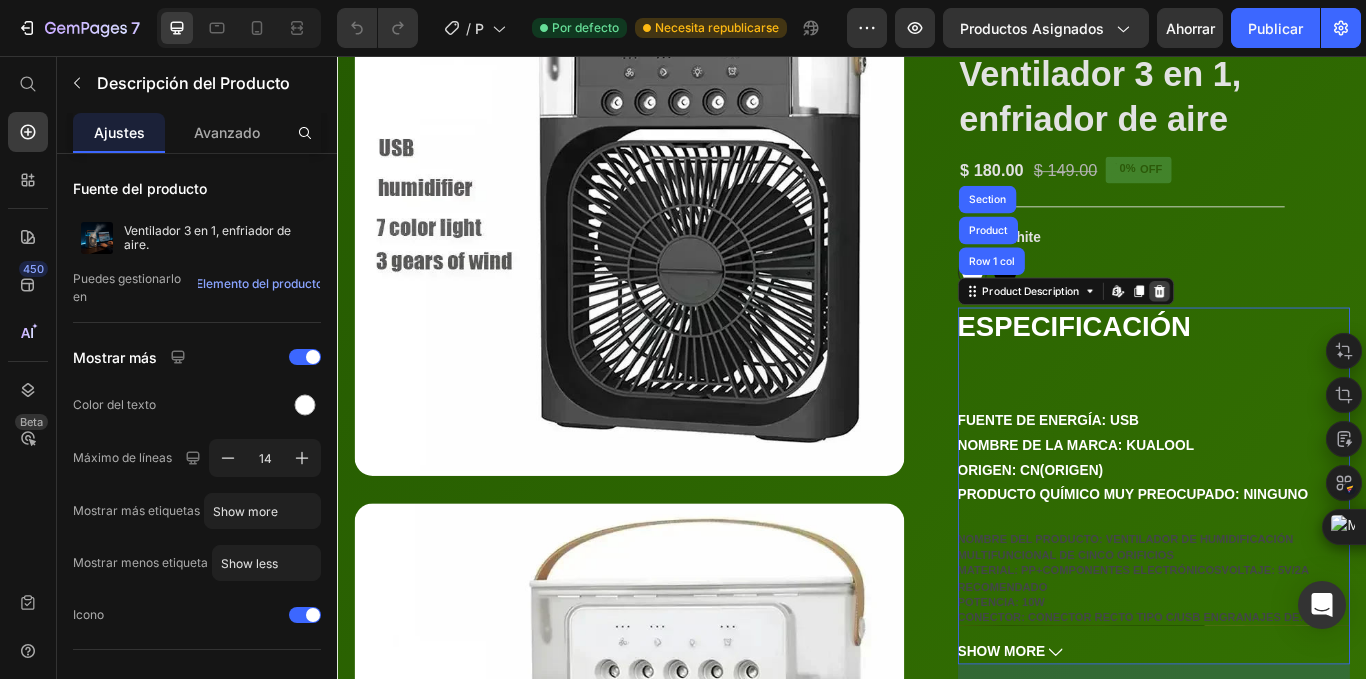 click 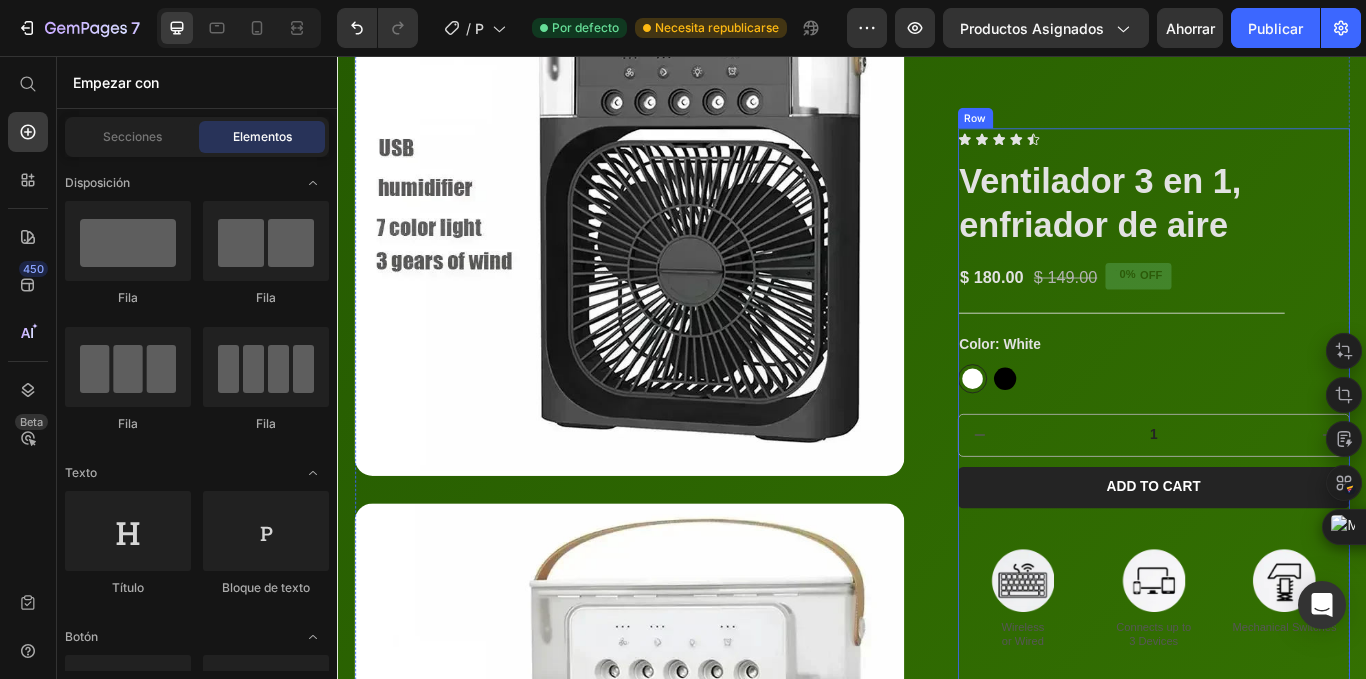 click on "Icon Icon Icon Icon Icon Icon List                Title Line Row Ventilador 3 en 1,  enfriador de aire Product Title $ 180.00 Product Price $ 149.00 Product Price 0% OFF Discount Tag Row Color: [PERSON_NAME] [PERSON_NAME] [PERSON_NAME] Negro Negro Product Variants & Swatches 1 Product Quantity Add to cart Add to Cart Image Wireless  or Wired Text Block Image Connects up to  3 Devices Text Block Image Mechanical Switches Text Block Row
Product Specifications
Shipping Accordion" at bounding box center [1289, 517] 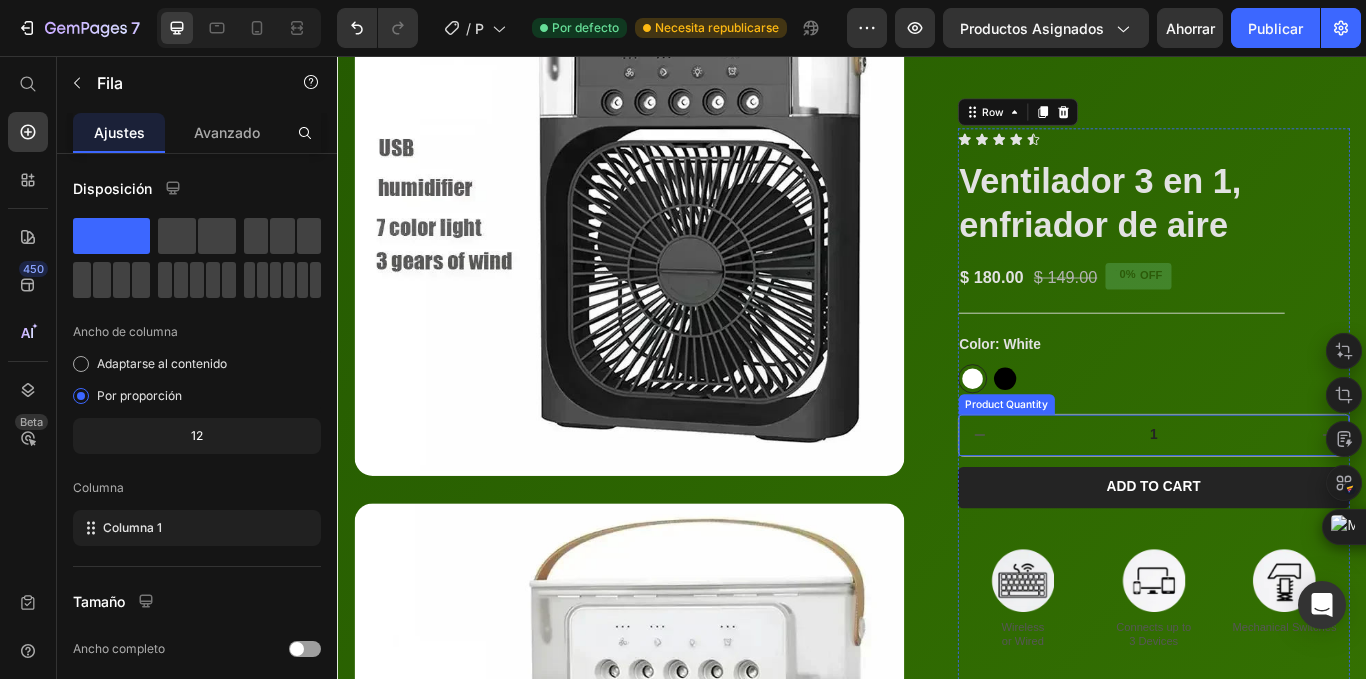 click on "Icon Icon Icon Icon Icon Icon List                Title Line Row Ventilador 3 en 1,  enfriador de aire Product Title $ 180.00 Product Price $ 149.00 Product Price 0% OFF Discount Tag Row Color: [PERSON_NAME] [PERSON_NAME] [PERSON_NAME] Negro Negro Product Variants & Swatches 1 Product Quantity Add to cart Add to Cart Image Wireless  or Wired Text Block Image Connects up to  3 Devices Text Block Image Mechanical Switches Text Block Row
Product Specifications
Shipping Accordion" at bounding box center [1289, 517] 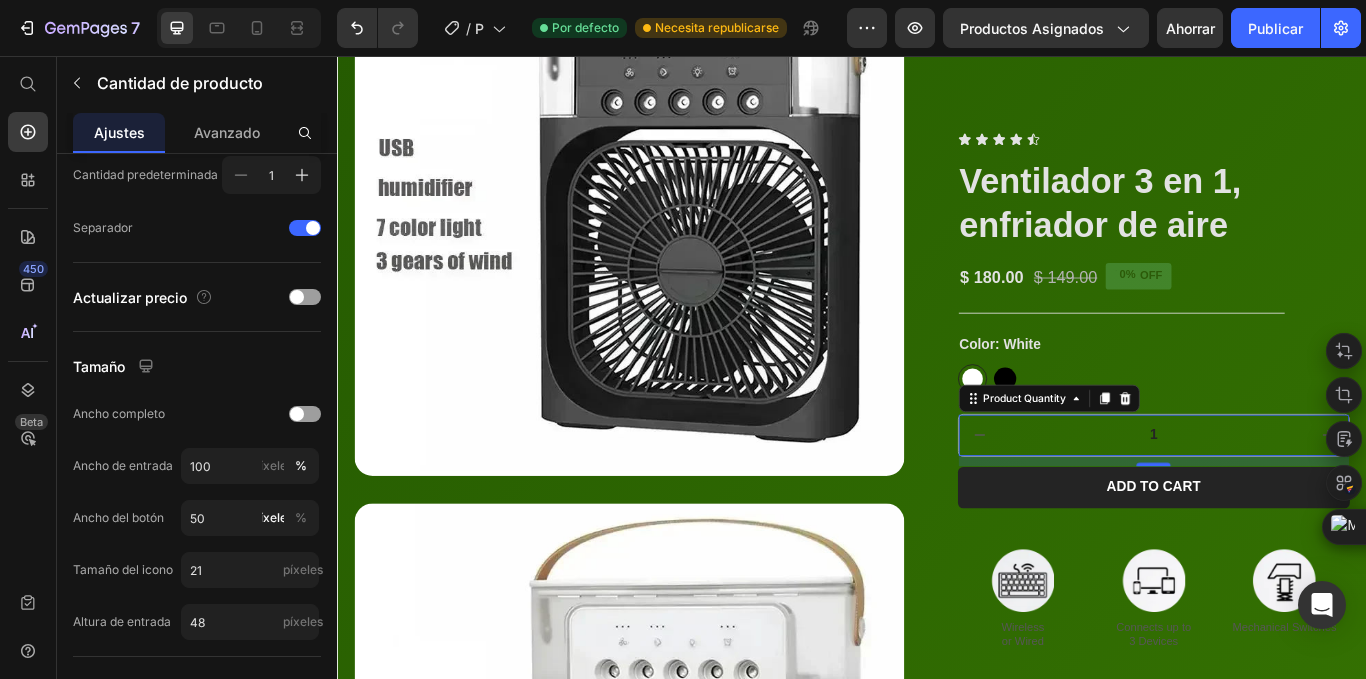 scroll, scrollTop: 726, scrollLeft: 0, axis: vertical 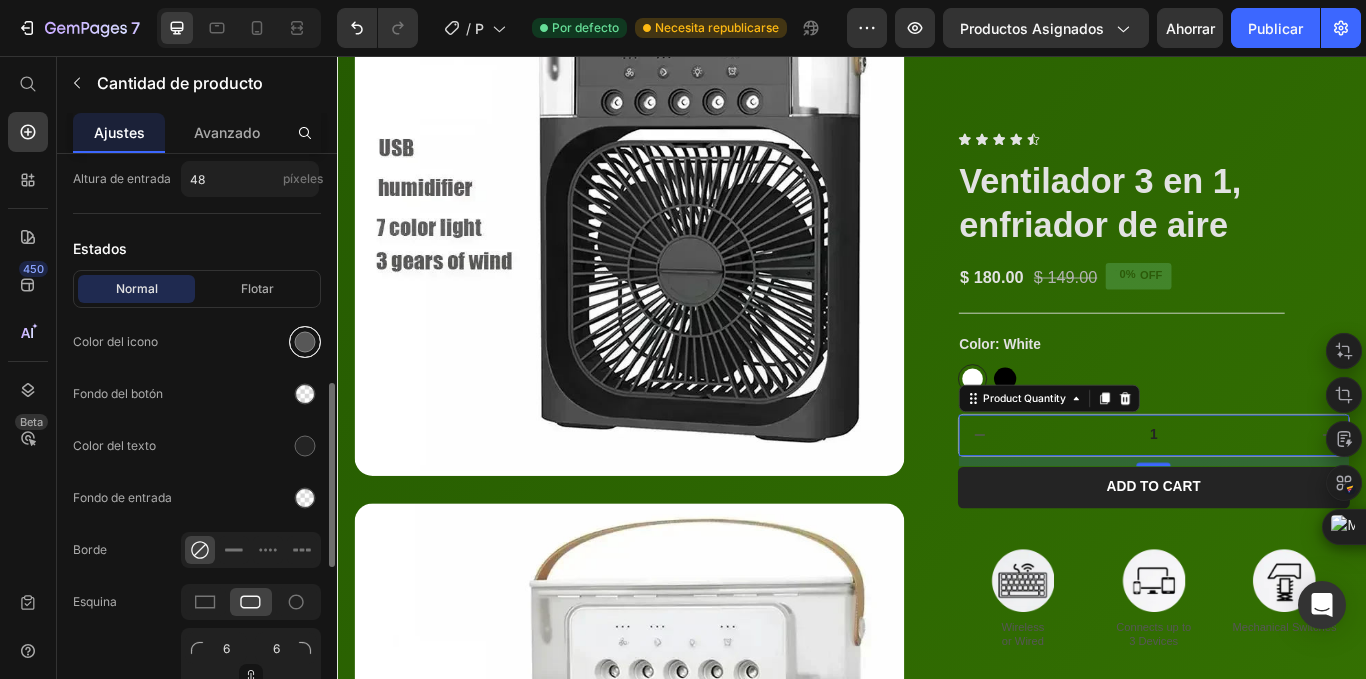 click at bounding box center [305, 342] 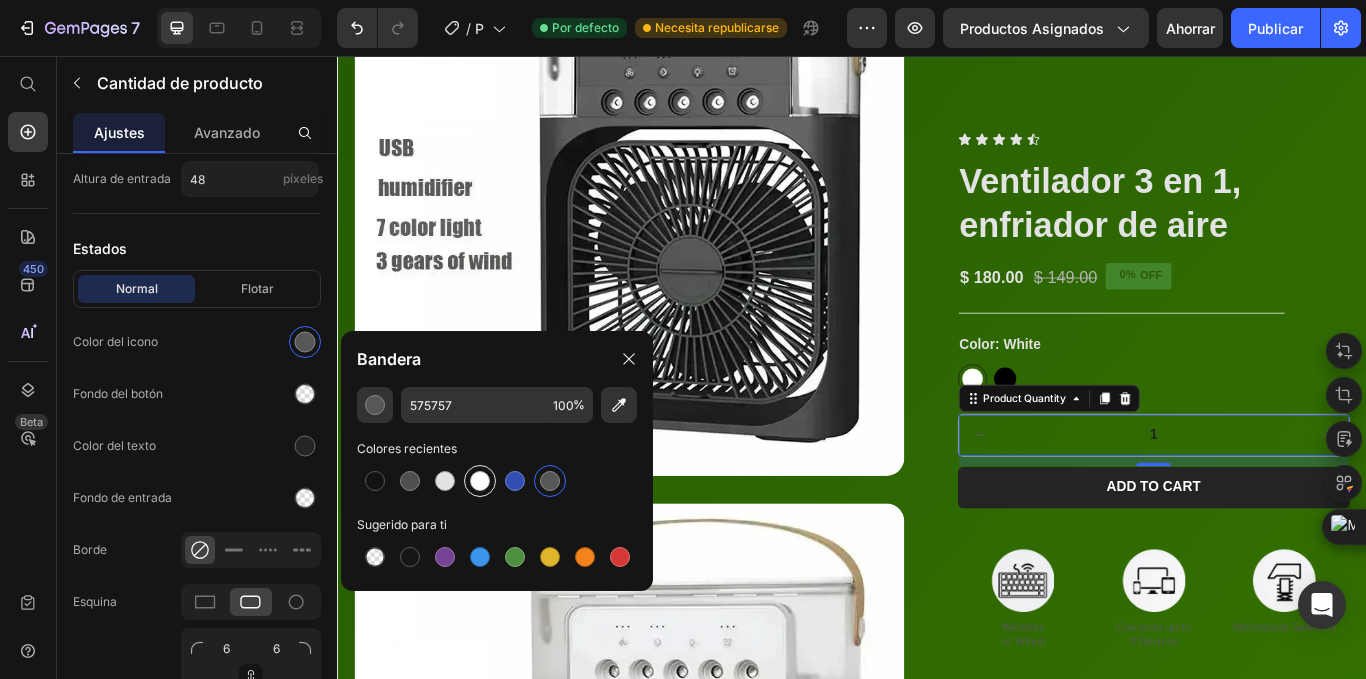 click at bounding box center [480, 481] 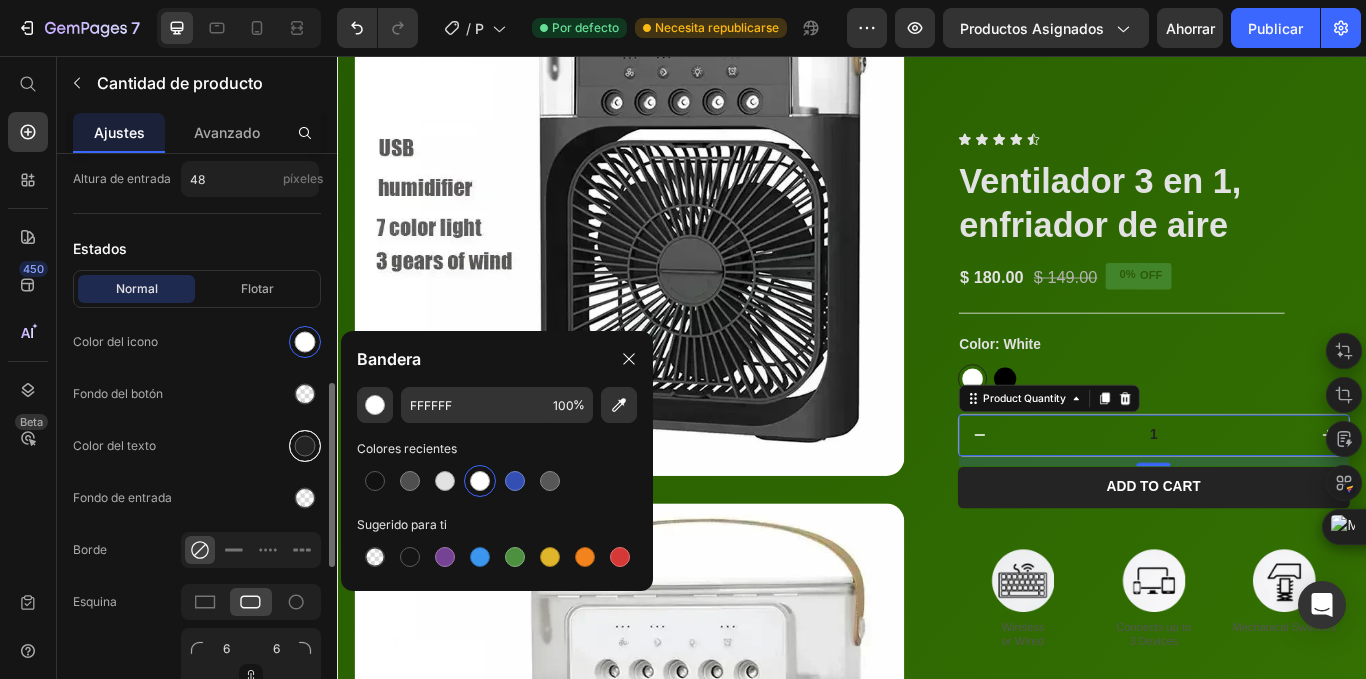 click at bounding box center [305, 446] 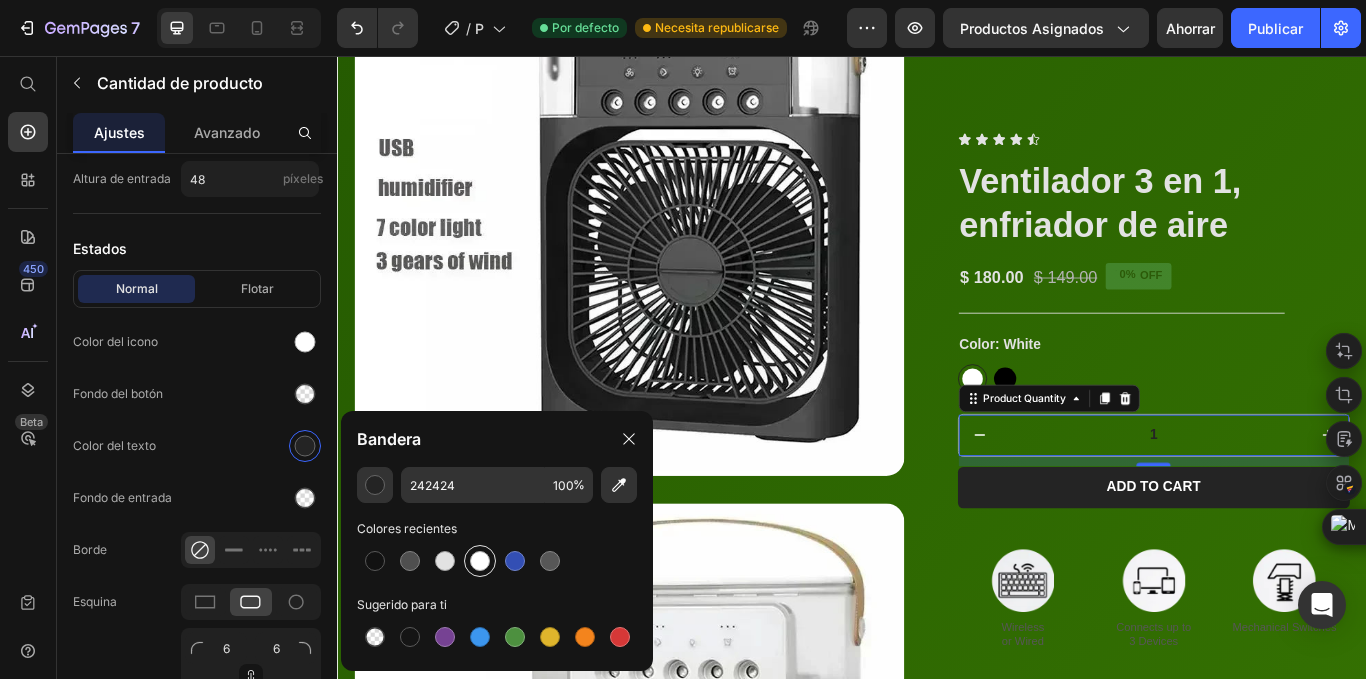 click at bounding box center [480, 561] 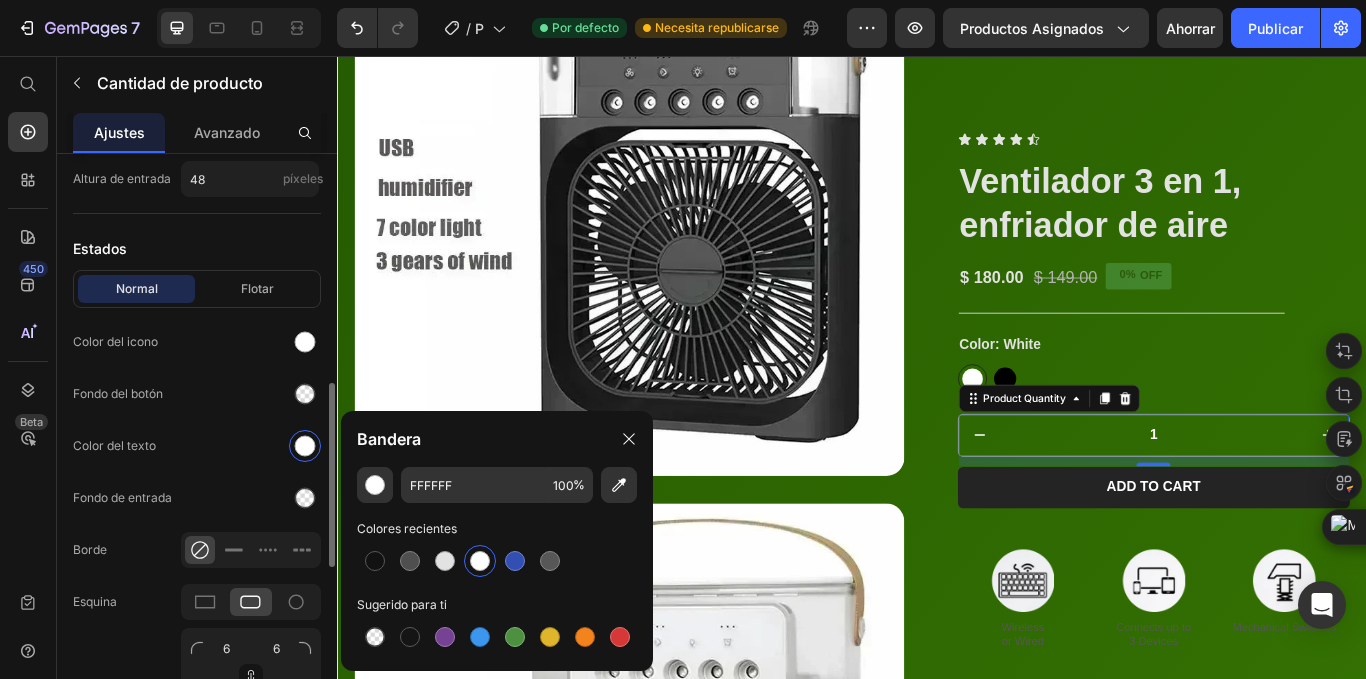 click on "Normal Flotar Color del icono Fondo del botón Color del texto Fondo de entrada Borde Esquina 6 6 6 6" 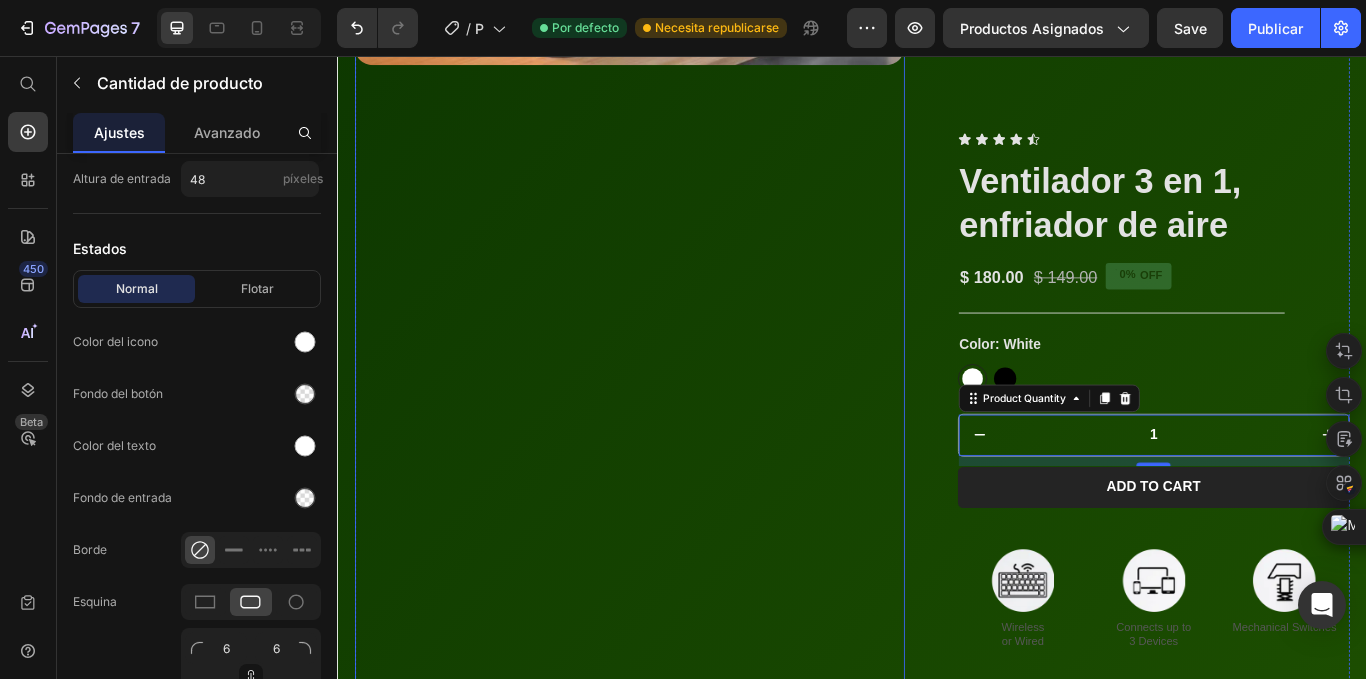 scroll, scrollTop: 1692, scrollLeft: 0, axis: vertical 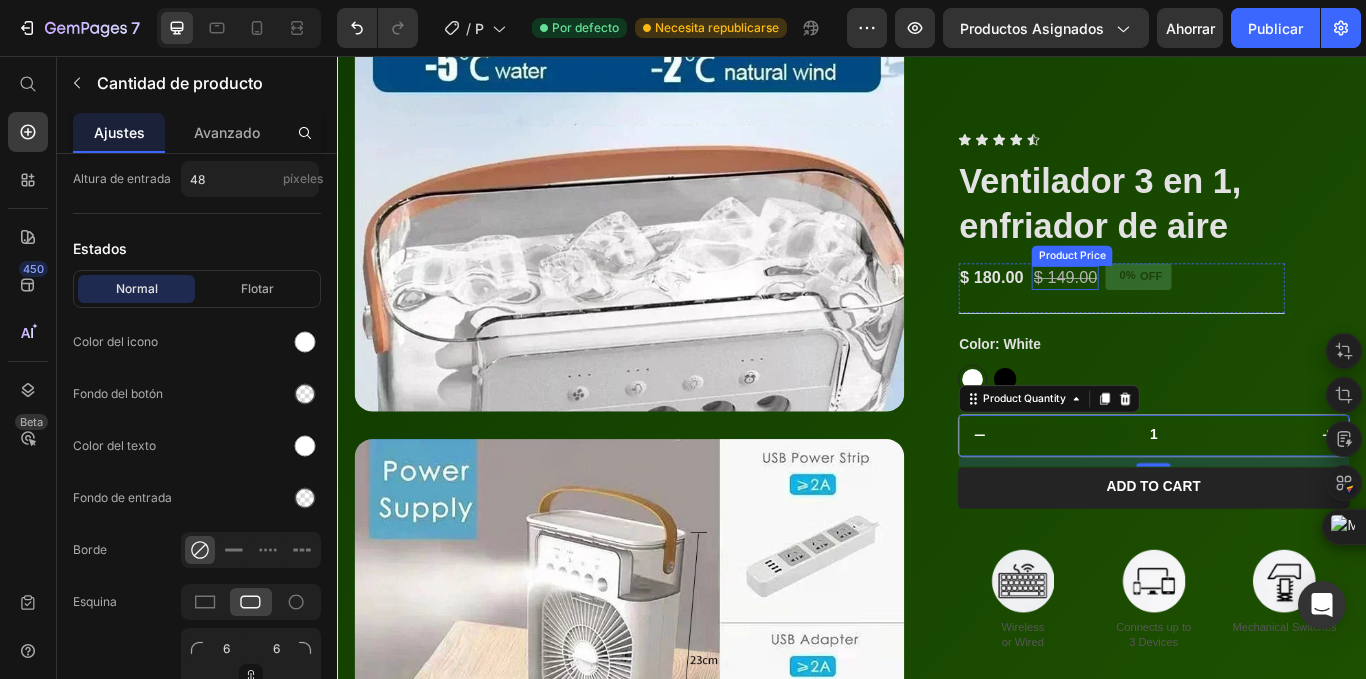 click on "$ 149.00" at bounding box center [1185, 315] 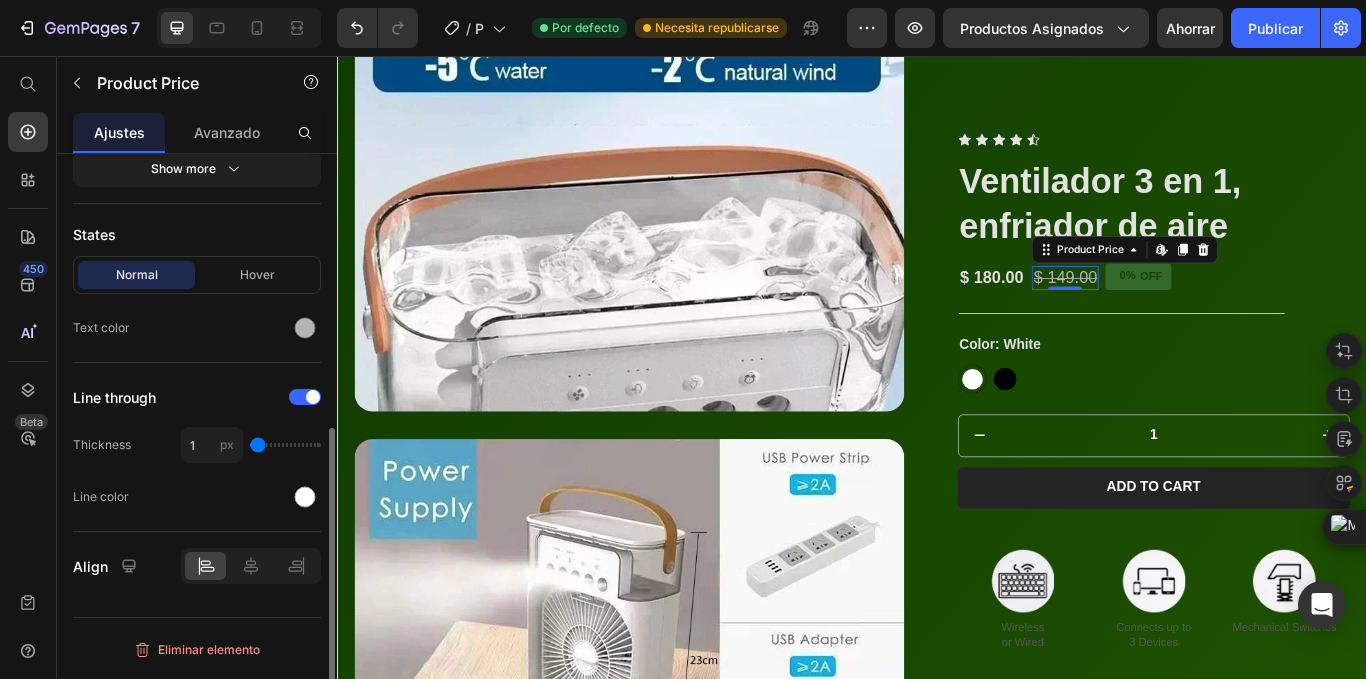 scroll, scrollTop: 0, scrollLeft: 0, axis: both 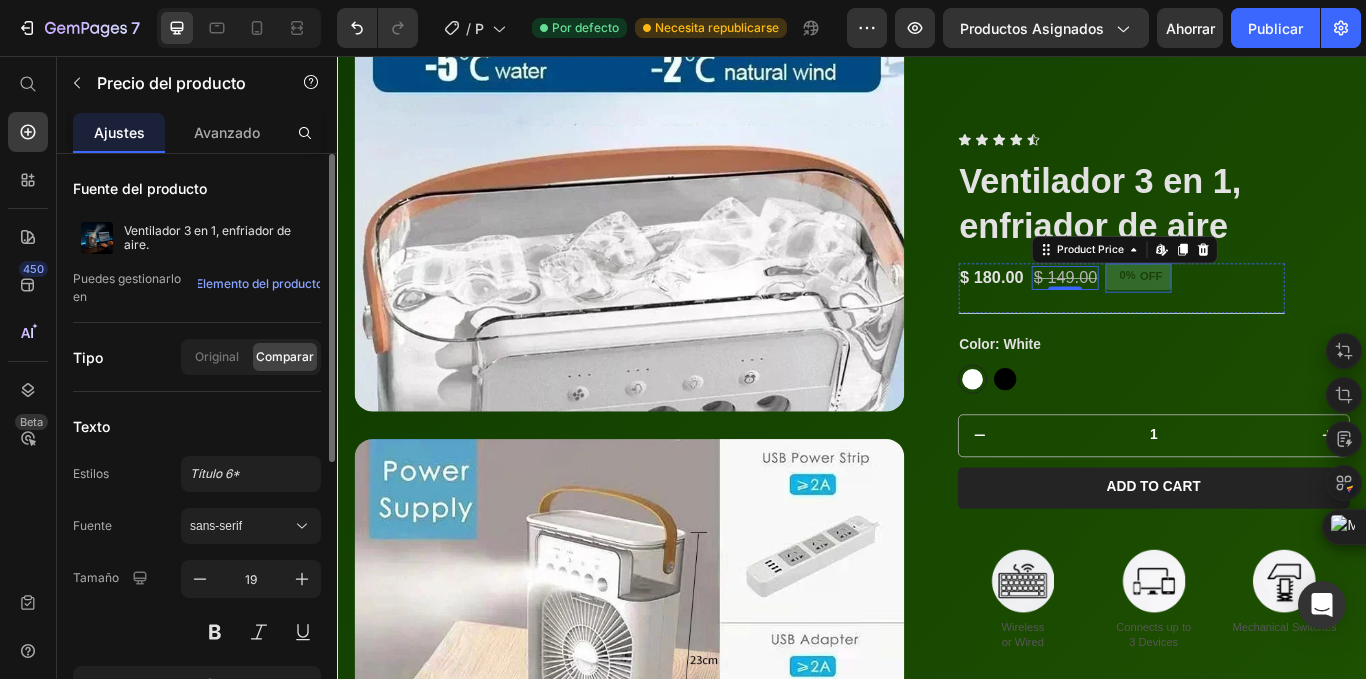 click on "OFF" at bounding box center [1285, 313] 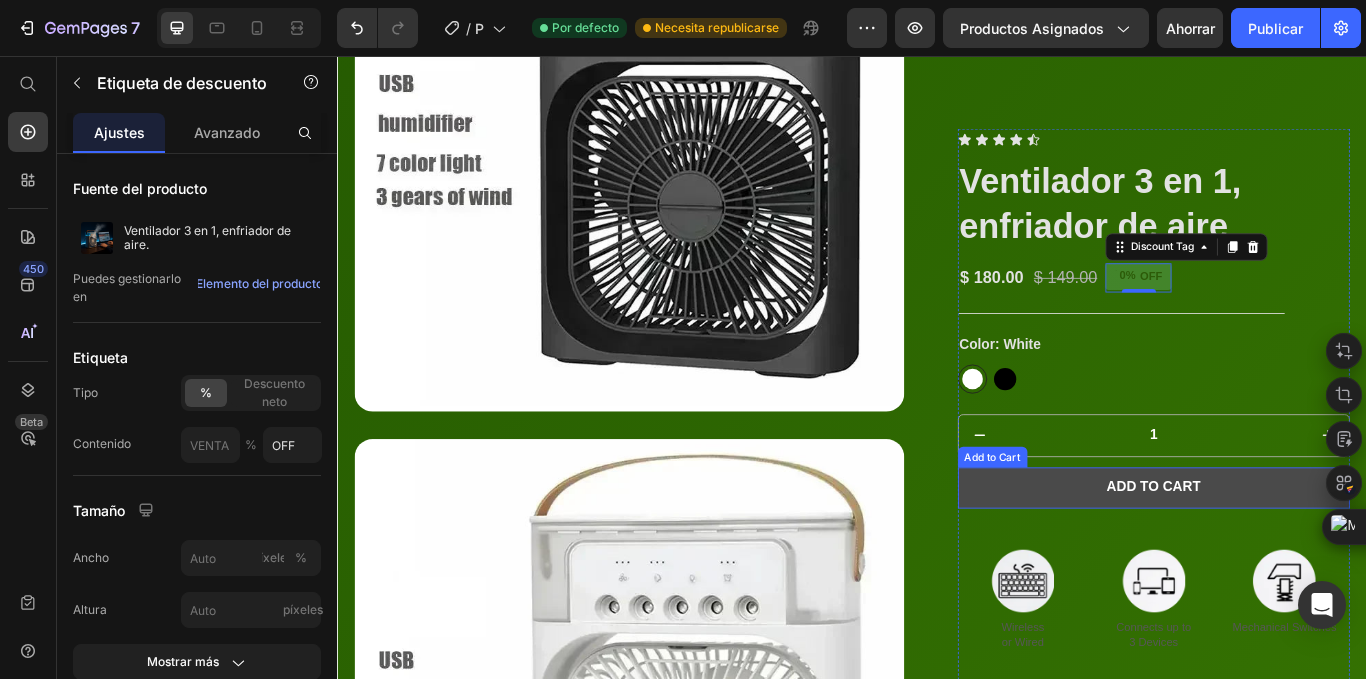 scroll, scrollTop: 5397, scrollLeft: 0, axis: vertical 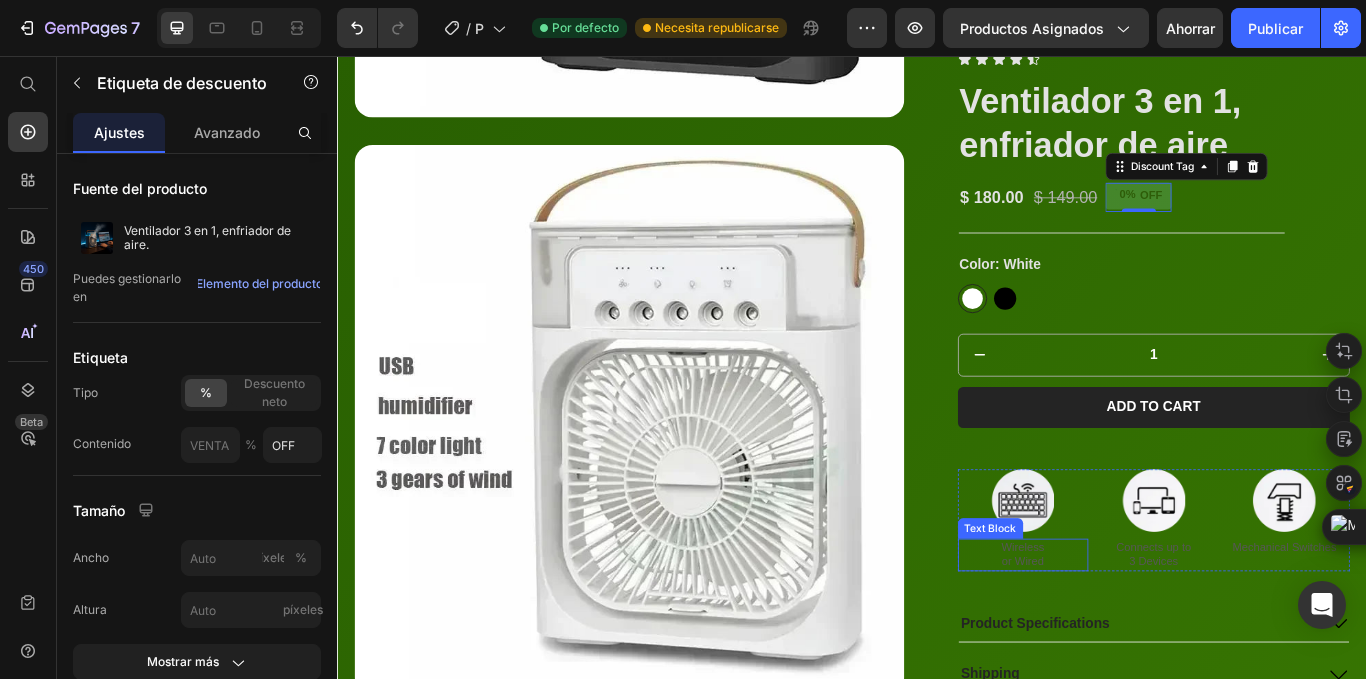 click on "Wireless  or Wired" at bounding box center [1136, 638] 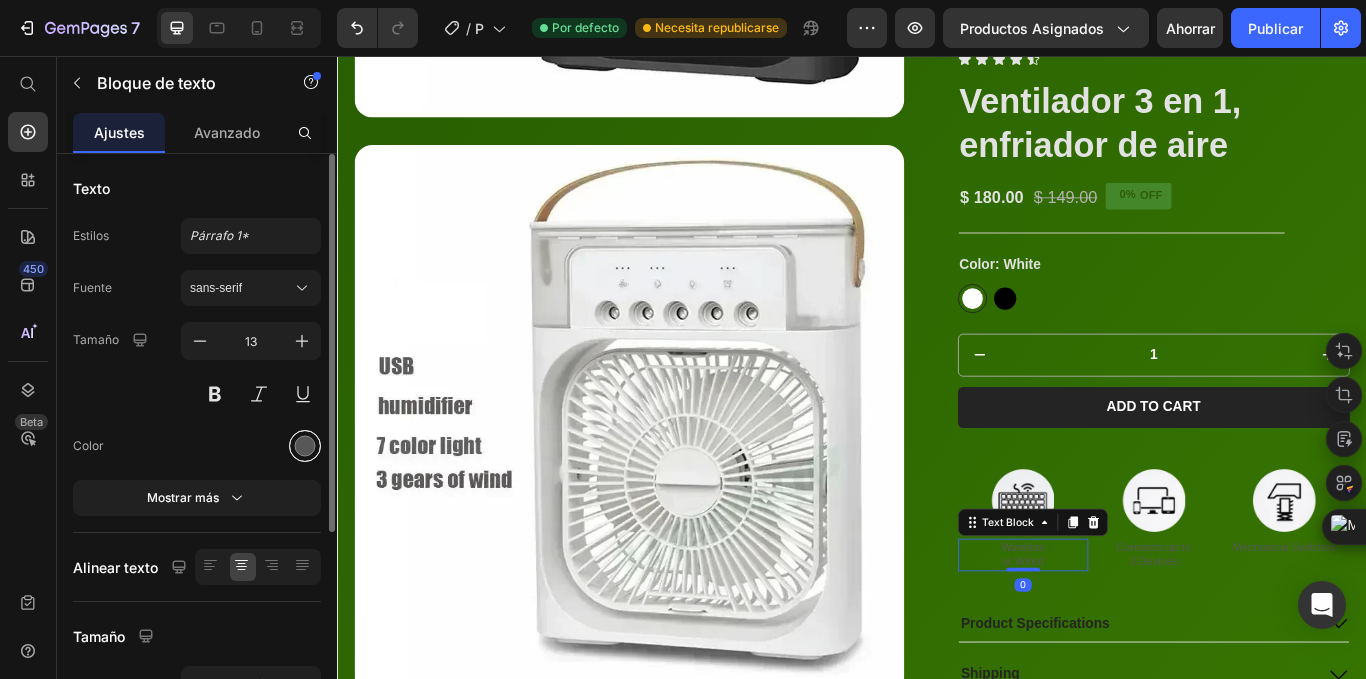 click at bounding box center (305, 446) 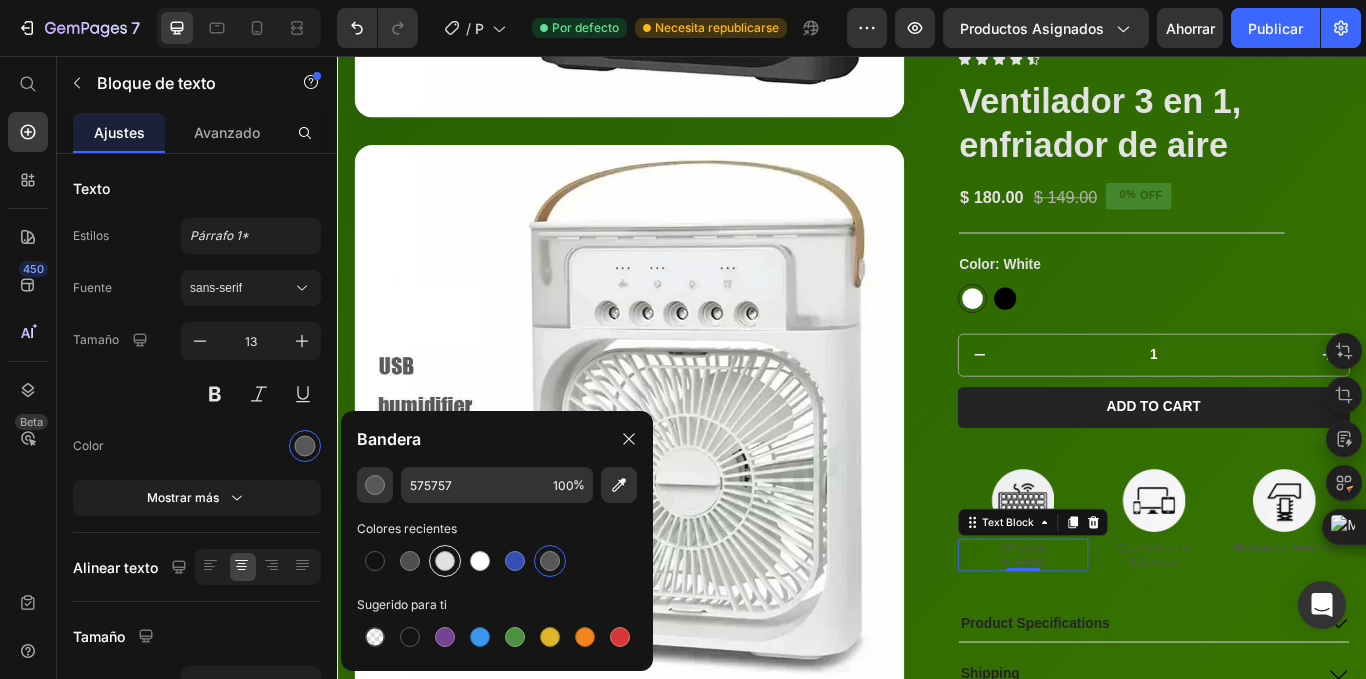 click at bounding box center (445, 561) 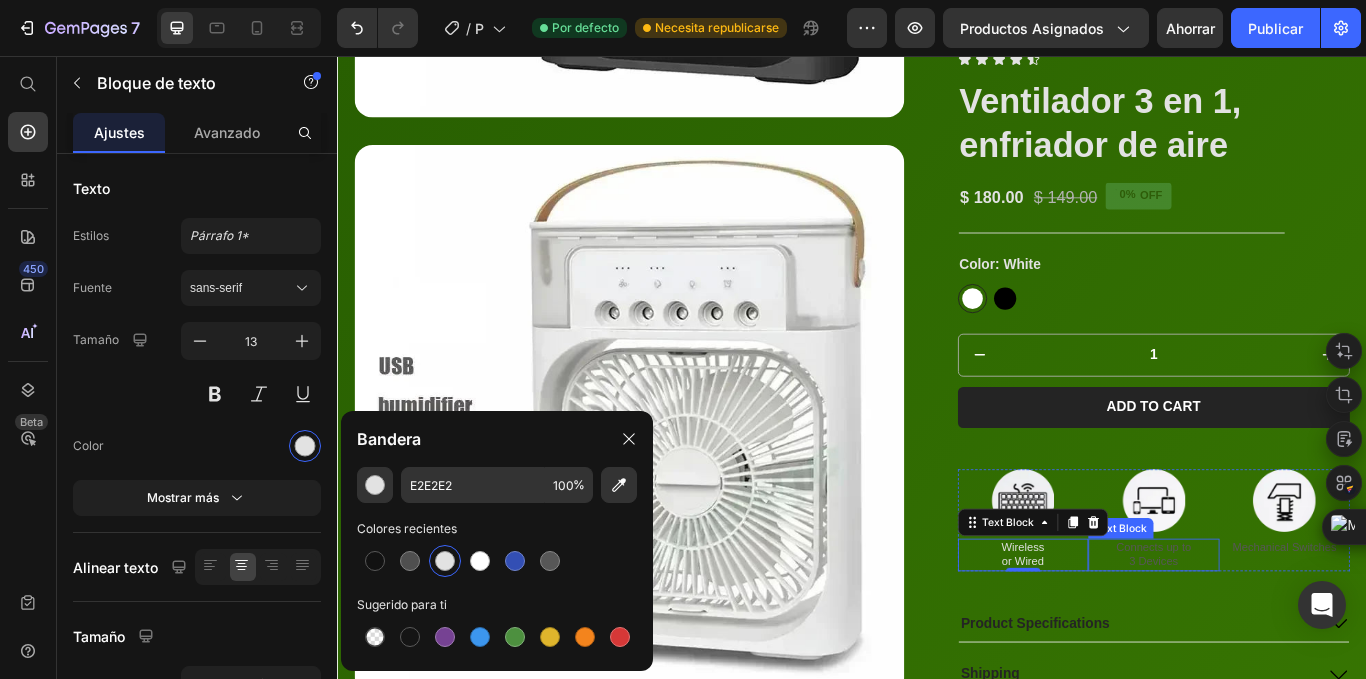 click on "Connects up to  3 Devices" at bounding box center [1288, 638] 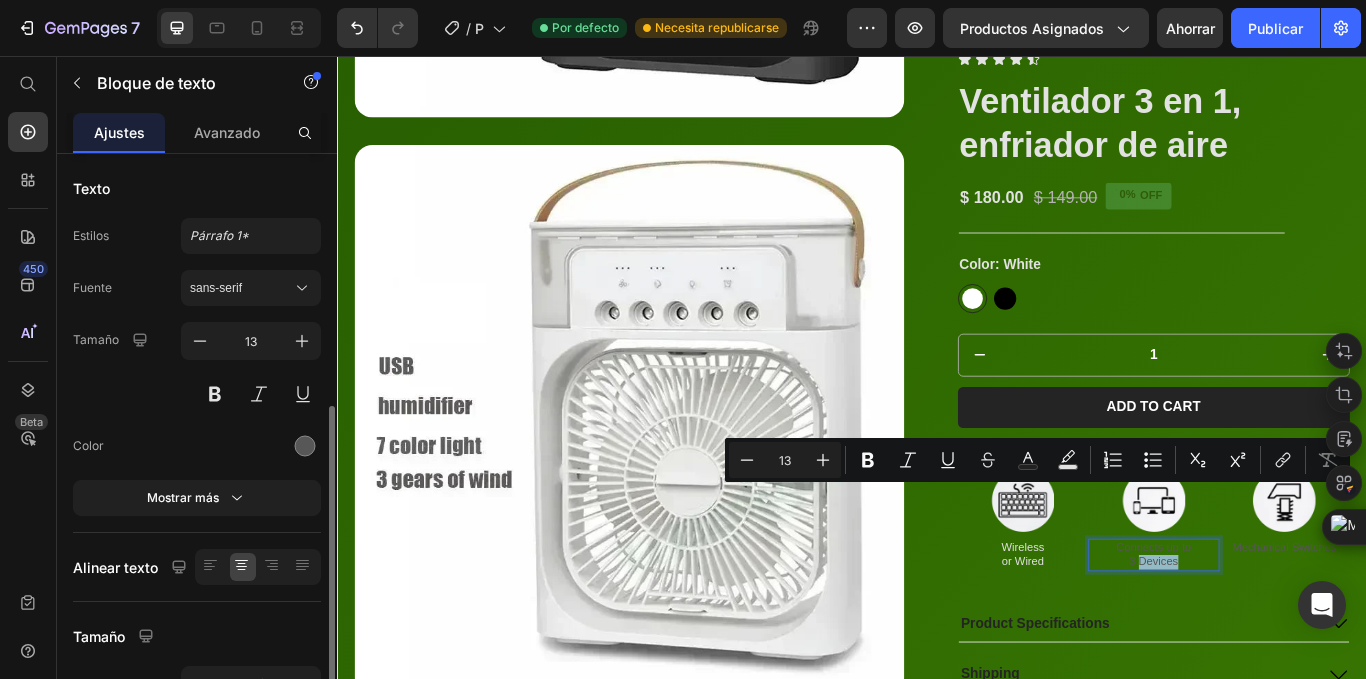 scroll, scrollTop: 153, scrollLeft: 0, axis: vertical 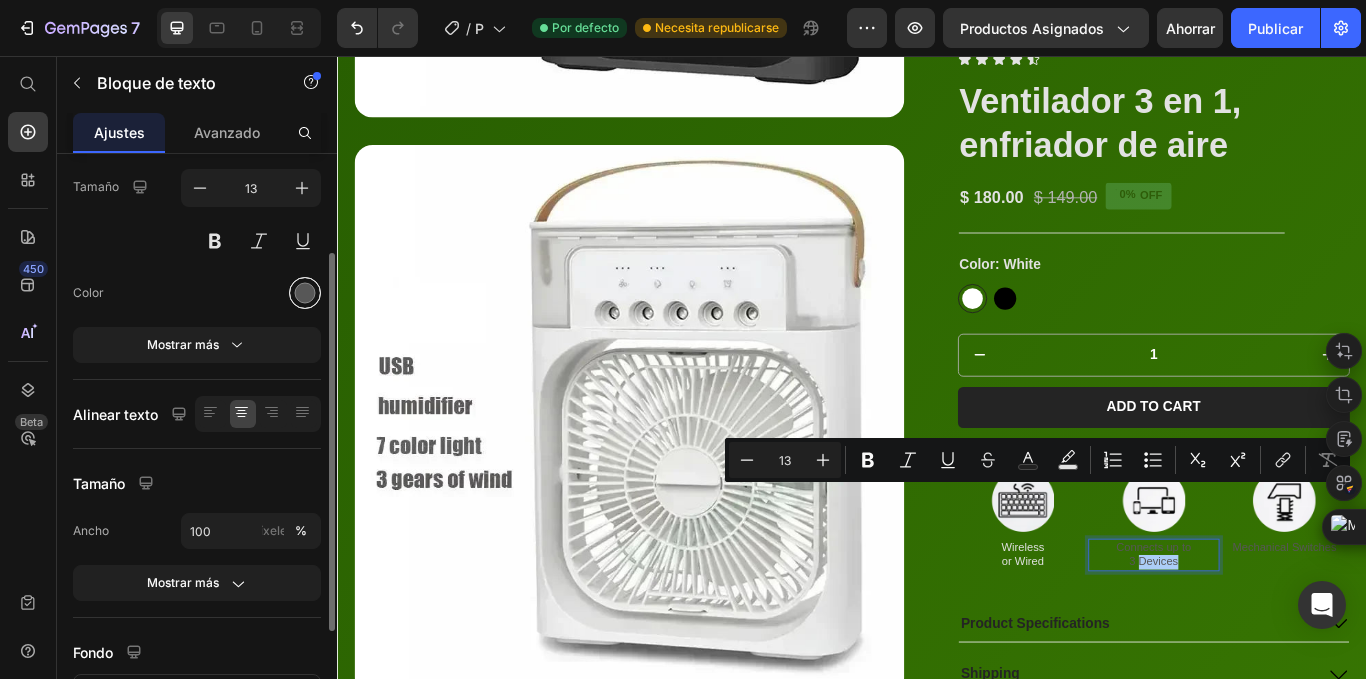 click at bounding box center (305, 293) 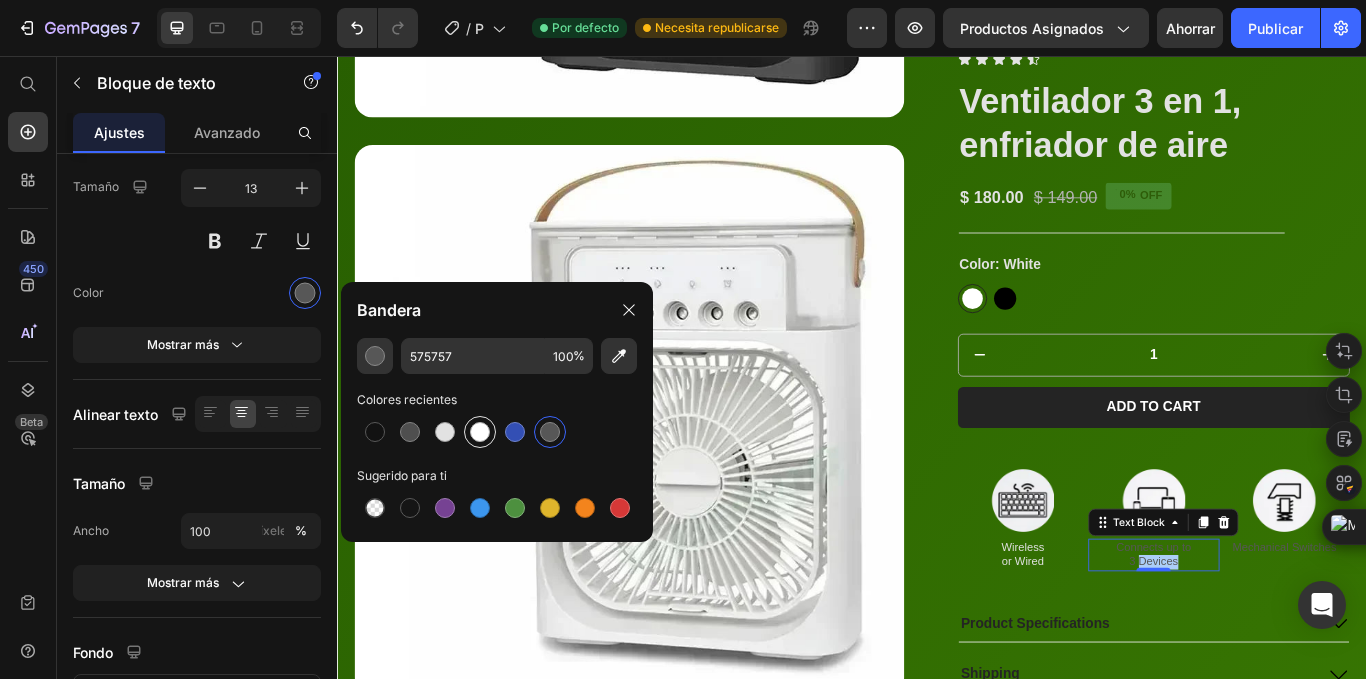 click at bounding box center (480, 432) 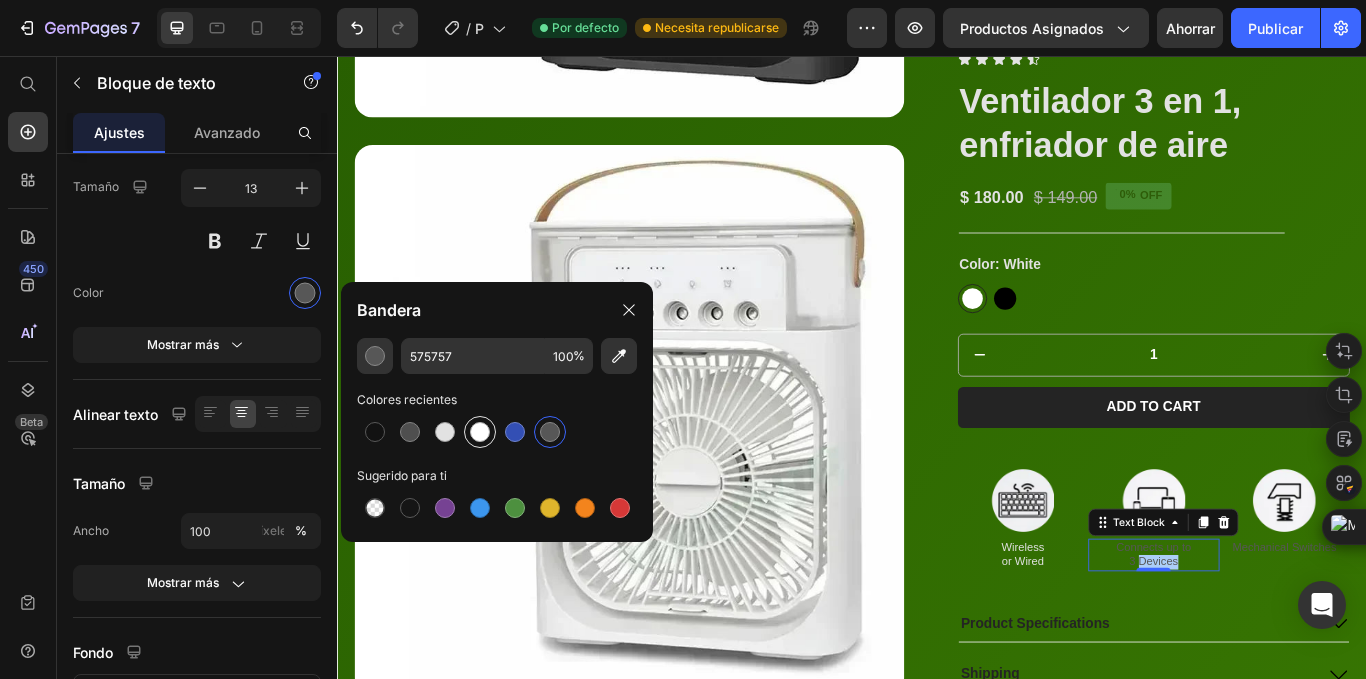 type on "FFFFFF" 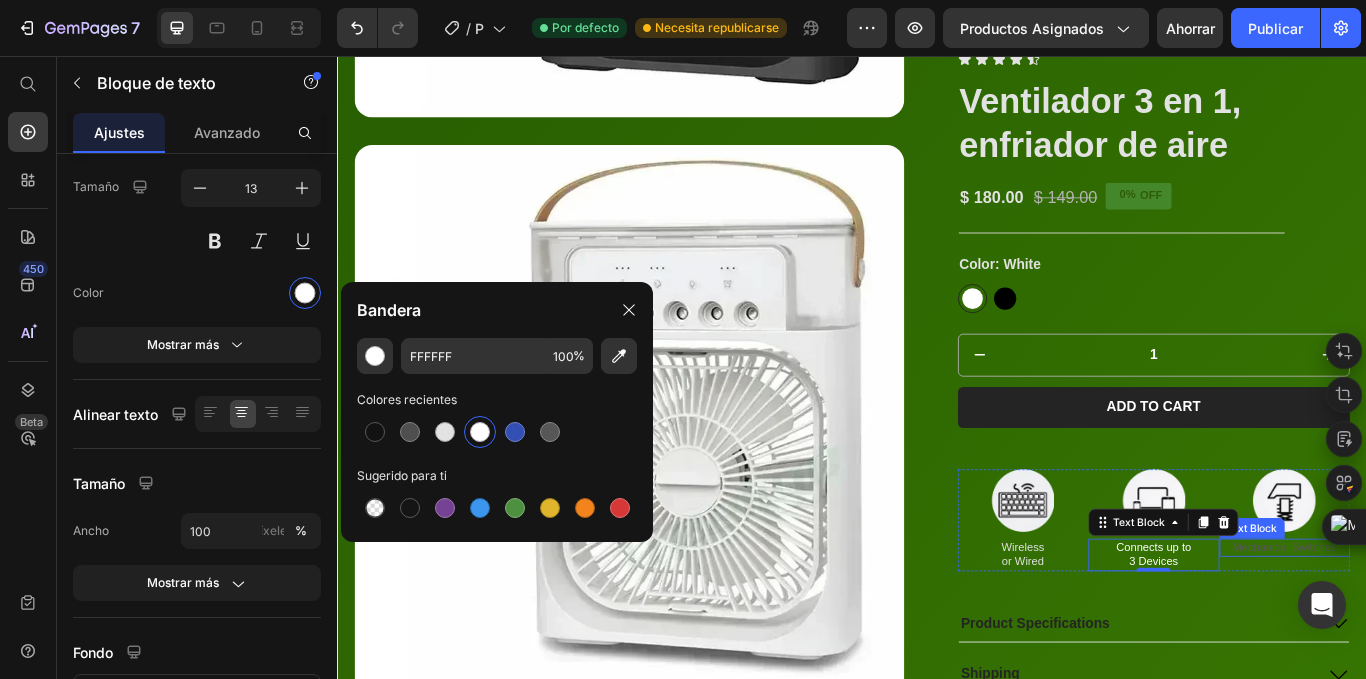 click on "Mechanical Switches" at bounding box center [1441, 629] 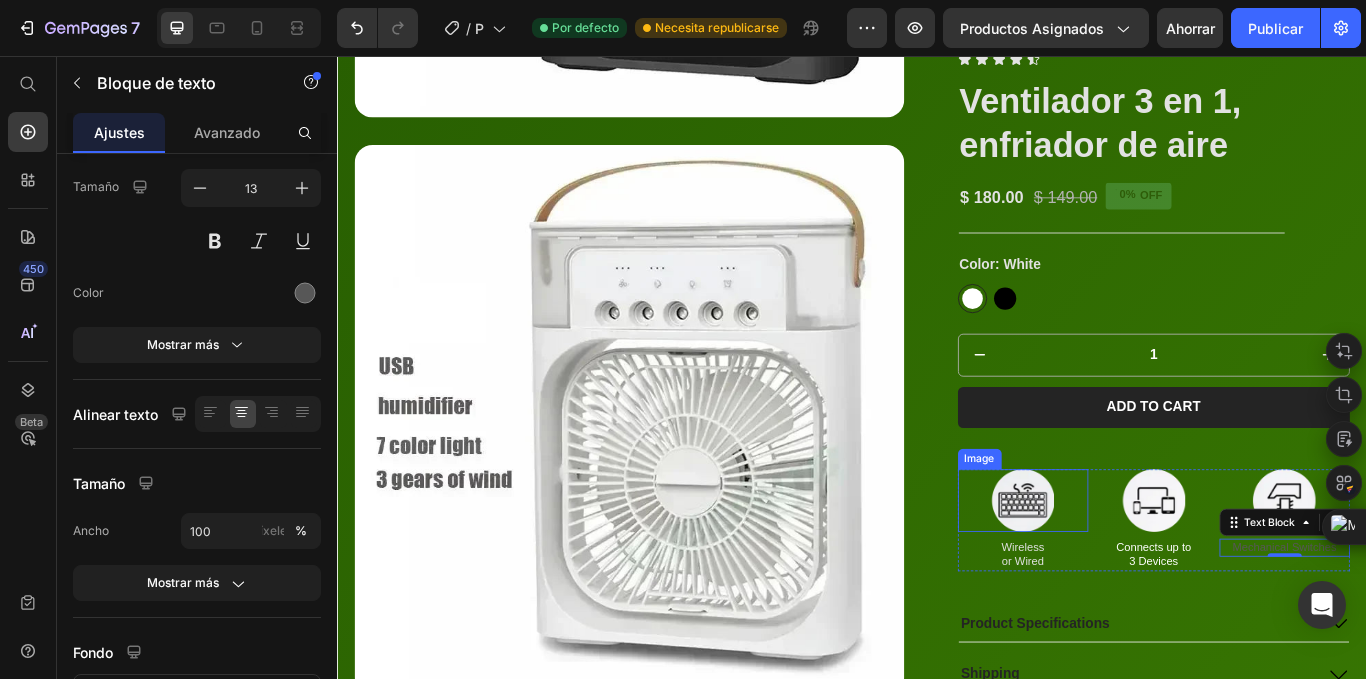click at bounding box center [1136, 574] 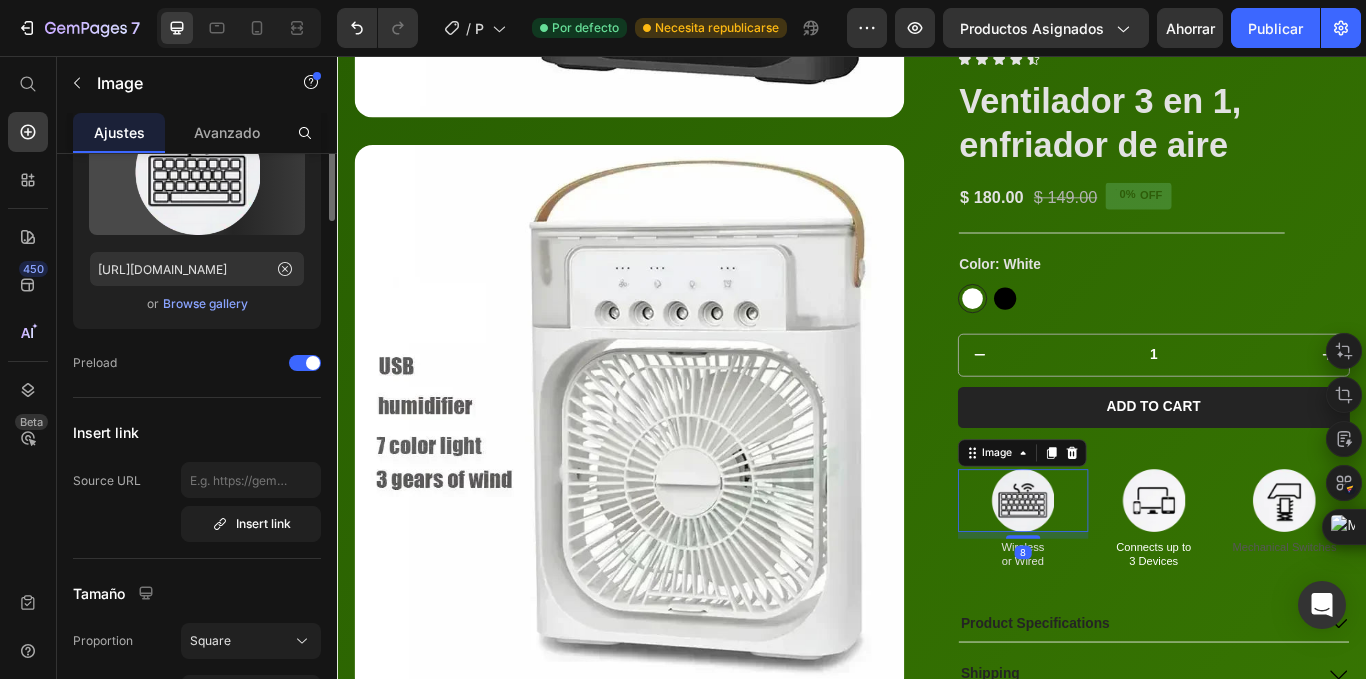scroll, scrollTop: 0, scrollLeft: 0, axis: both 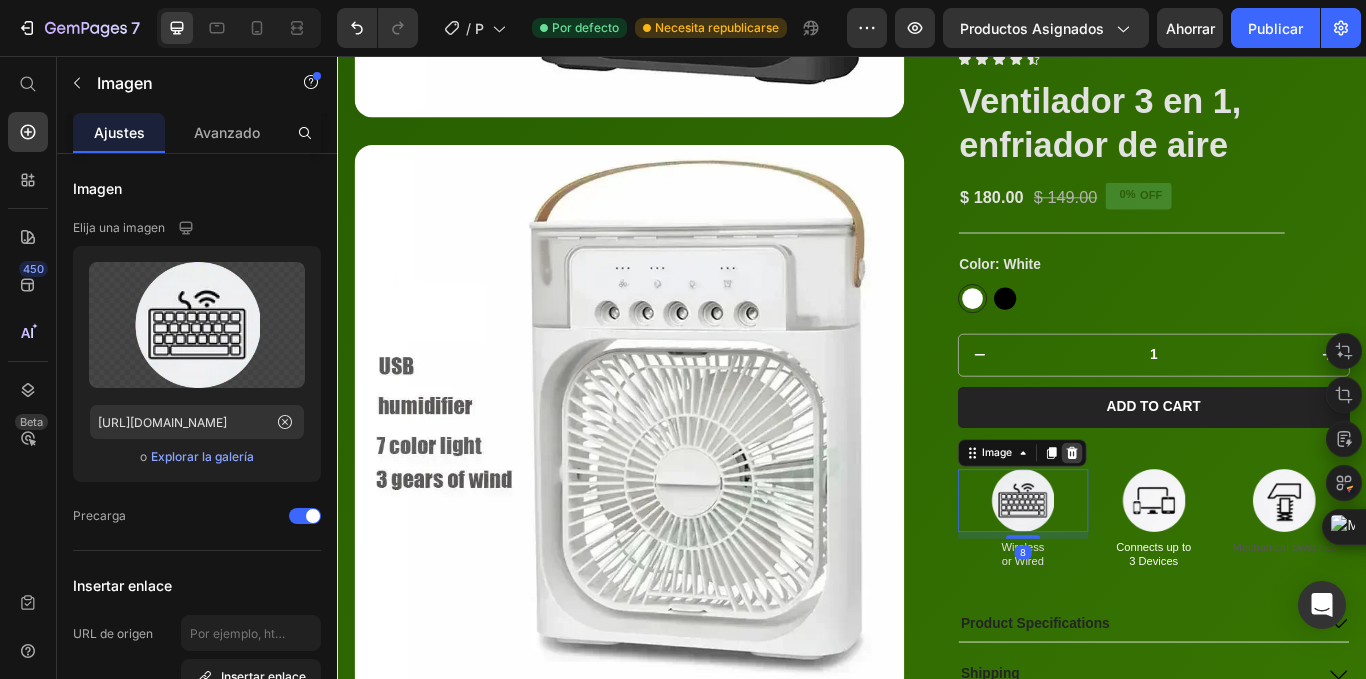click 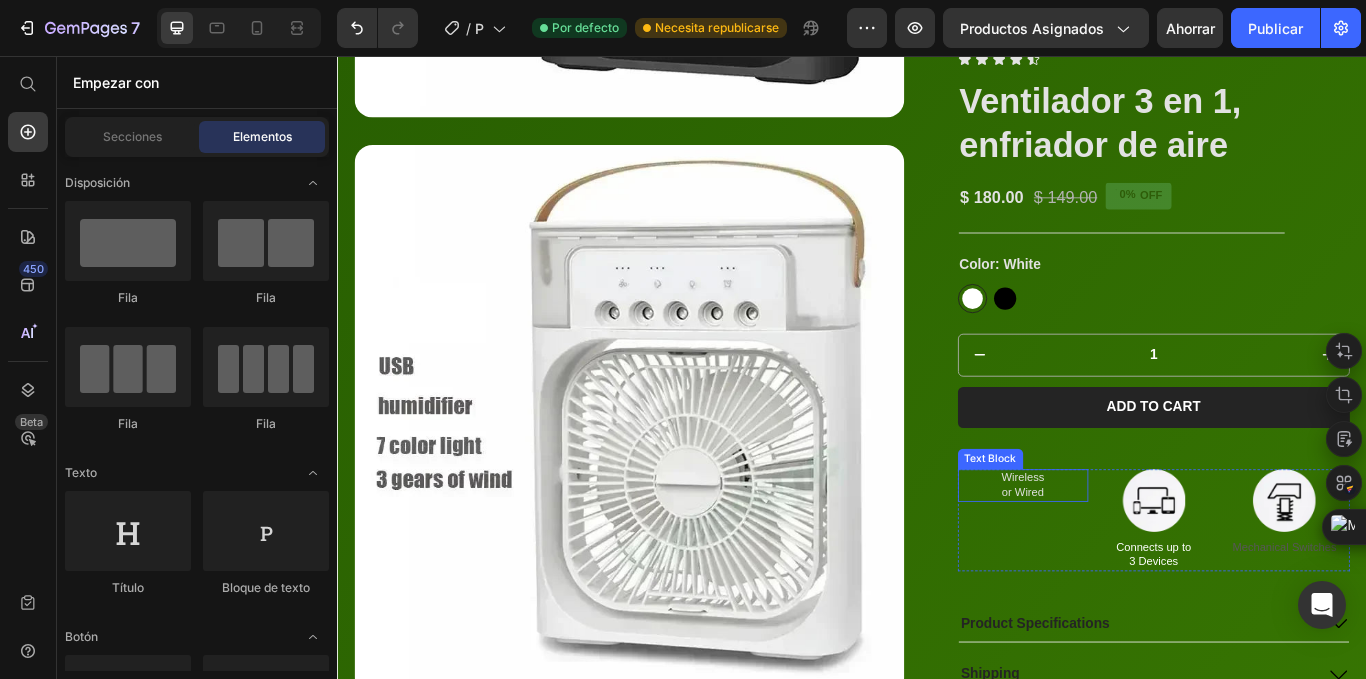 click on "Wireless  or Wired" at bounding box center [1136, 557] 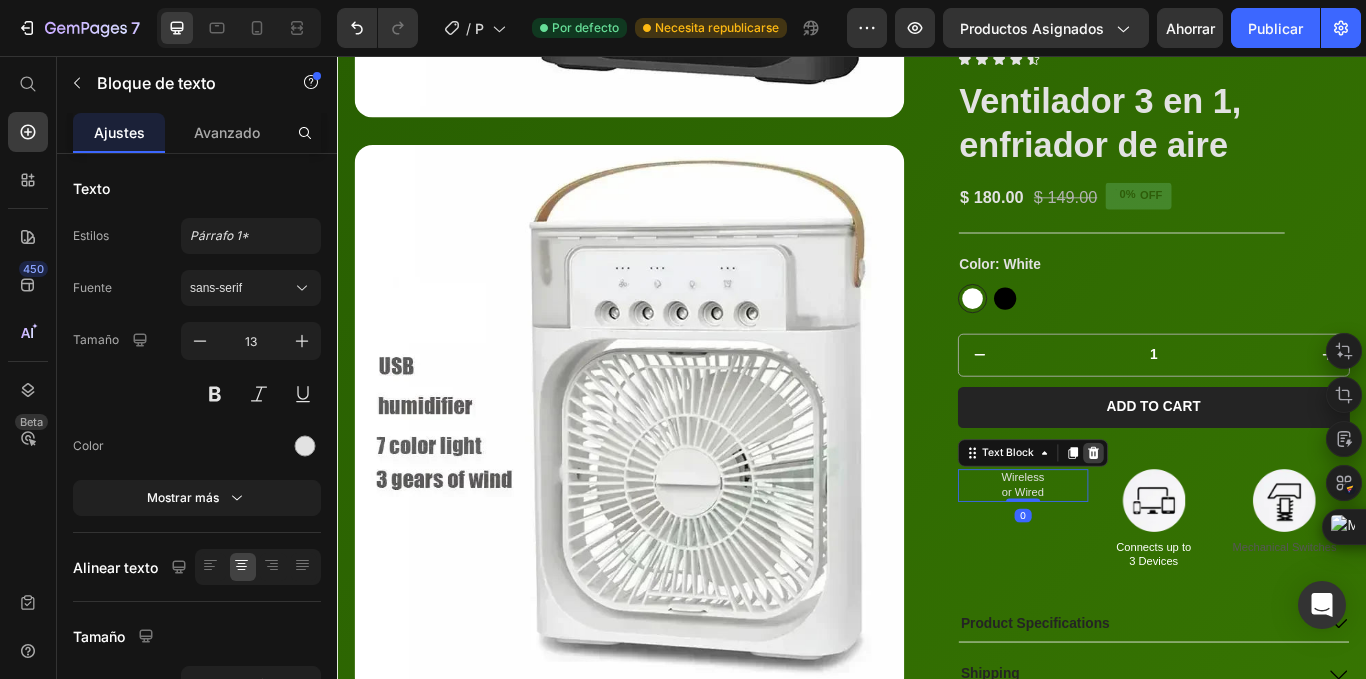 click 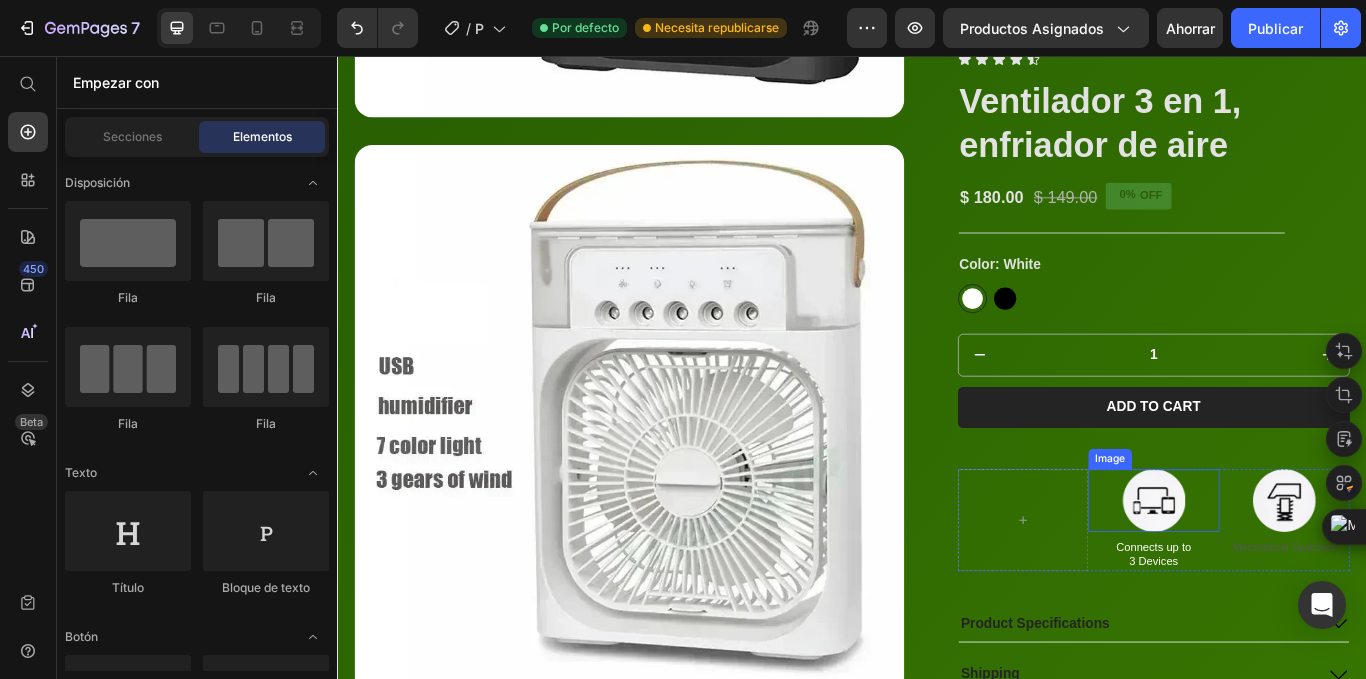 click at bounding box center (1288, 574) 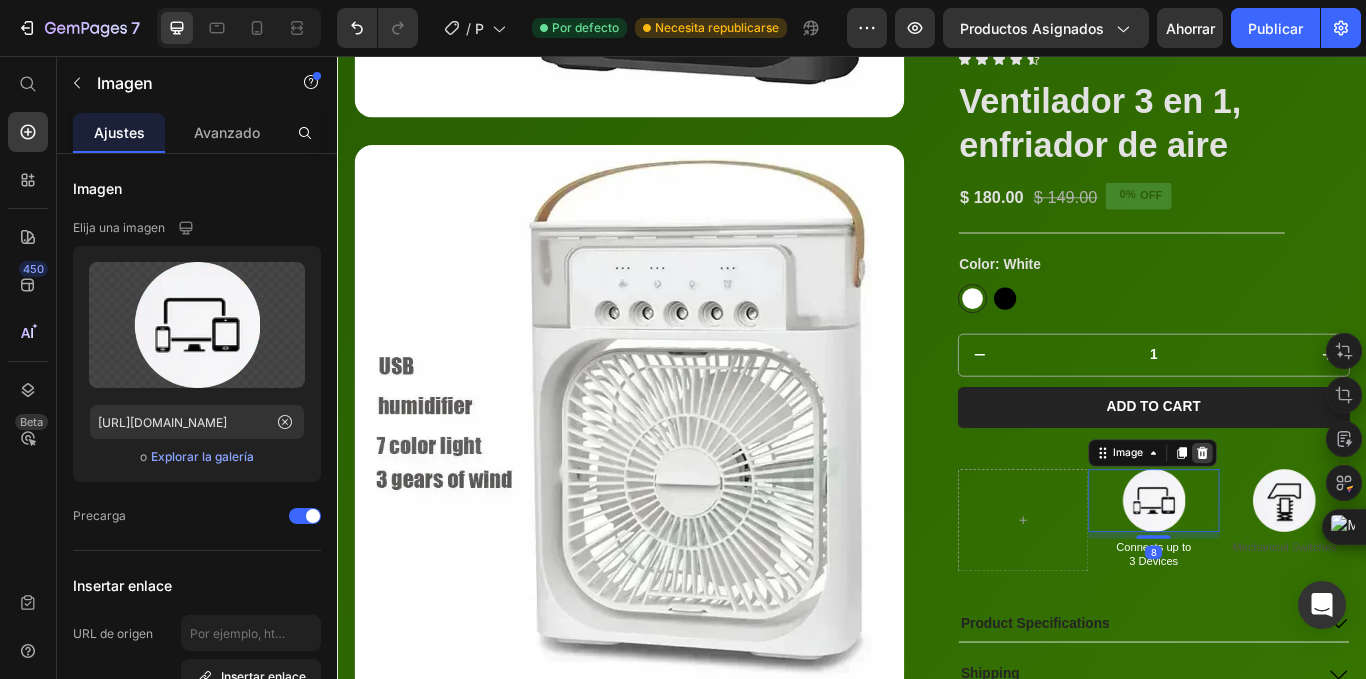 click 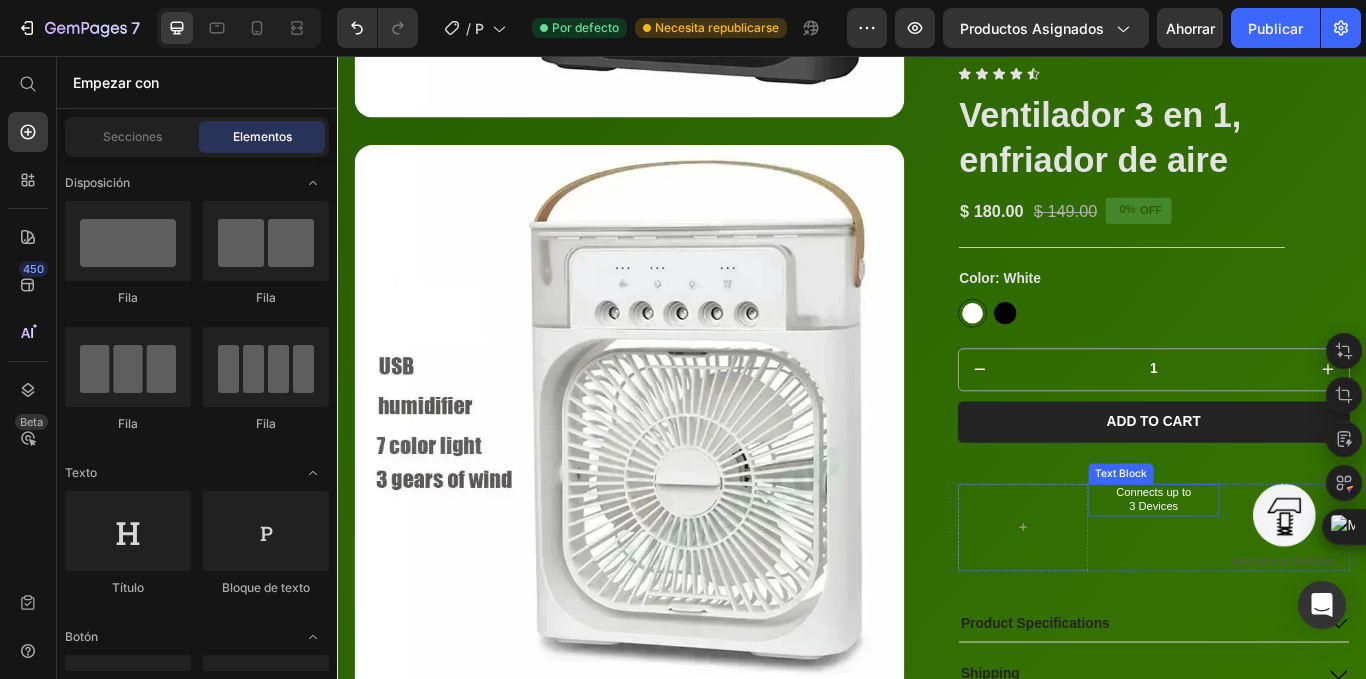 click on "Connects up to  3 Devices" at bounding box center (1288, 574) 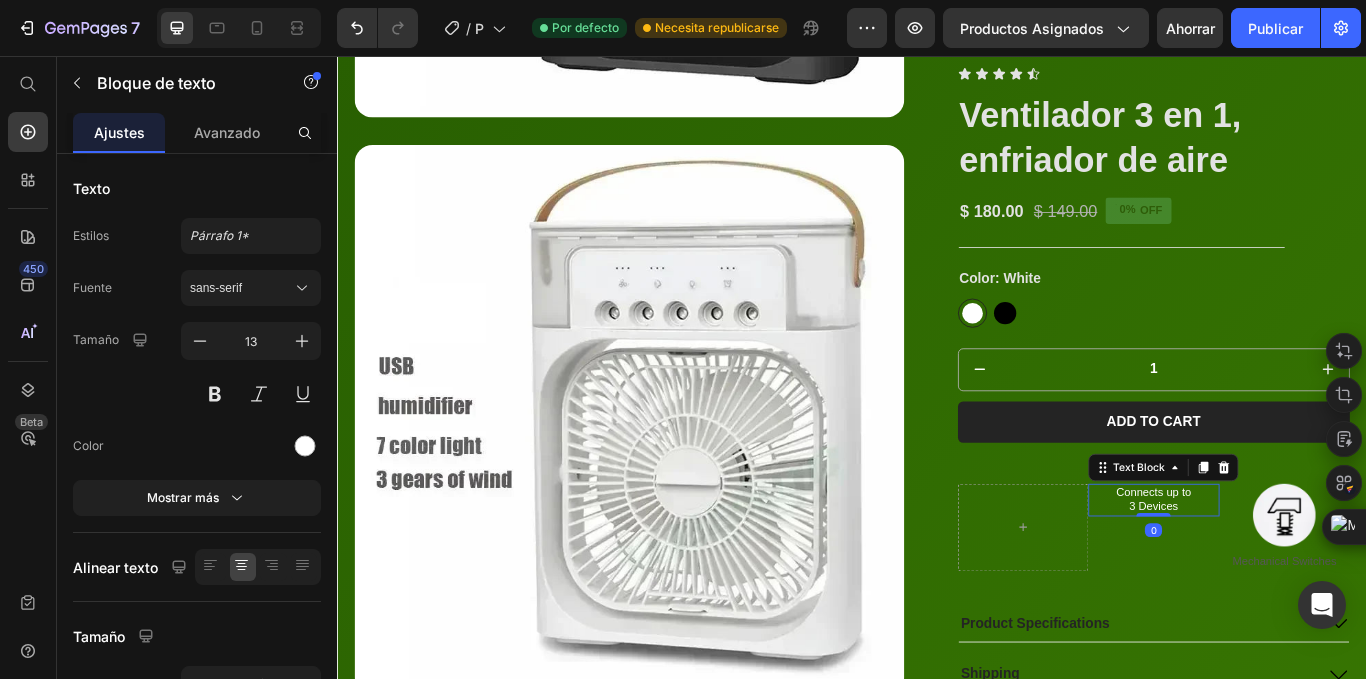click on "Text Block" at bounding box center [1299, 536] 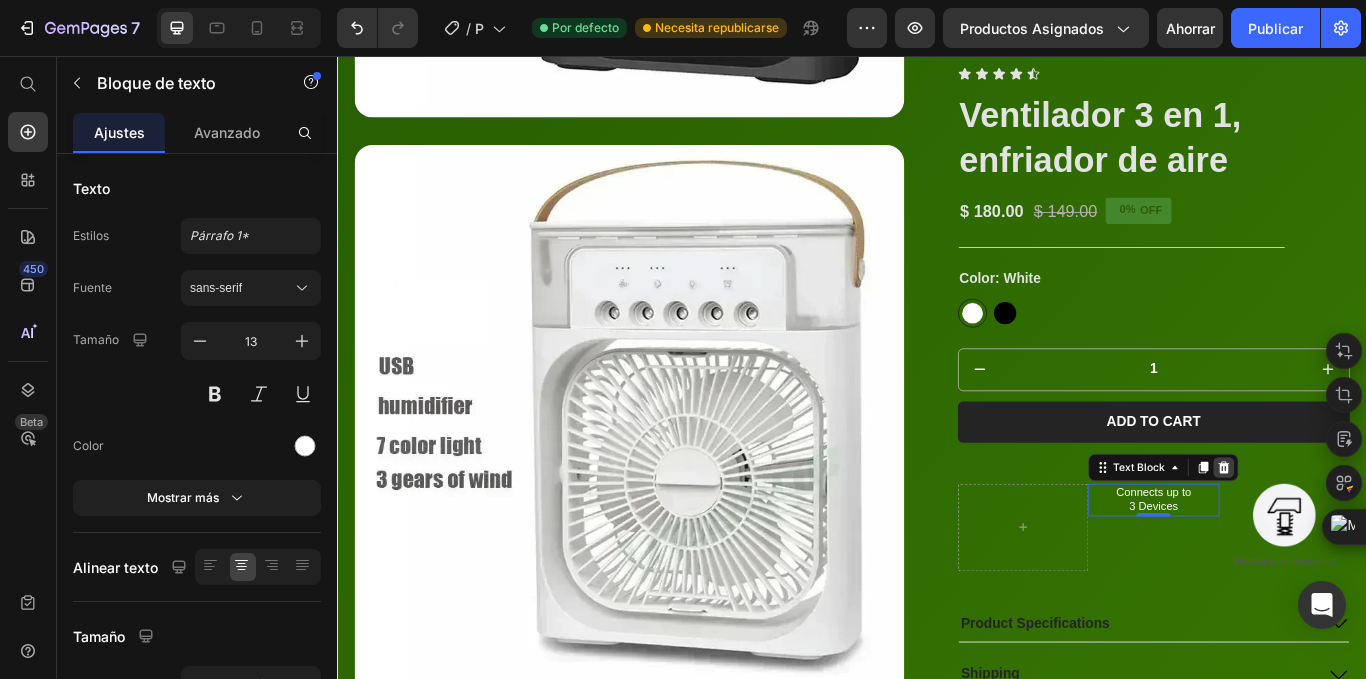 click 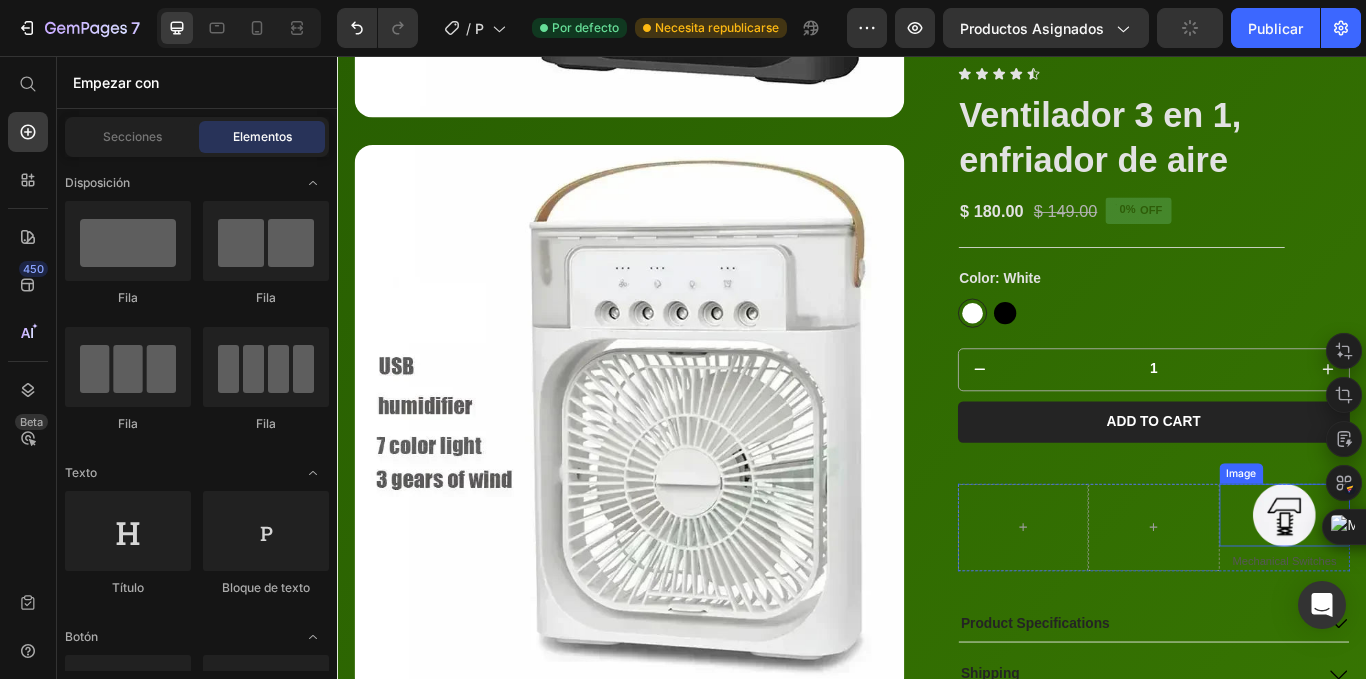 click at bounding box center [1441, 591] 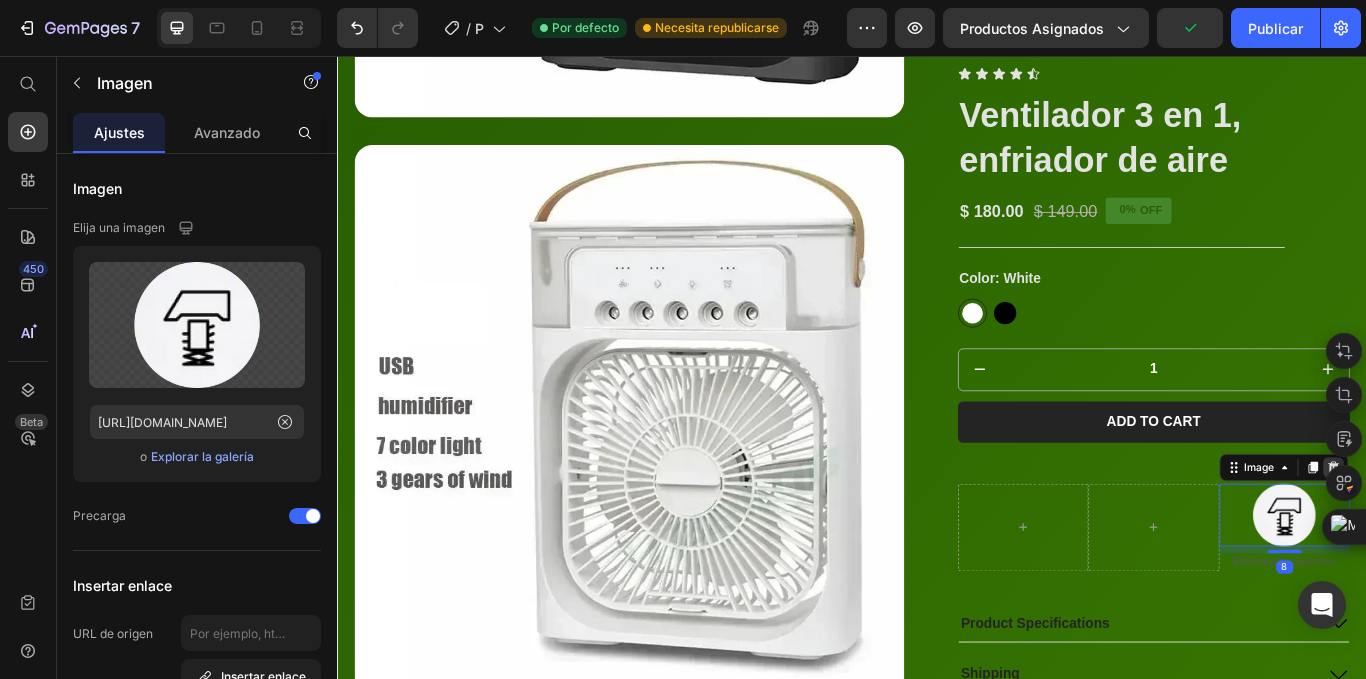 click 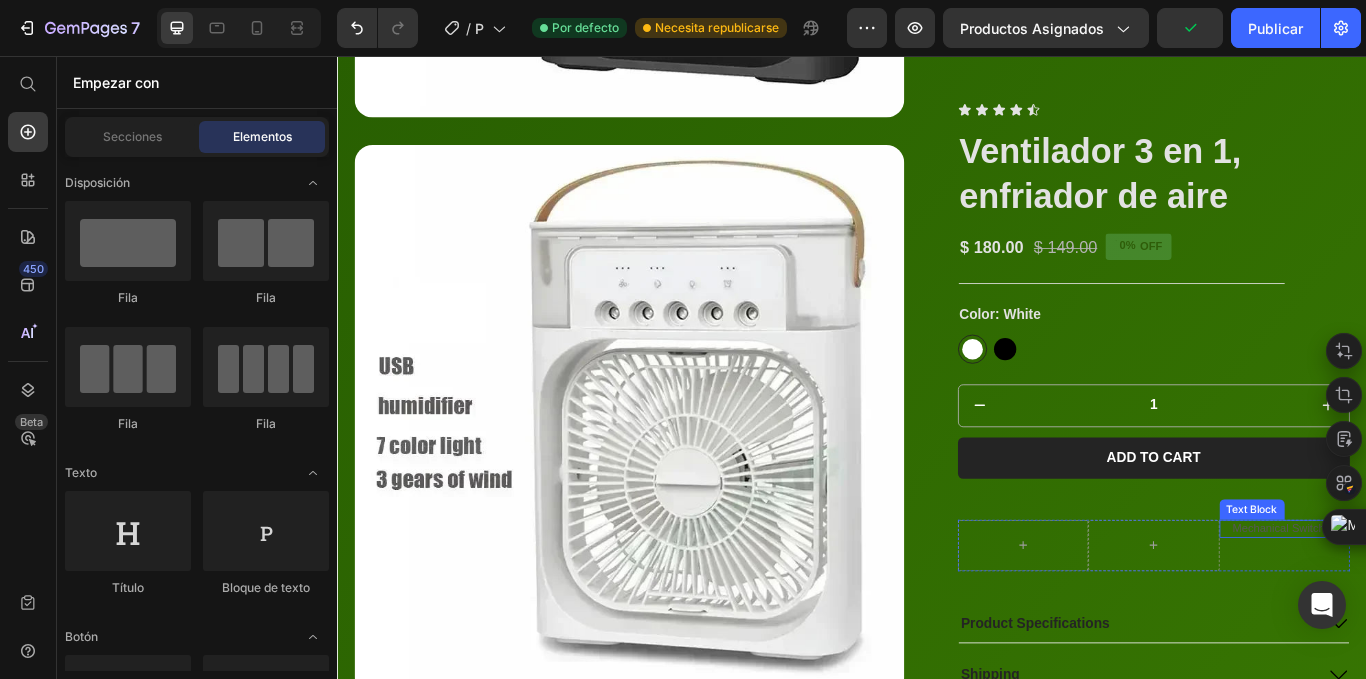 click on "Mechanical Switches" at bounding box center [1441, 607] 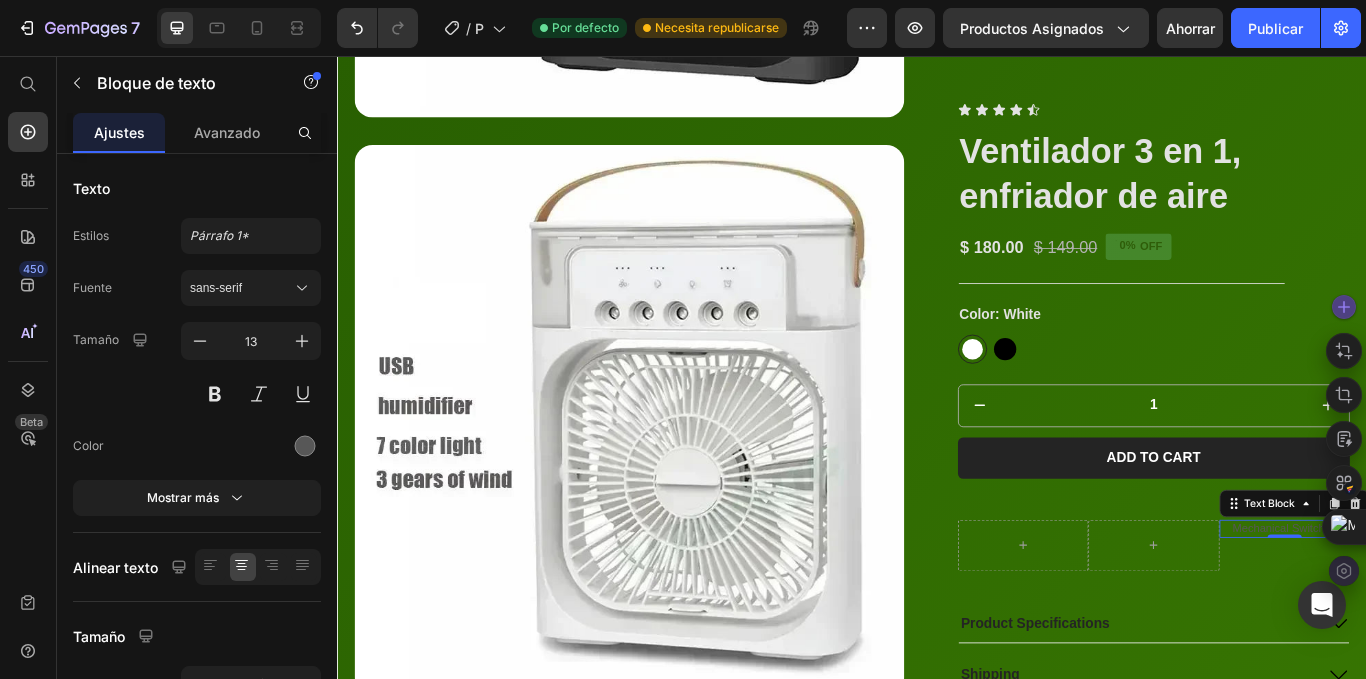 click 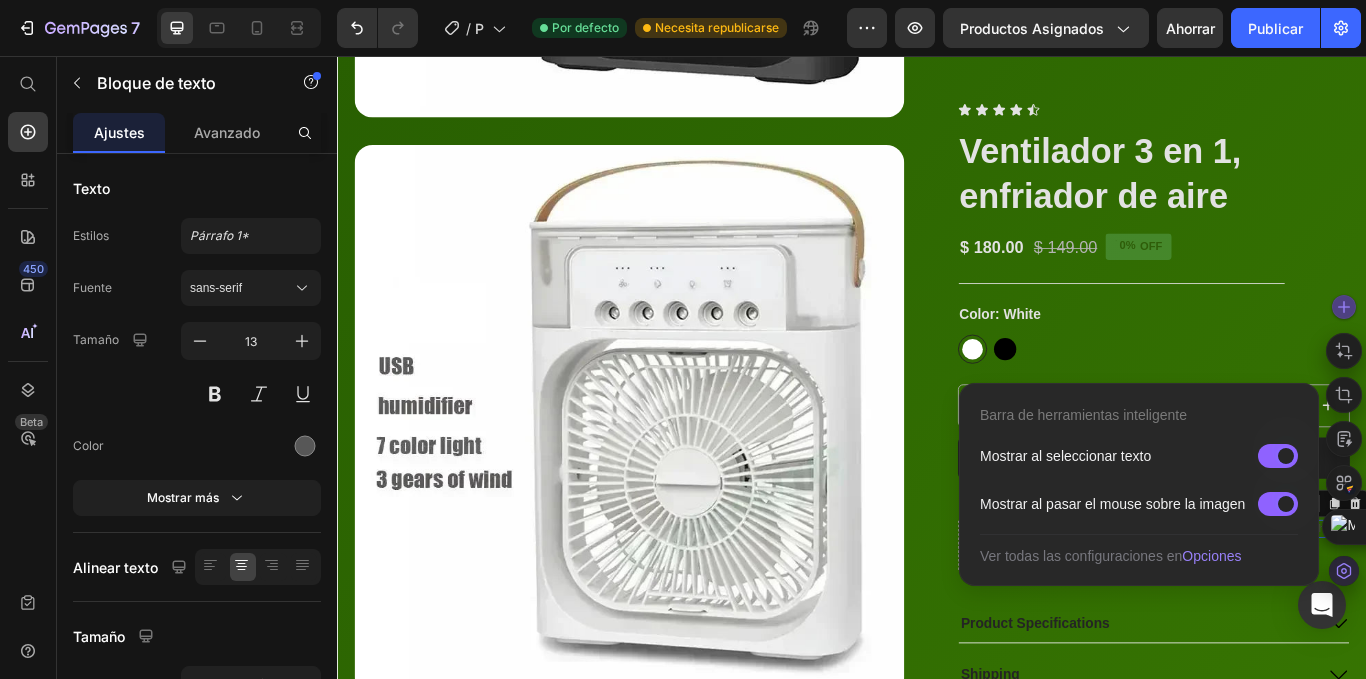 click 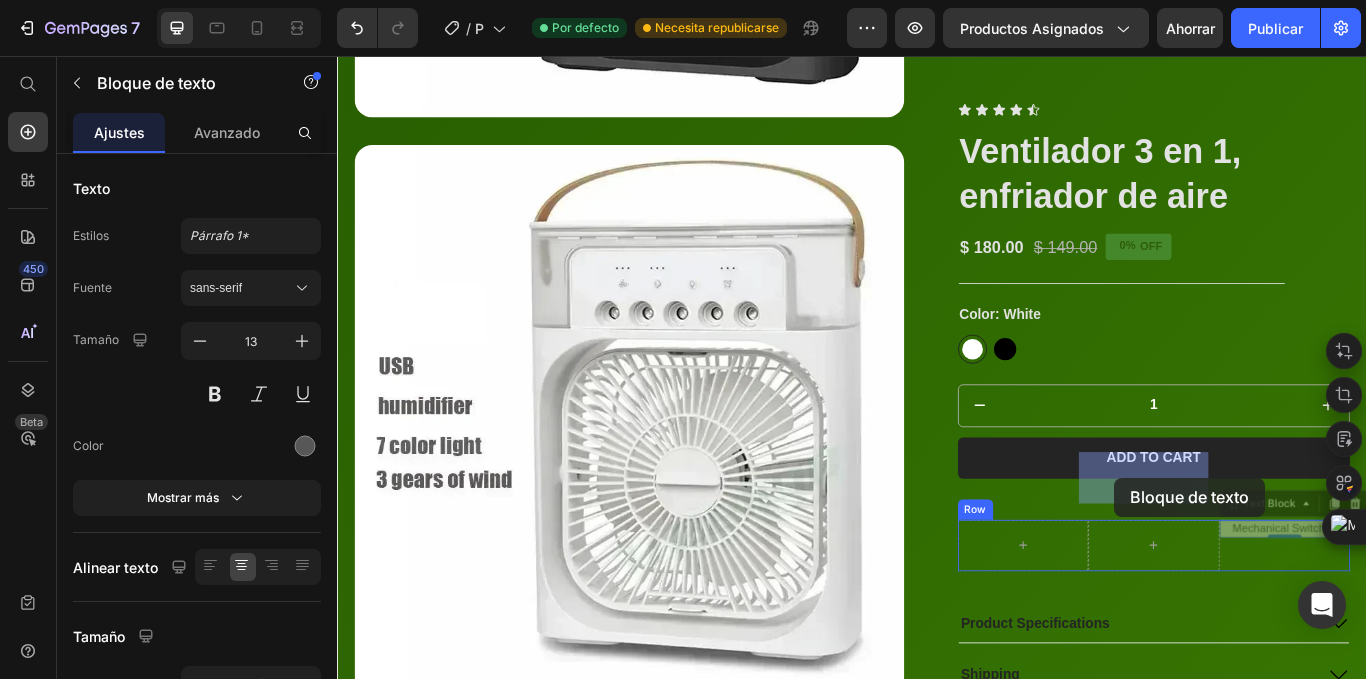 drag, startPoint x: 1371, startPoint y: 503, endPoint x: 1241, endPoint y: 548, distance: 137.56816 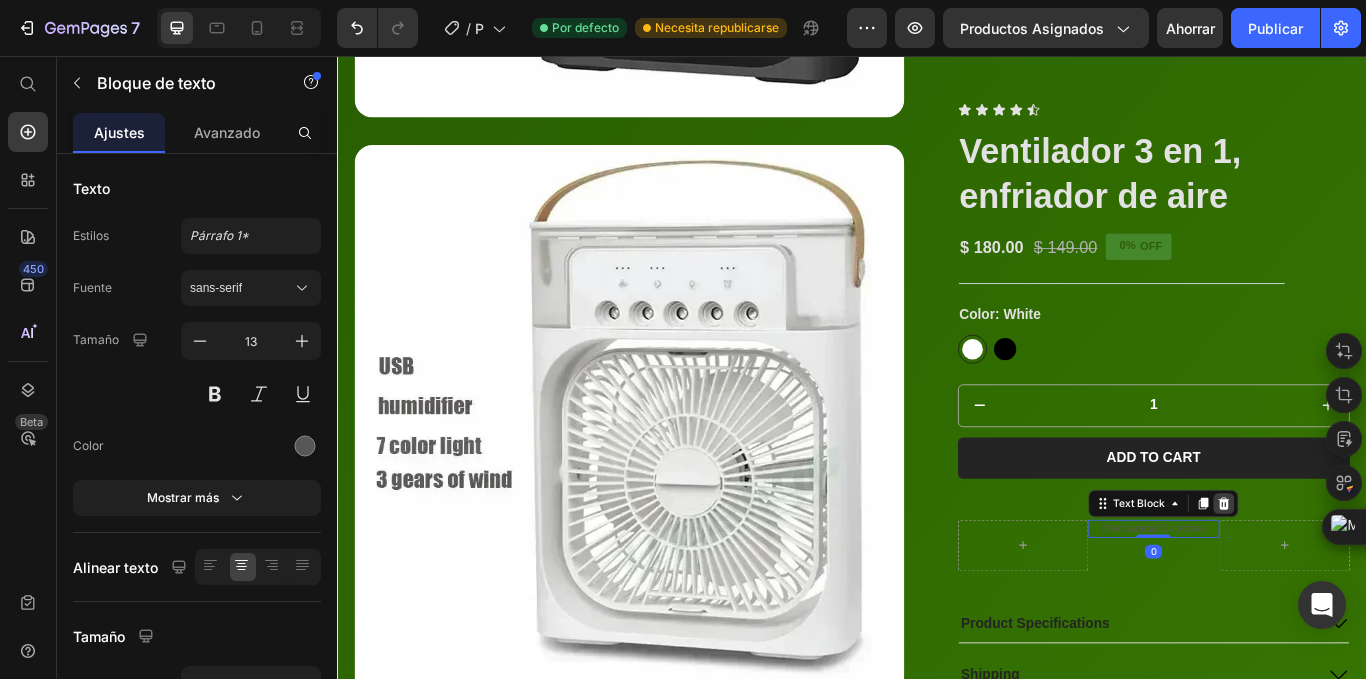 click 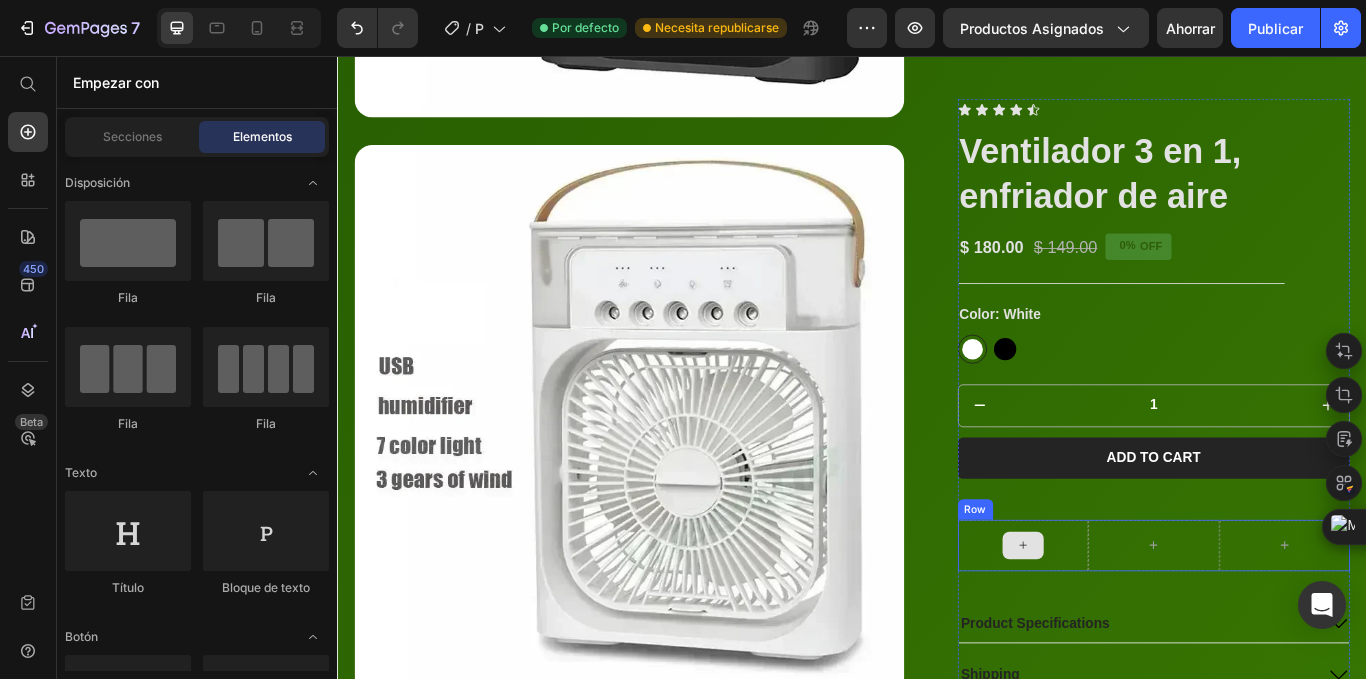 click at bounding box center (1136, 627) 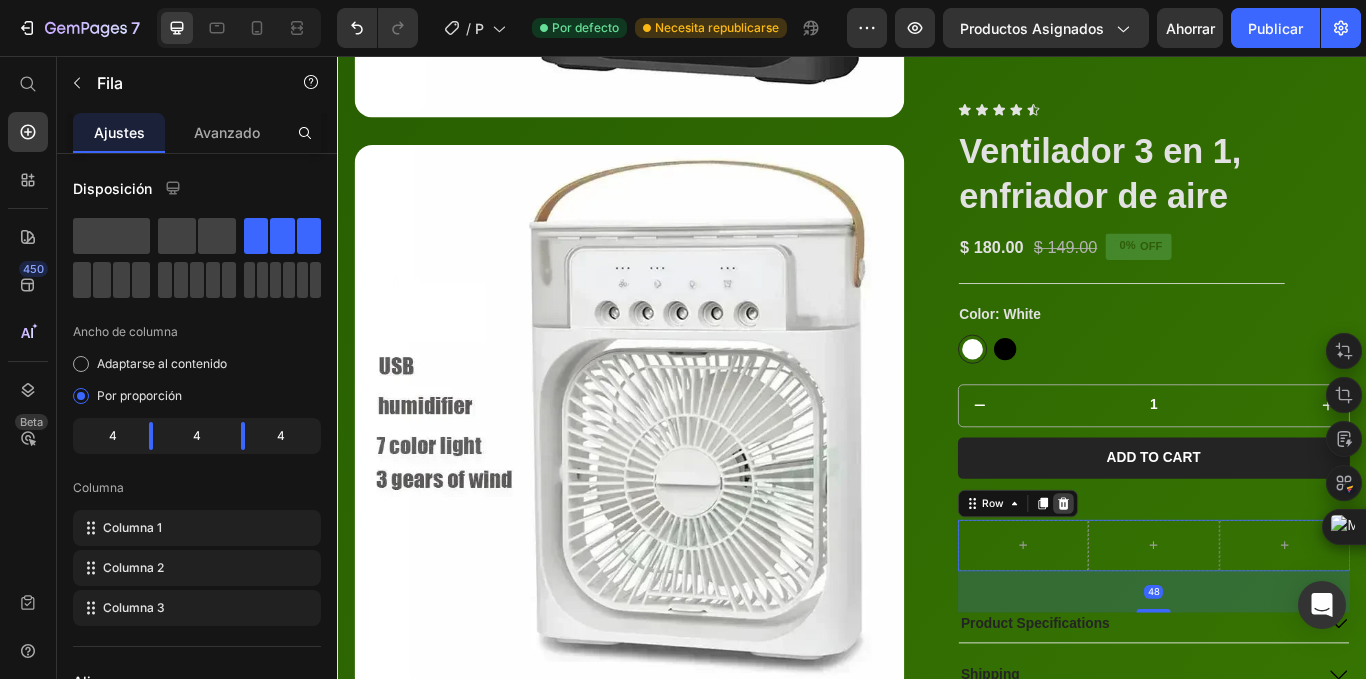 click 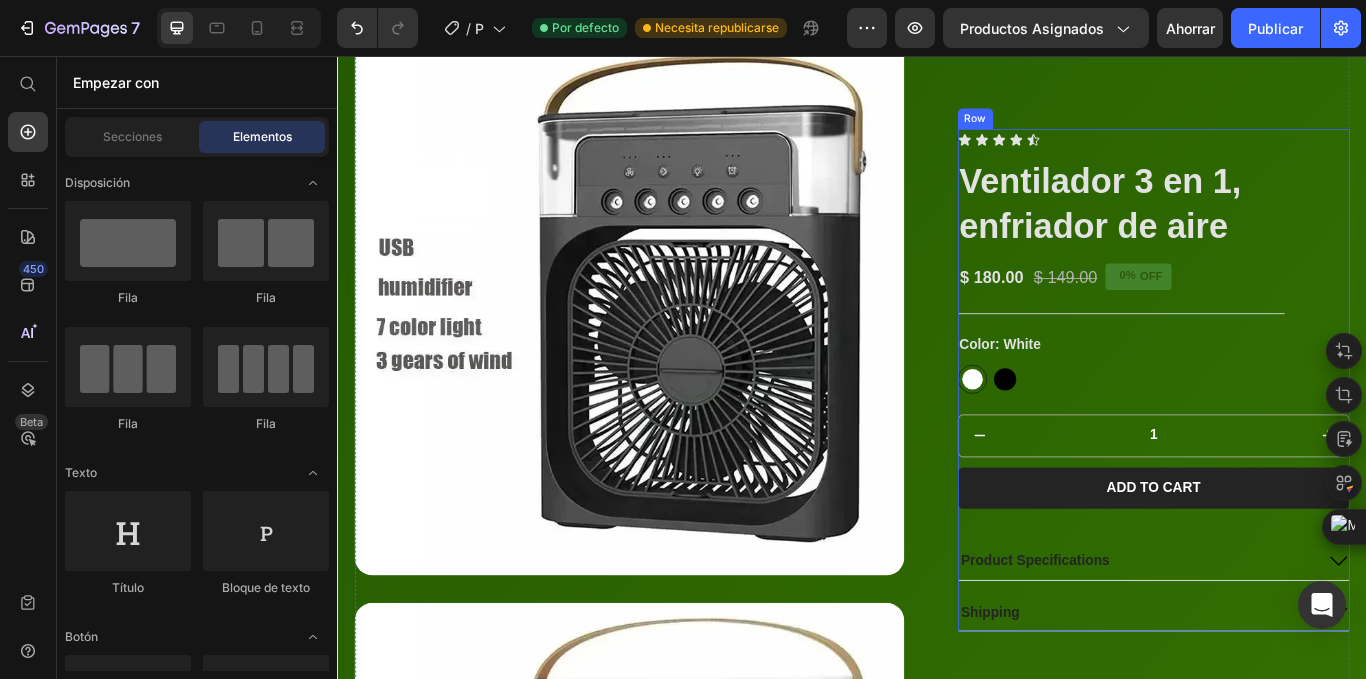 scroll, scrollTop: 5177, scrollLeft: 0, axis: vertical 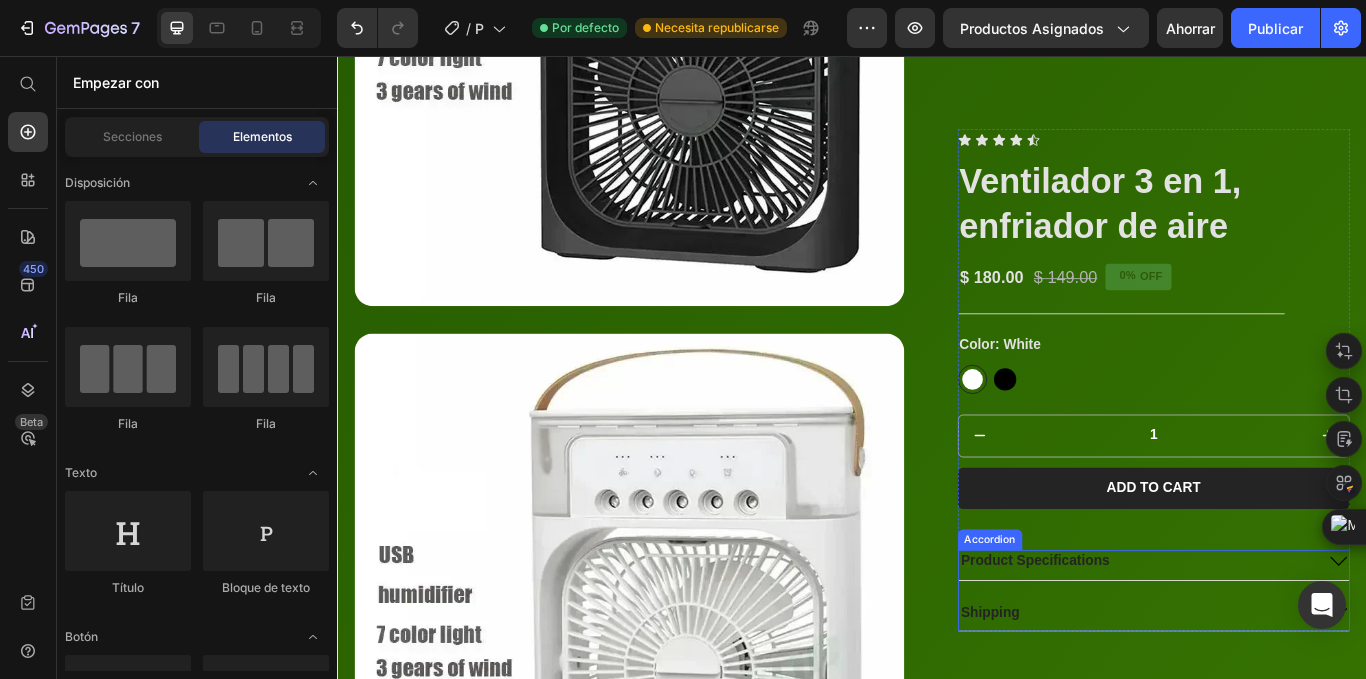 click 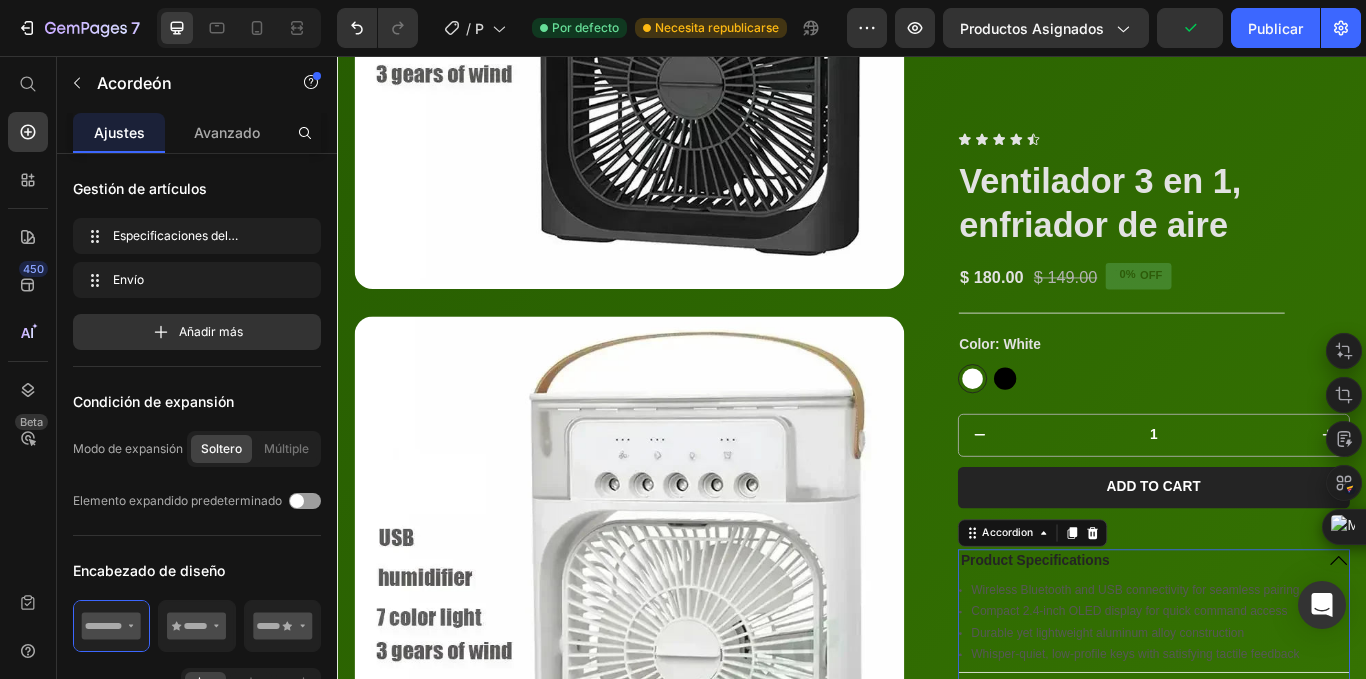 scroll, scrollTop: 5357, scrollLeft: 0, axis: vertical 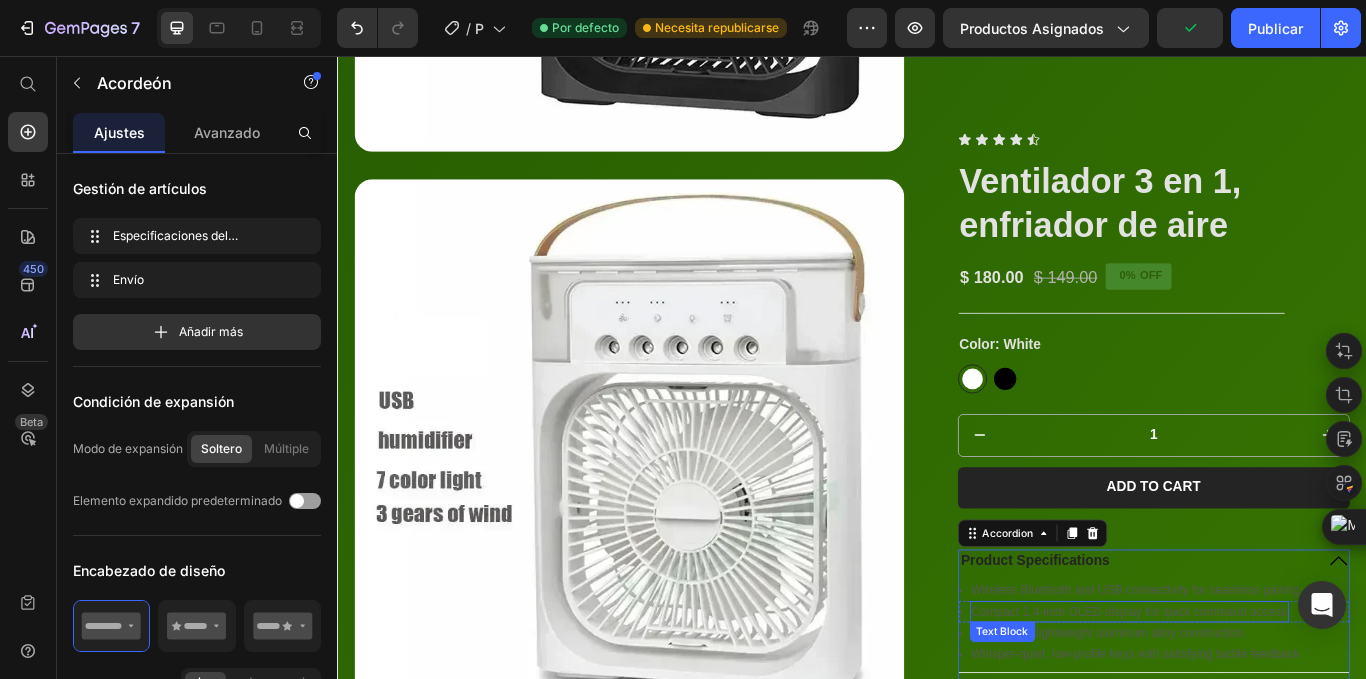 click on "Compact 2.4-inch OLED display for quick command access" at bounding box center [1260, 704] 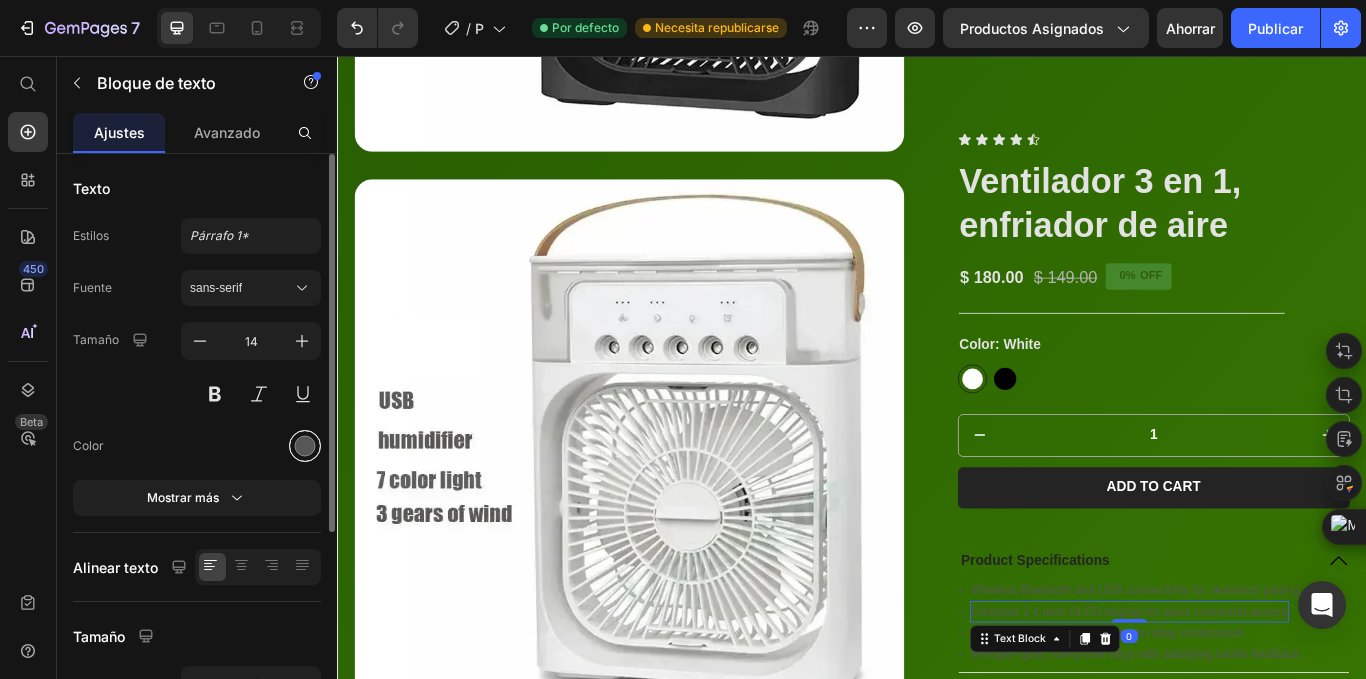 click at bounding box center (305, 446) 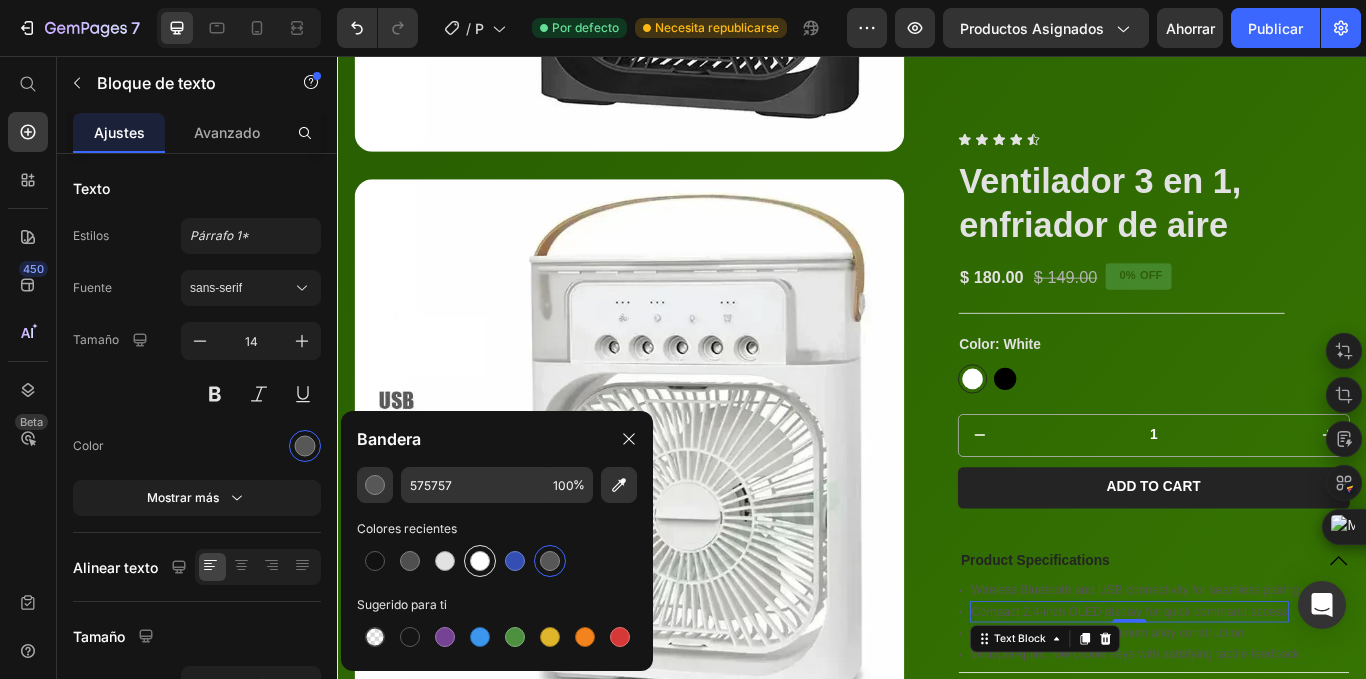 click at bounding box center (480, 561) 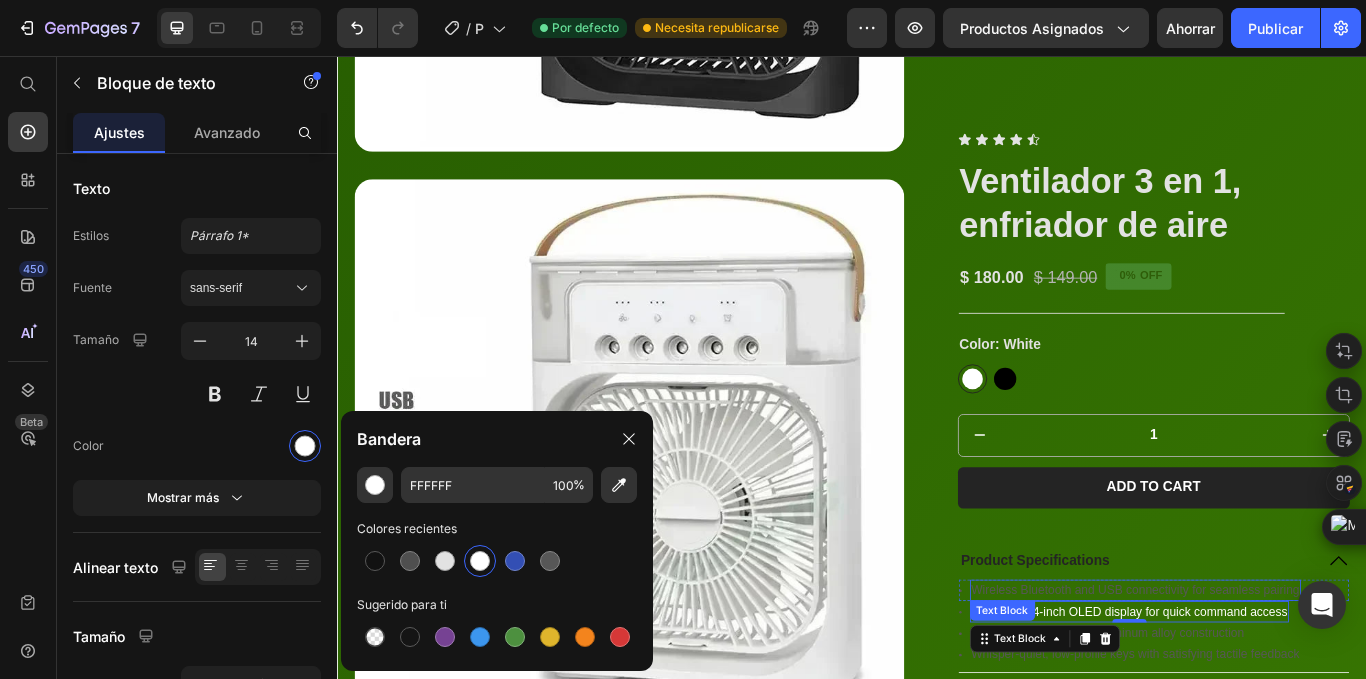 click on "Wireless Bluetooth and USB connectivity for seamless pairing" at bounding box center (1267, 679) 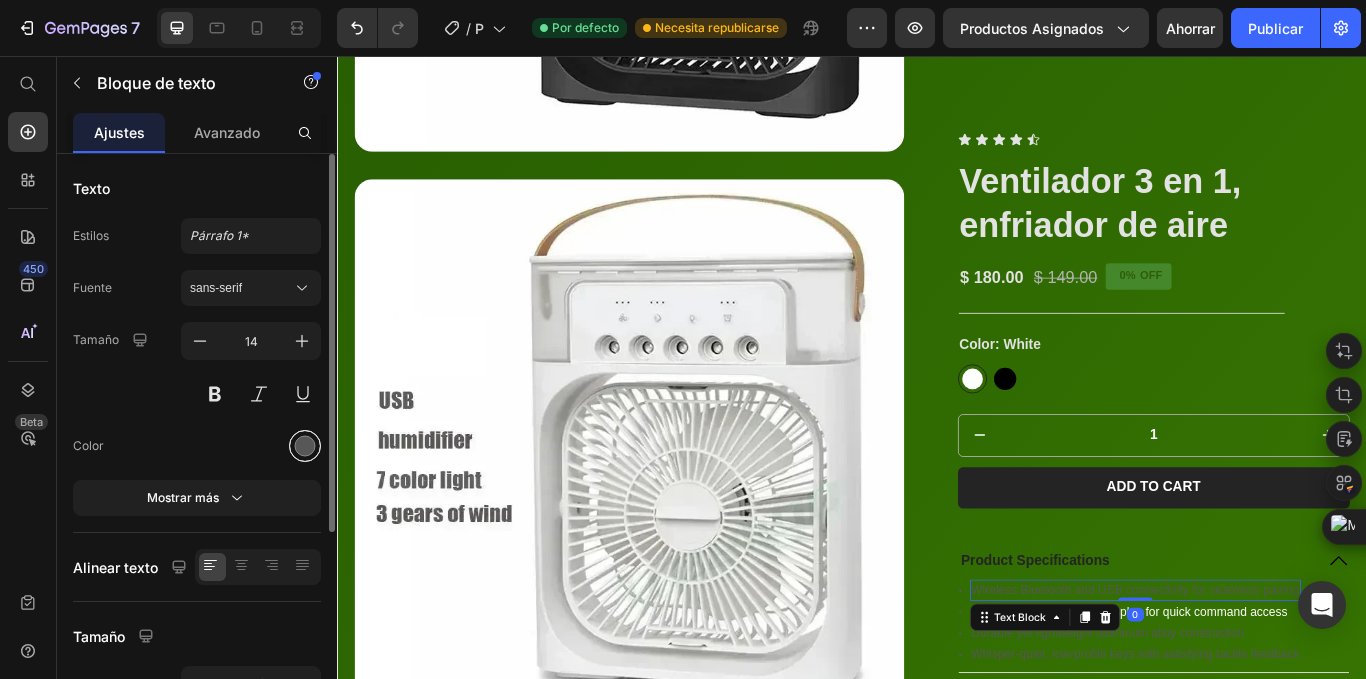 click at bounding box center (305, 446) 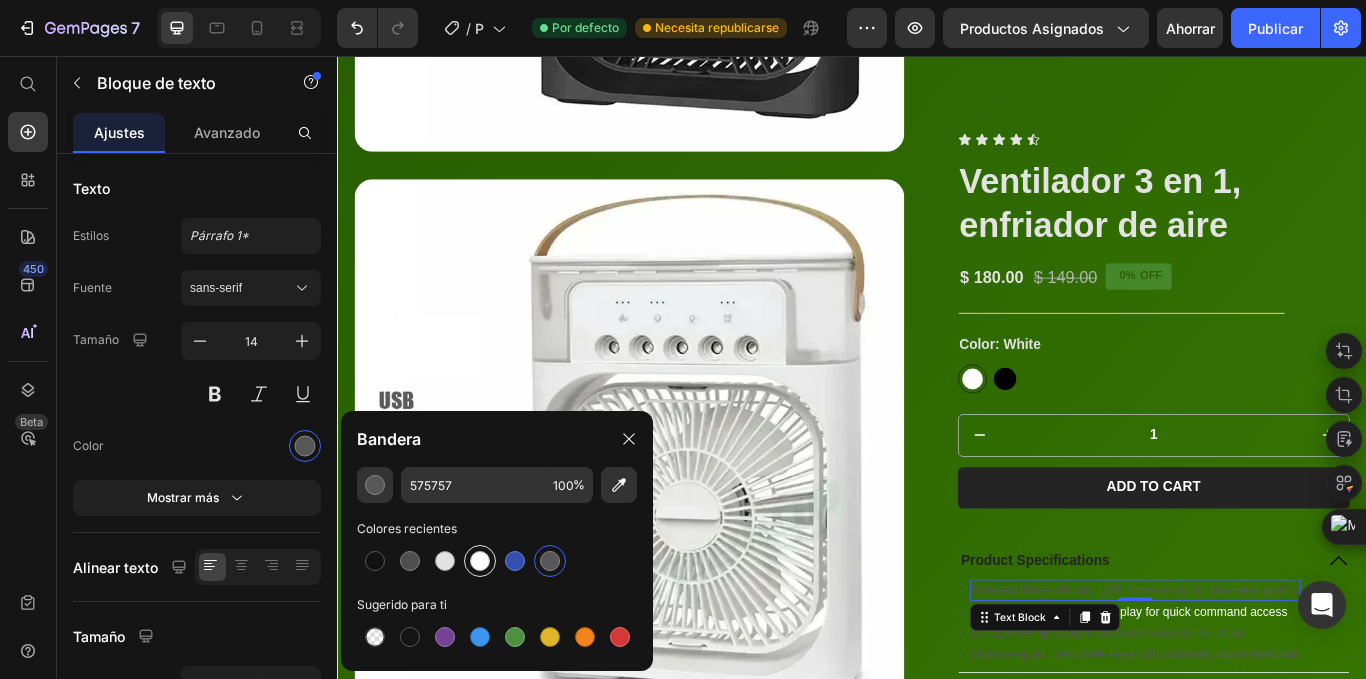 click at bounding box center (480, 561) 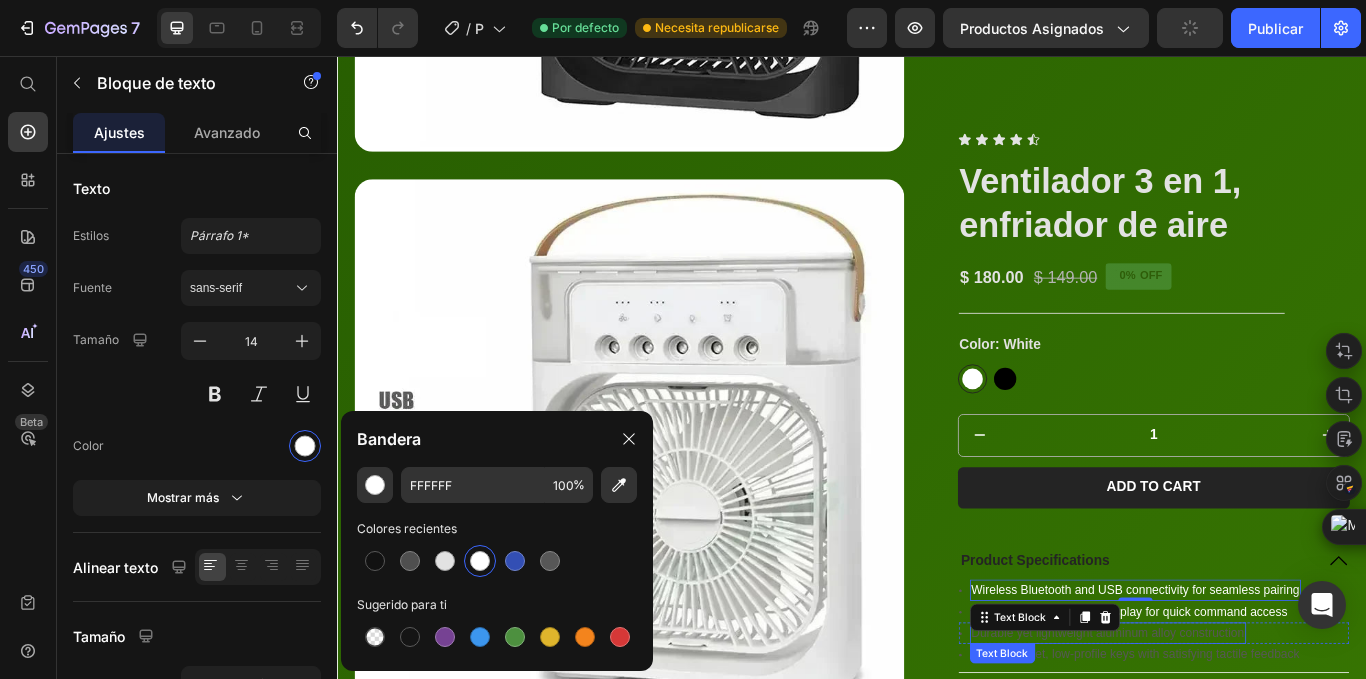 click on "Durable yet lightweight aluminum alloy construction" at bounding box center (1235, 729) 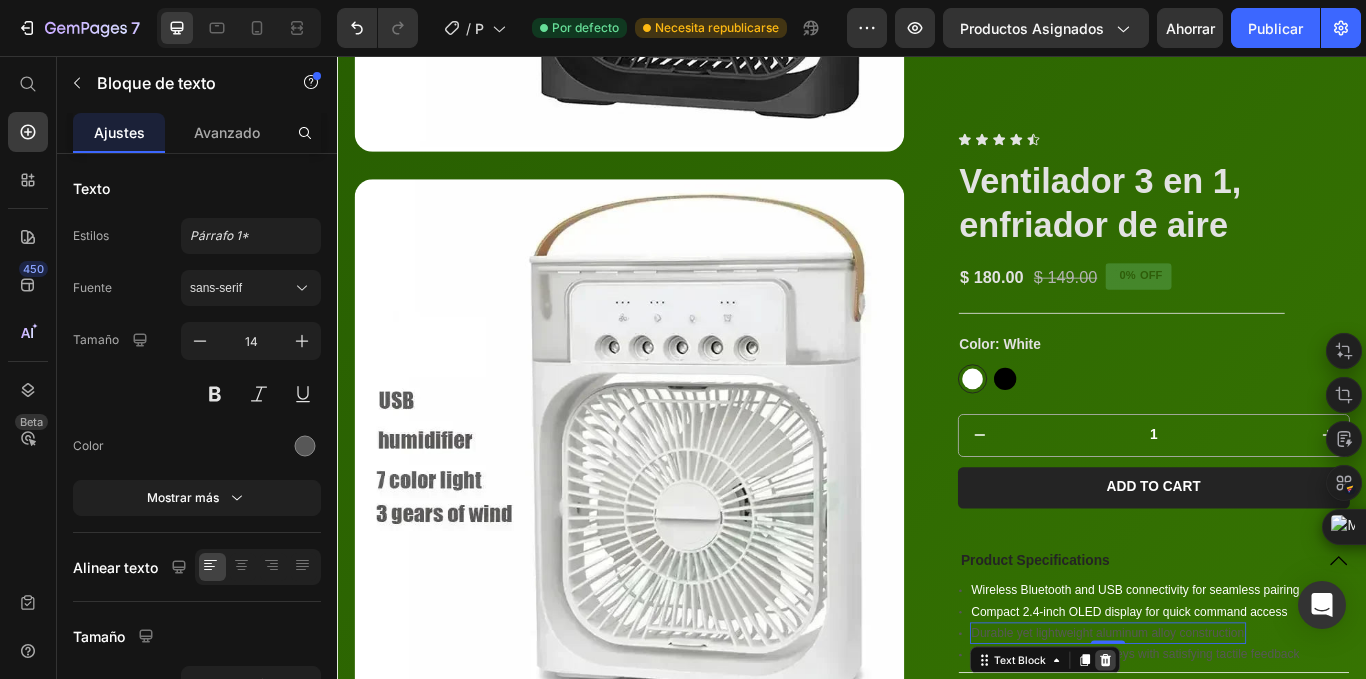 click 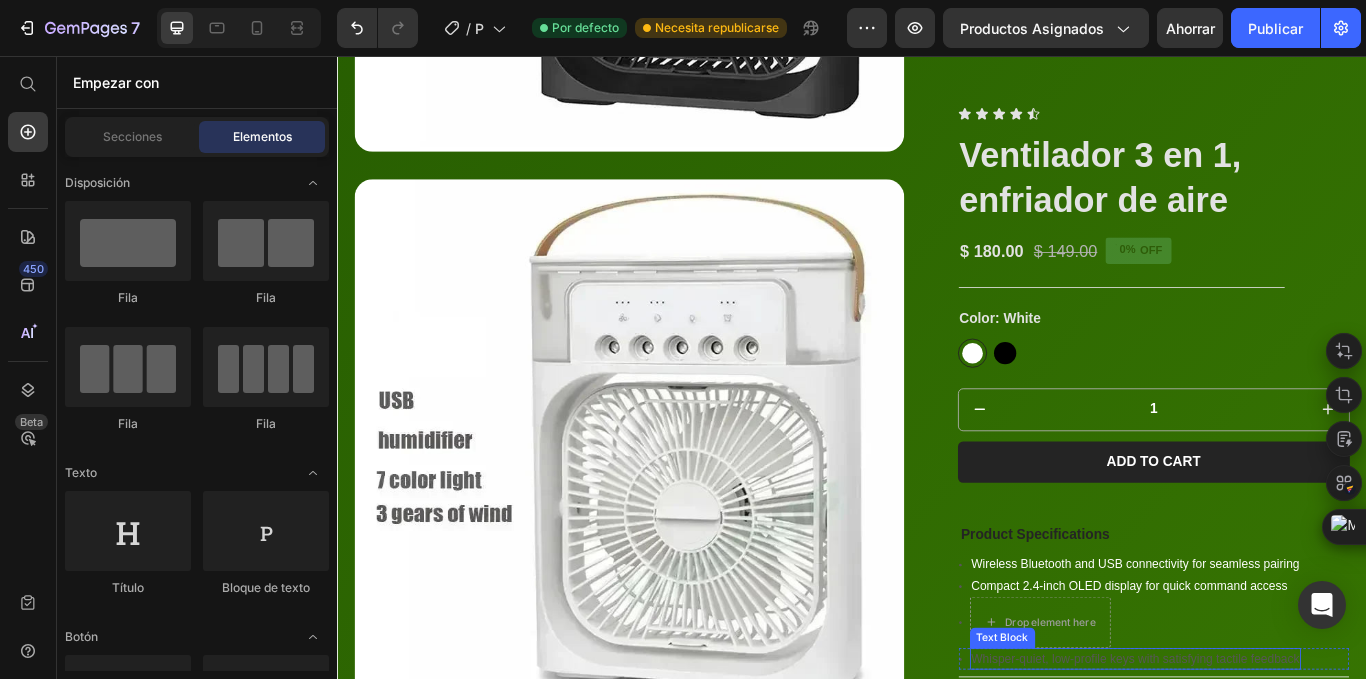 click on "Whisper-quiet, low-profile keys with satisfying tactile feedback" at bounding box center (1267, 759) 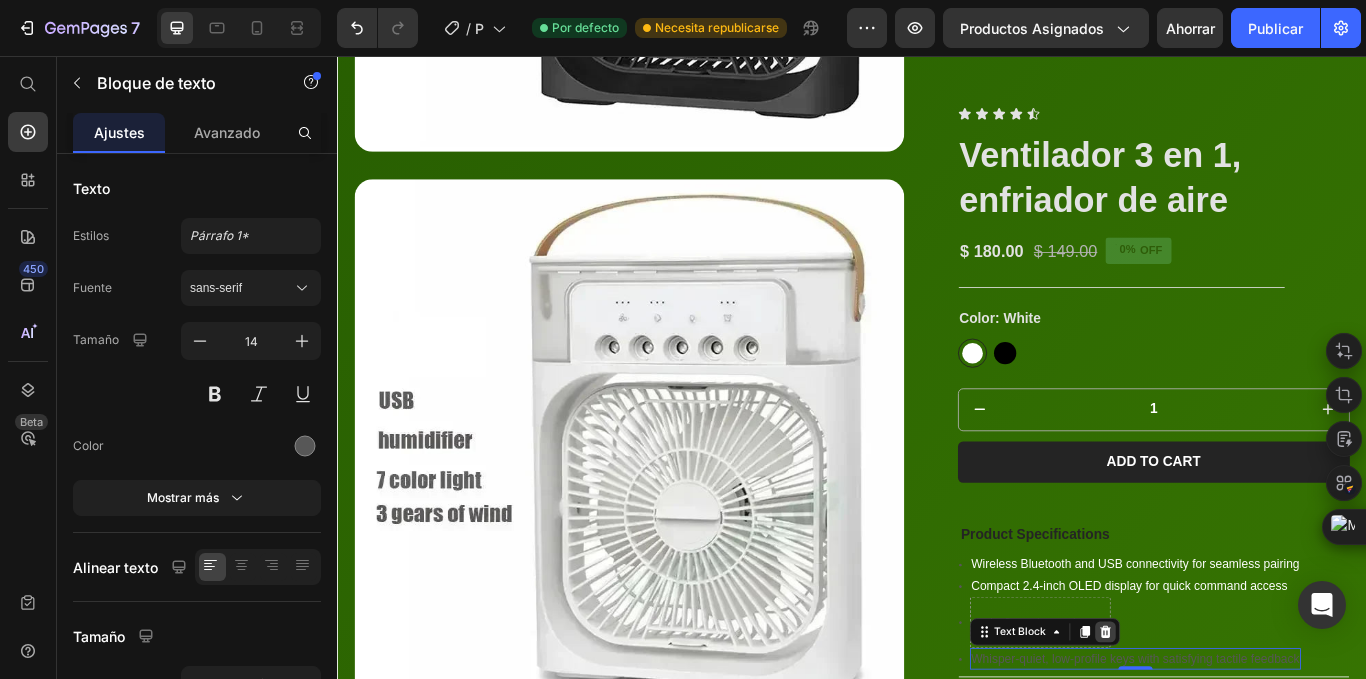 click 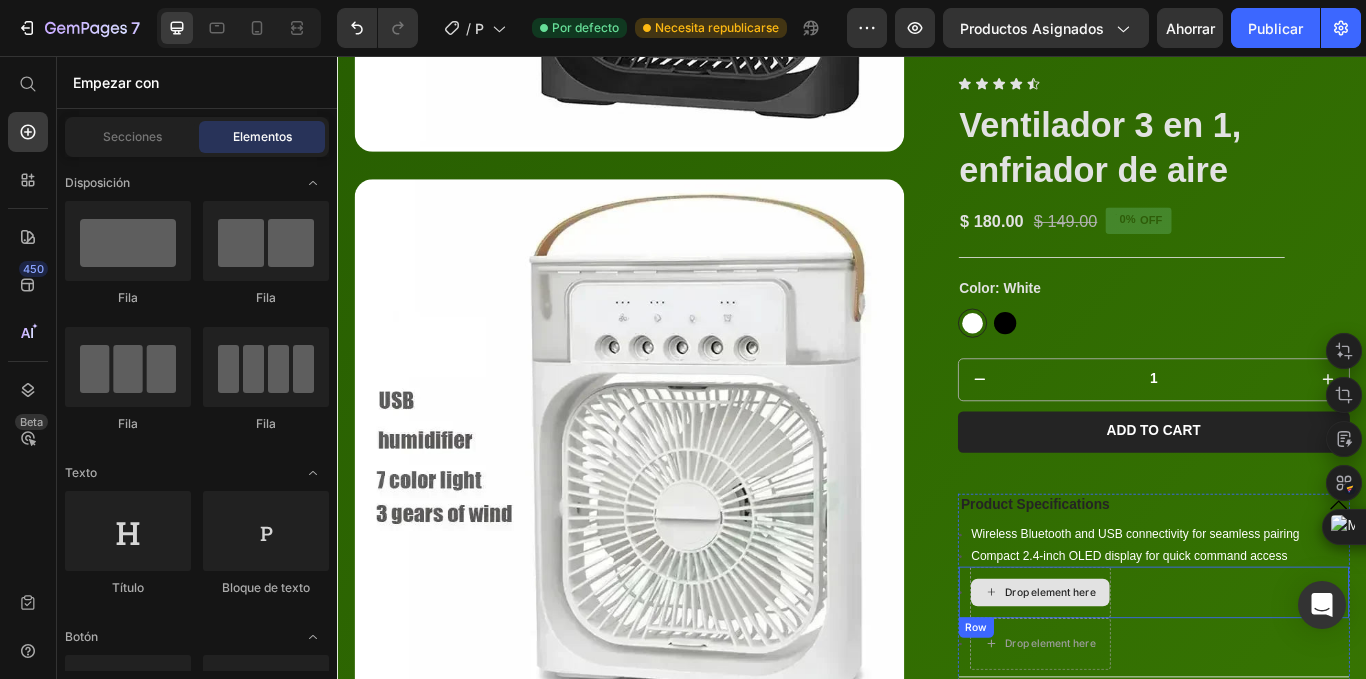 click on "Drop element here" at bounding box center (1156, 682) 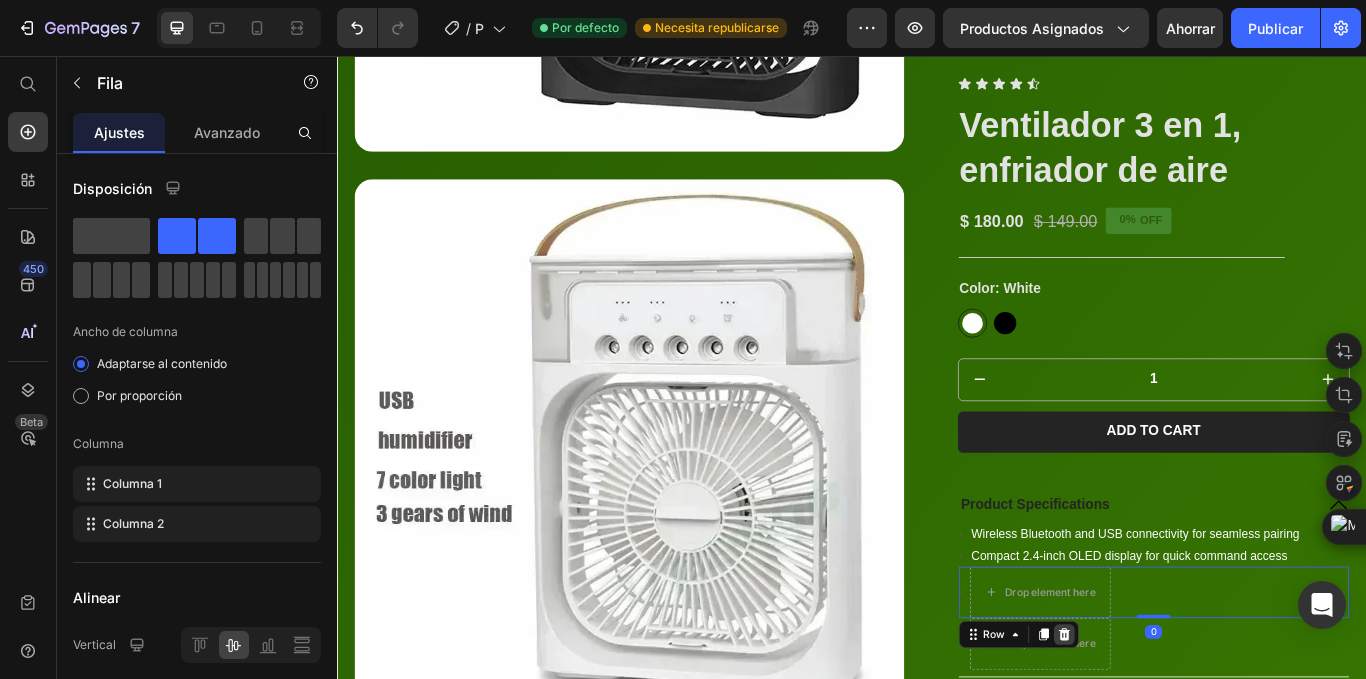 click 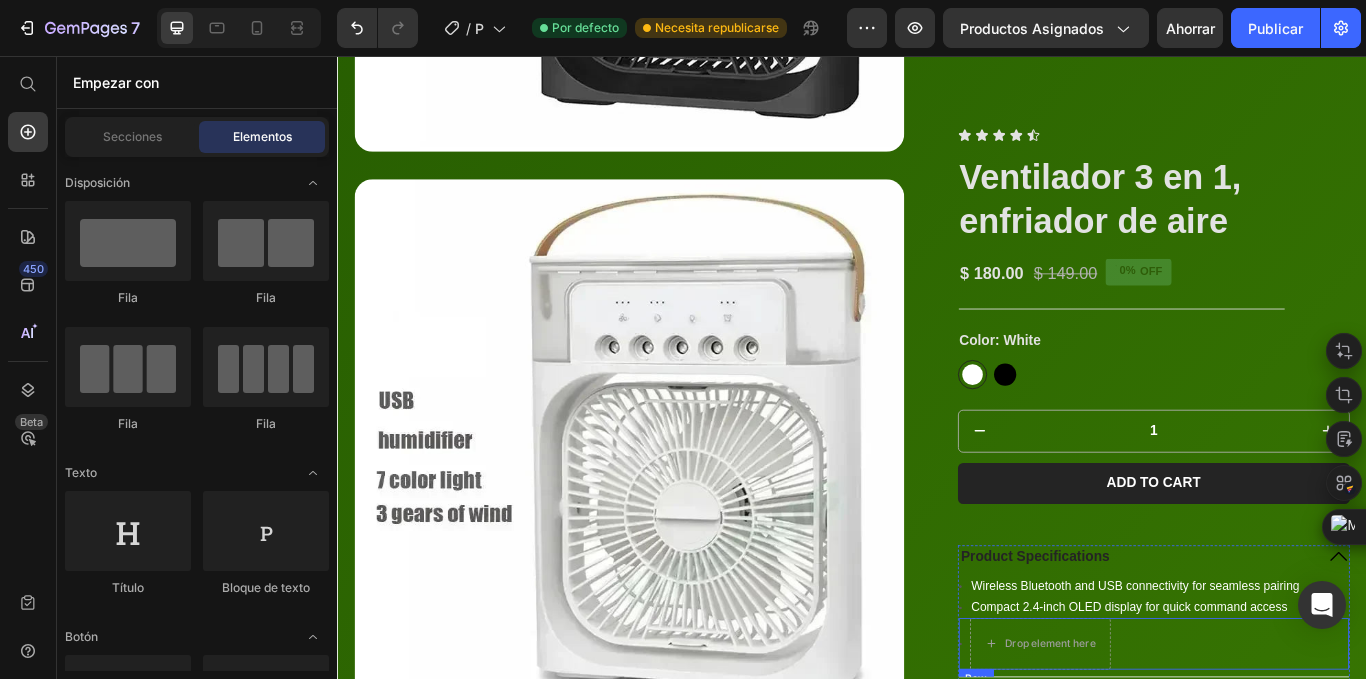 click on "Icon
Drop element here Row" at bounding box center [1289, 742] 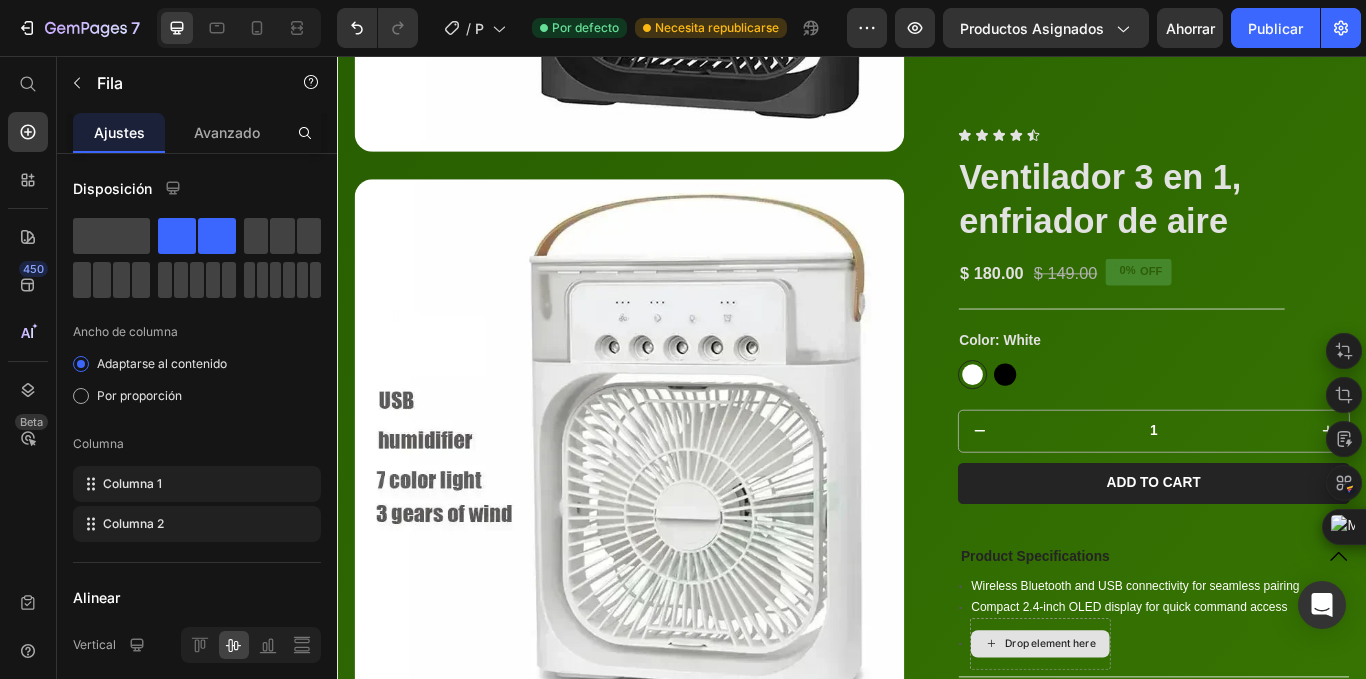 click on "Drop element here" at bounding box center [1168, 742] 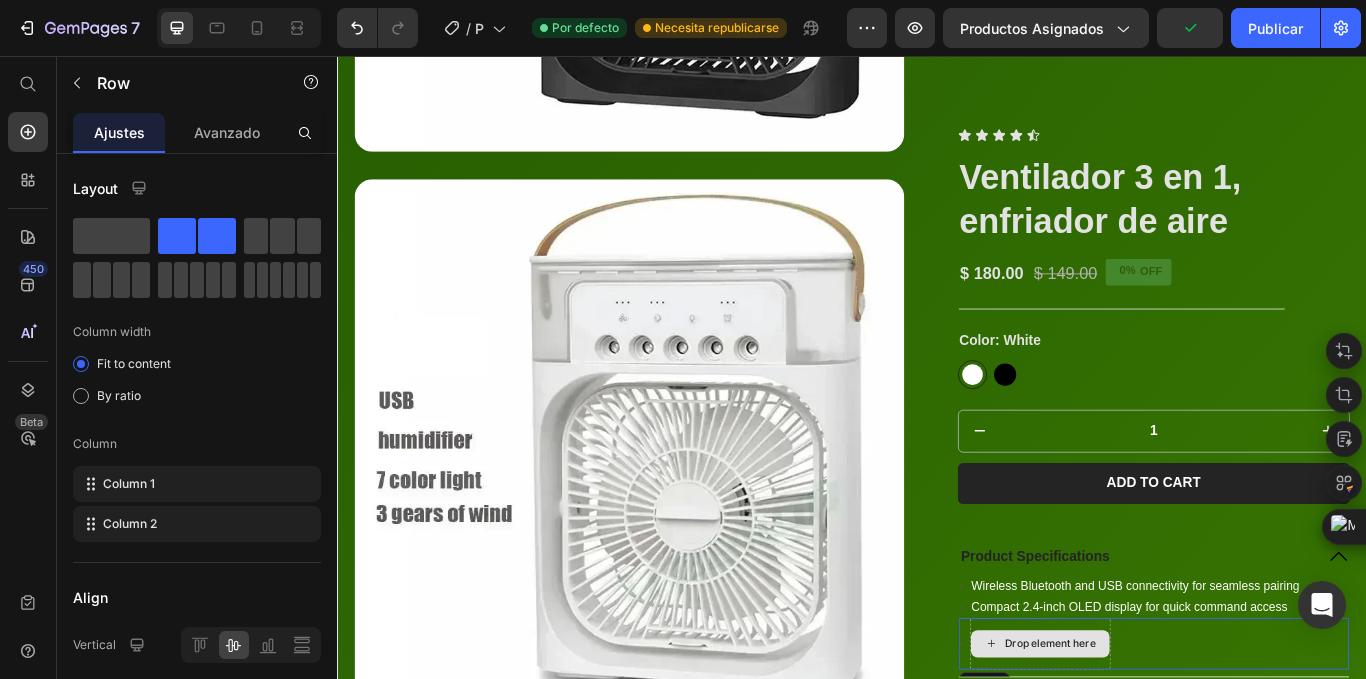 click on "Icon
Drop element here Row" at bounding box center [1289, 742] 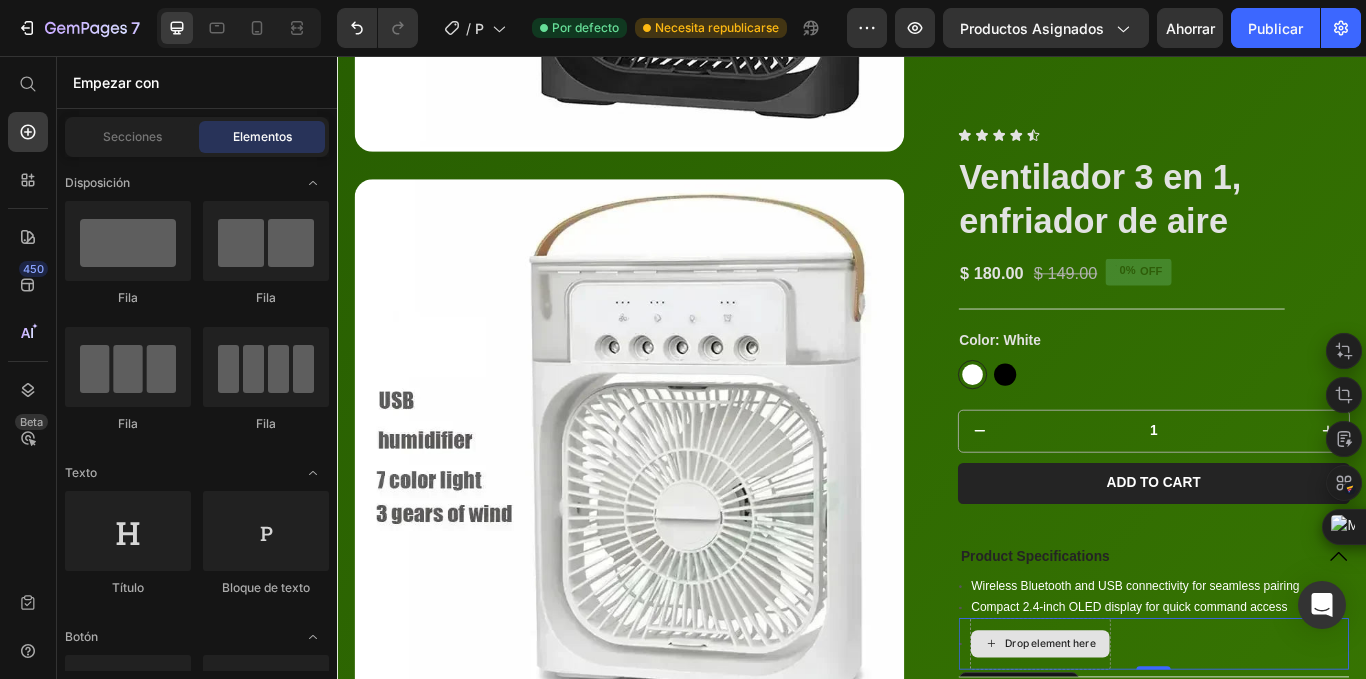 click on "Drop element here" at bounding box center (1156, 742) 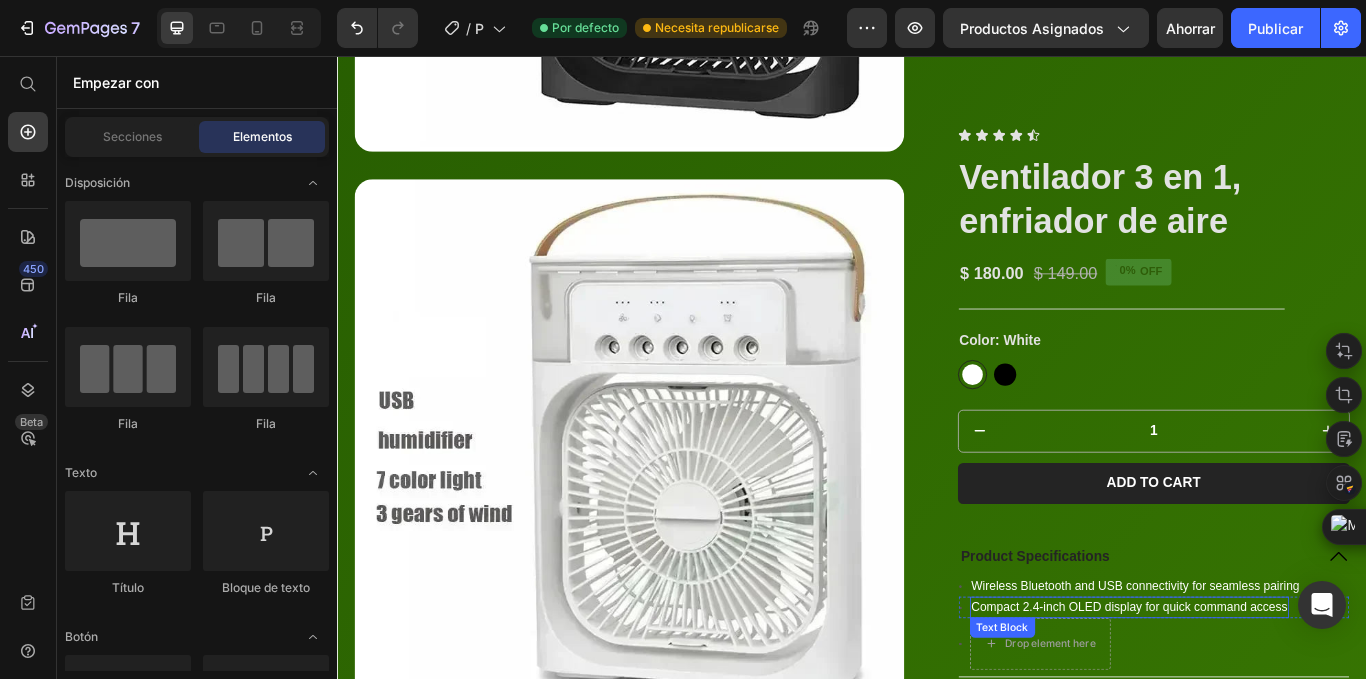 click on "Compact 2.4-inch OLED display for quick command access" at bounding box center (1260, 699) 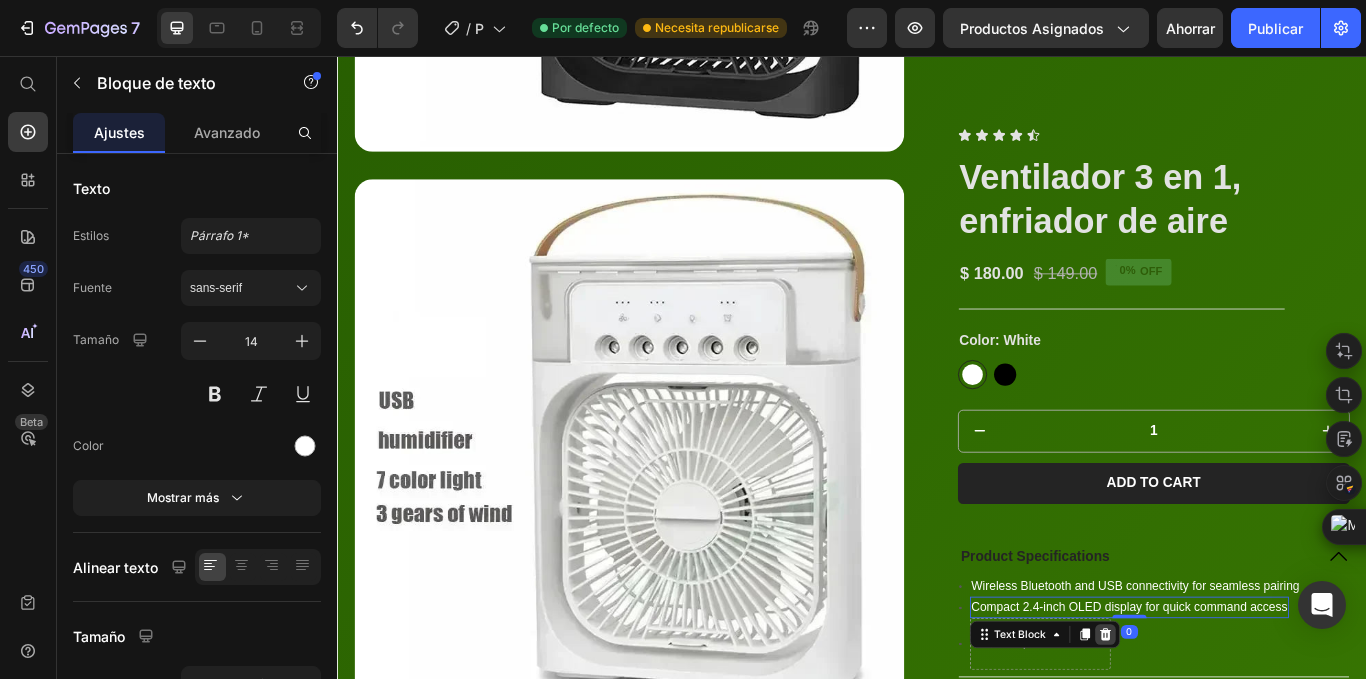 click 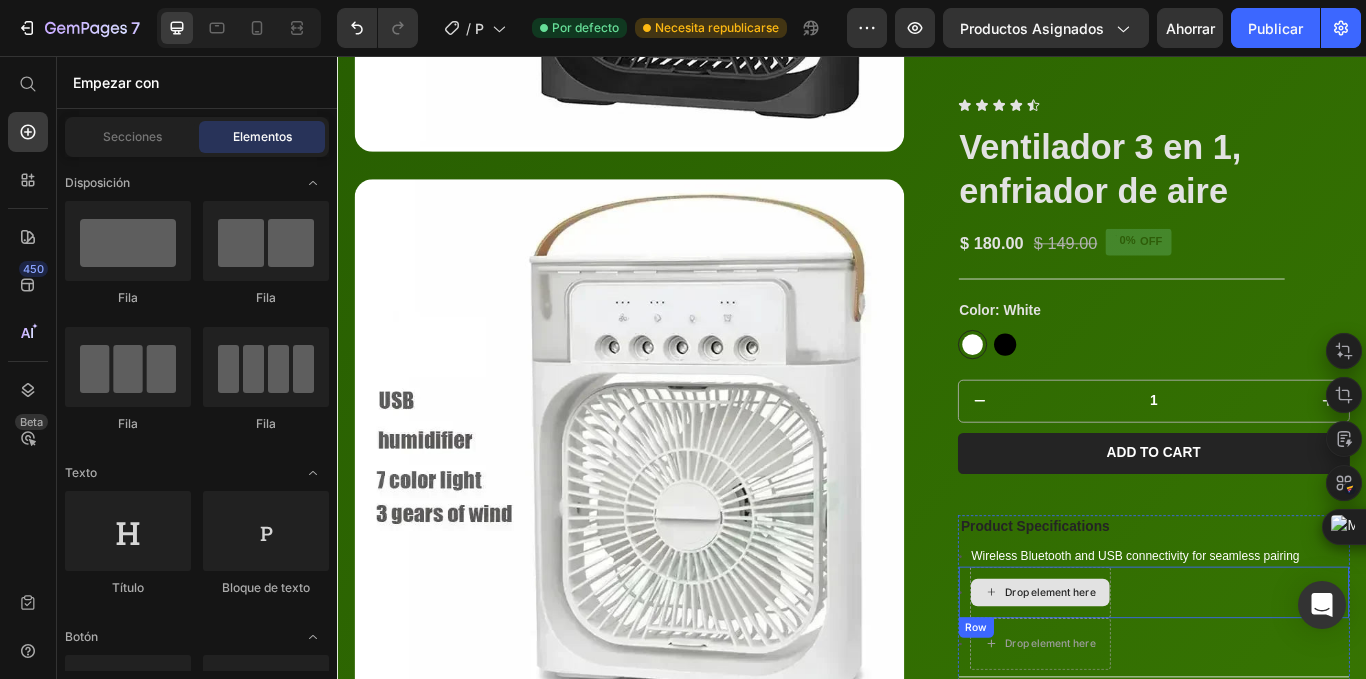 click on "Drop element here" at bounding box center (1156, 682) 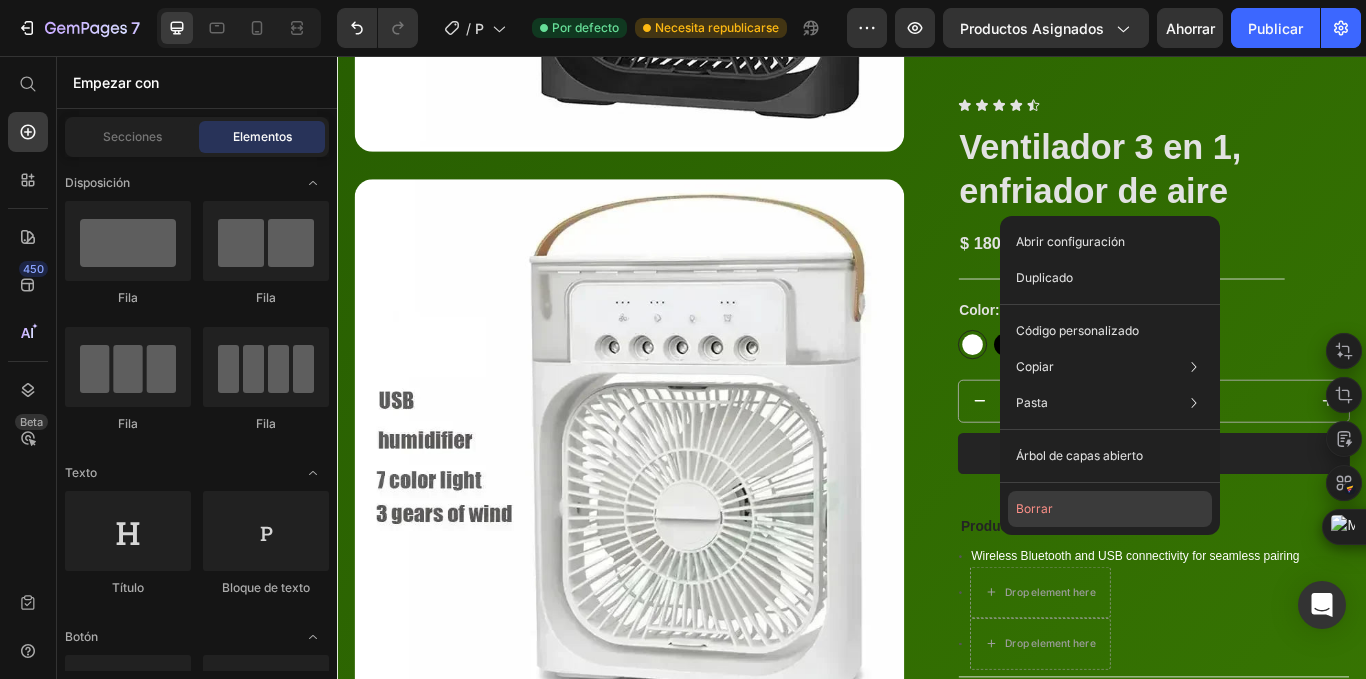 click on "Borrar" 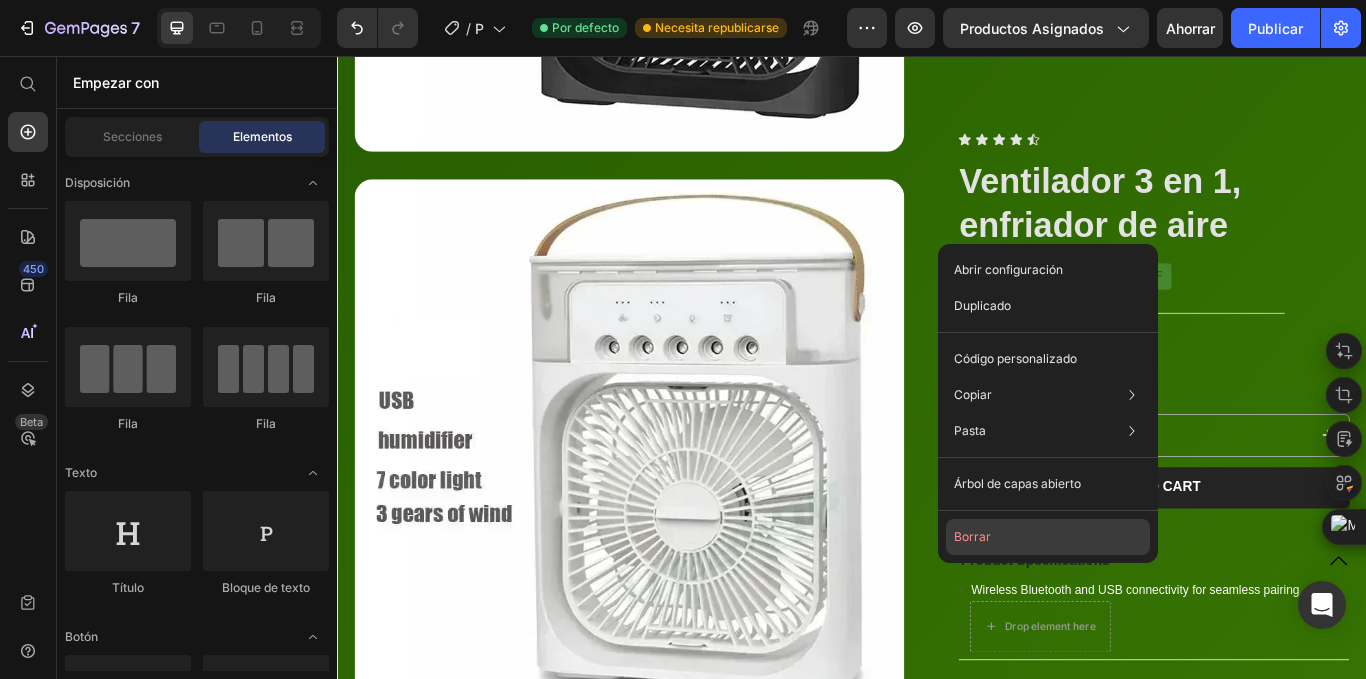 click on "Borrar" at bounding box center [972, 537] 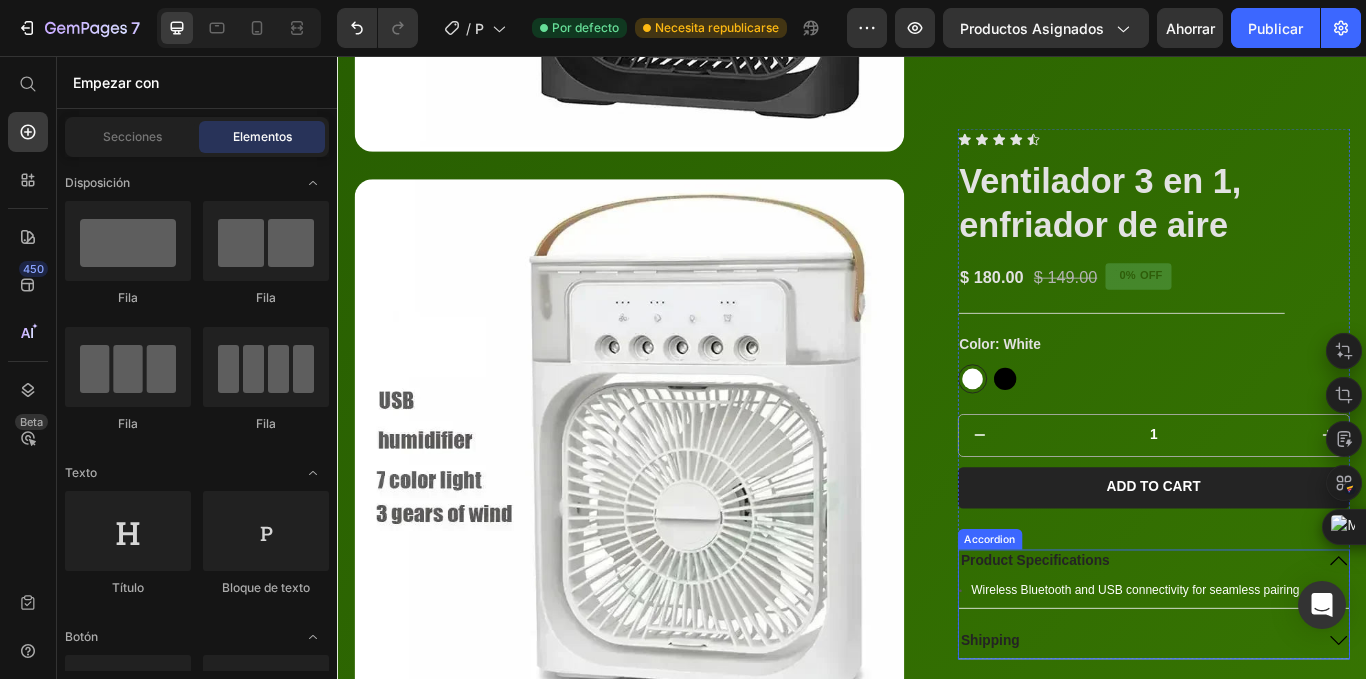 click on "Wireless Bluetooth and USB connectivity for seamless pairing" at bounding box center (1267, 679) 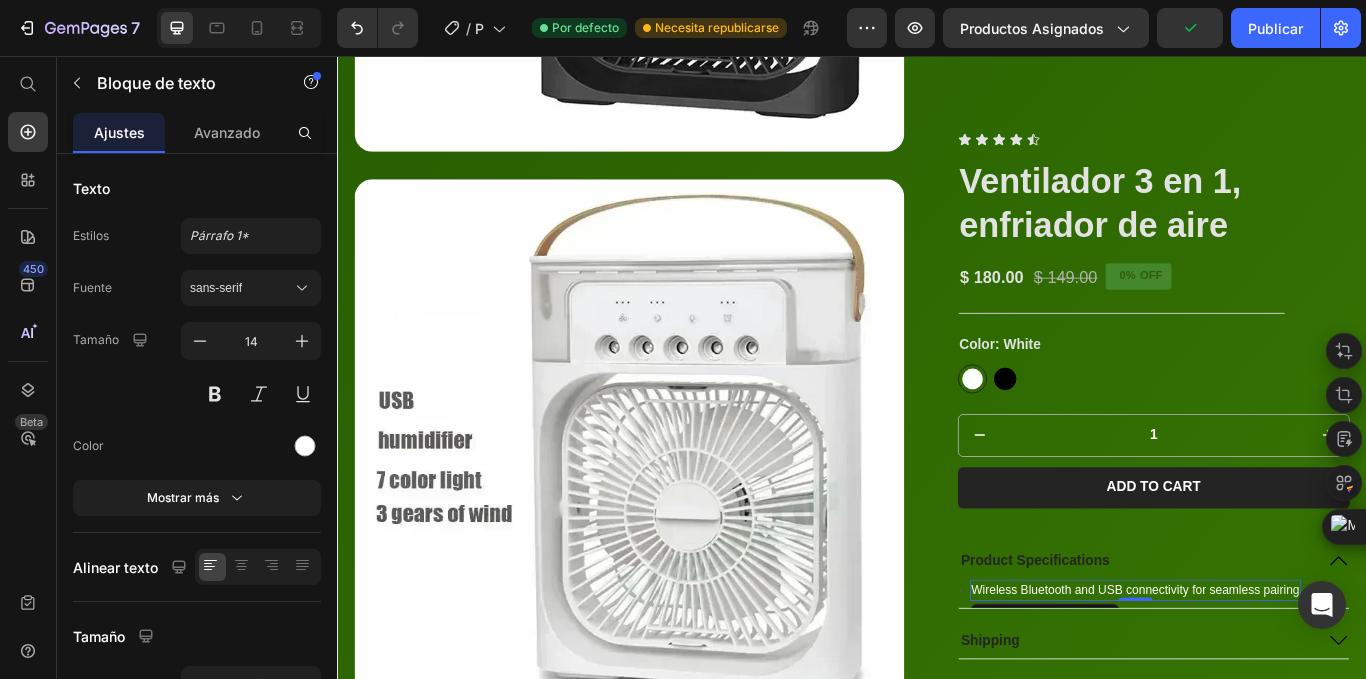 scroll, scrollTop: 5473, scrollLeft: 0, axis: vertical 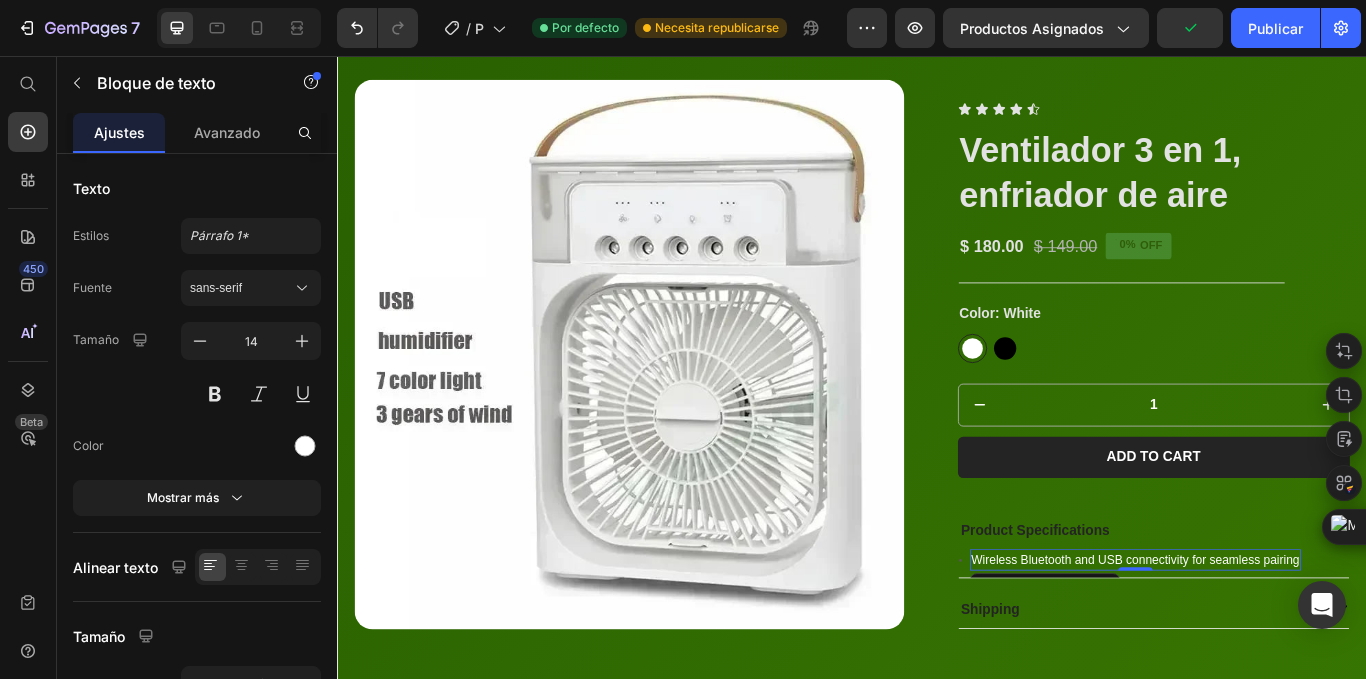 click on "Wireless Bluetooth and USB connectivity for seamless pairing" at bounding box center (1267, 643) 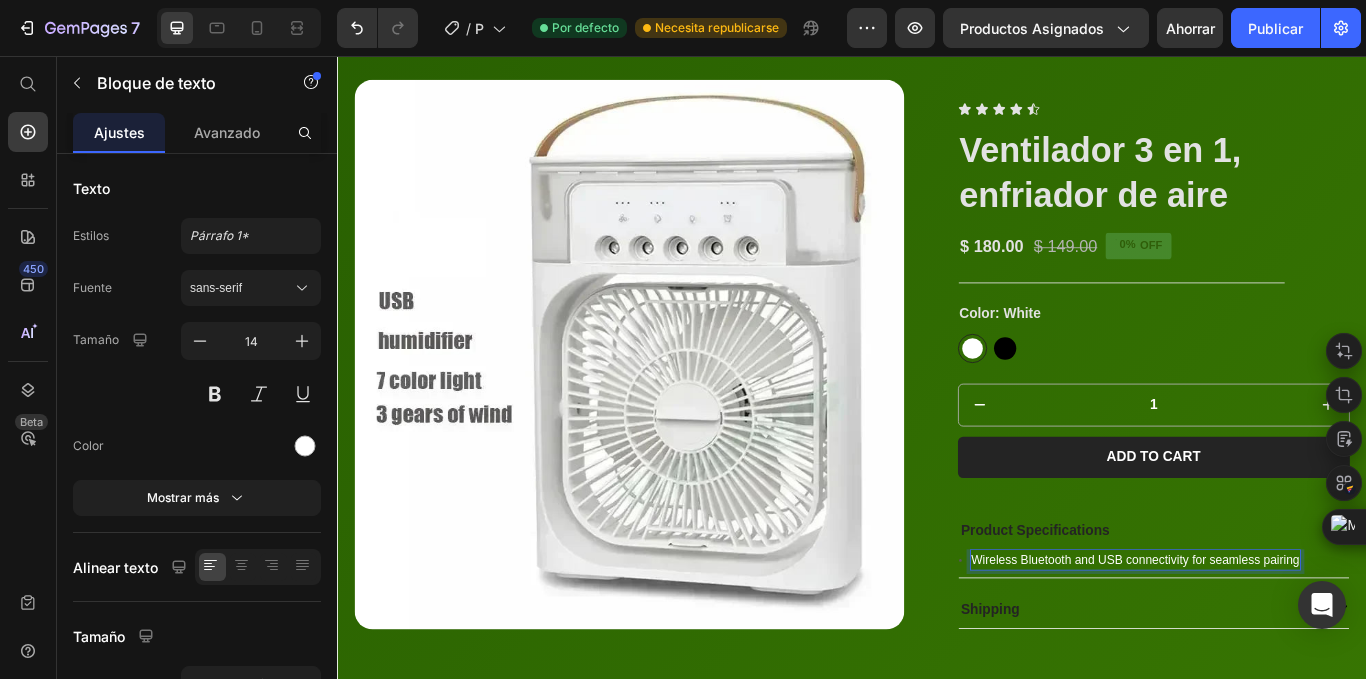 click on "Wireless Bluetooth and USB connectivity for seamless pairing" at bounding box center [1267, 643] 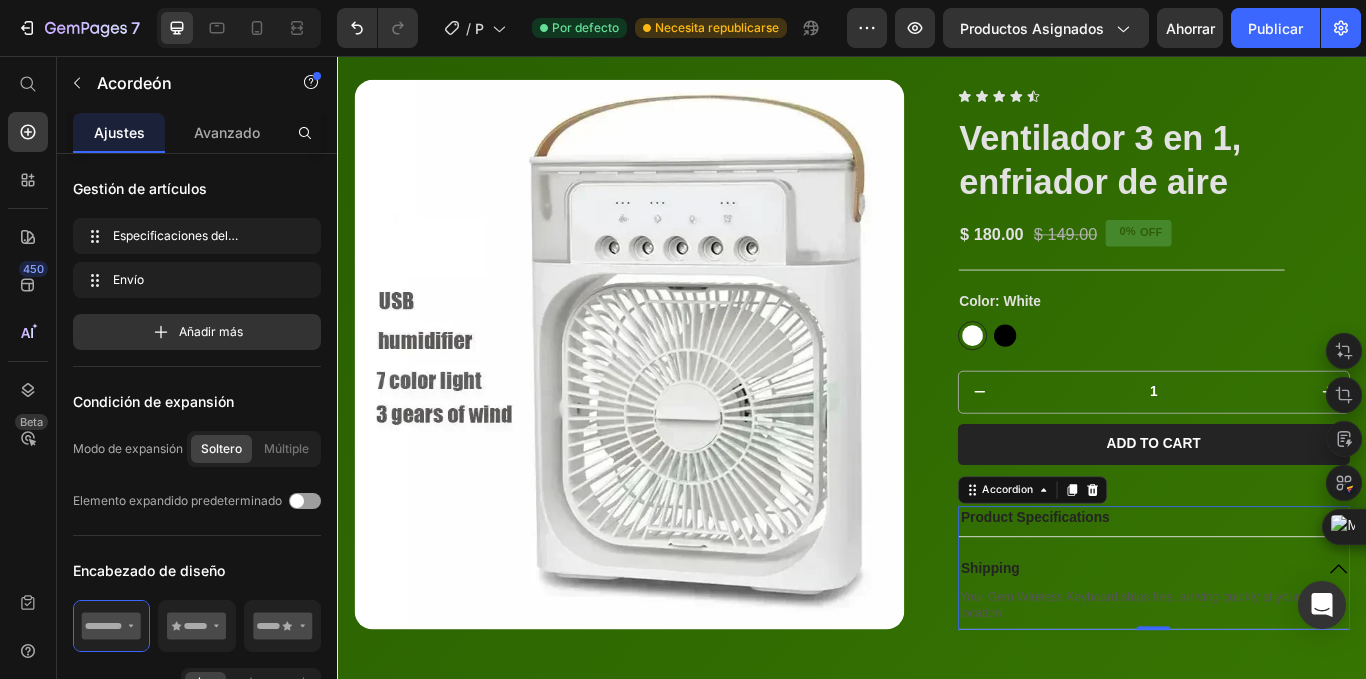 click on "Product Specifications" at bounding box center [1269, 594] 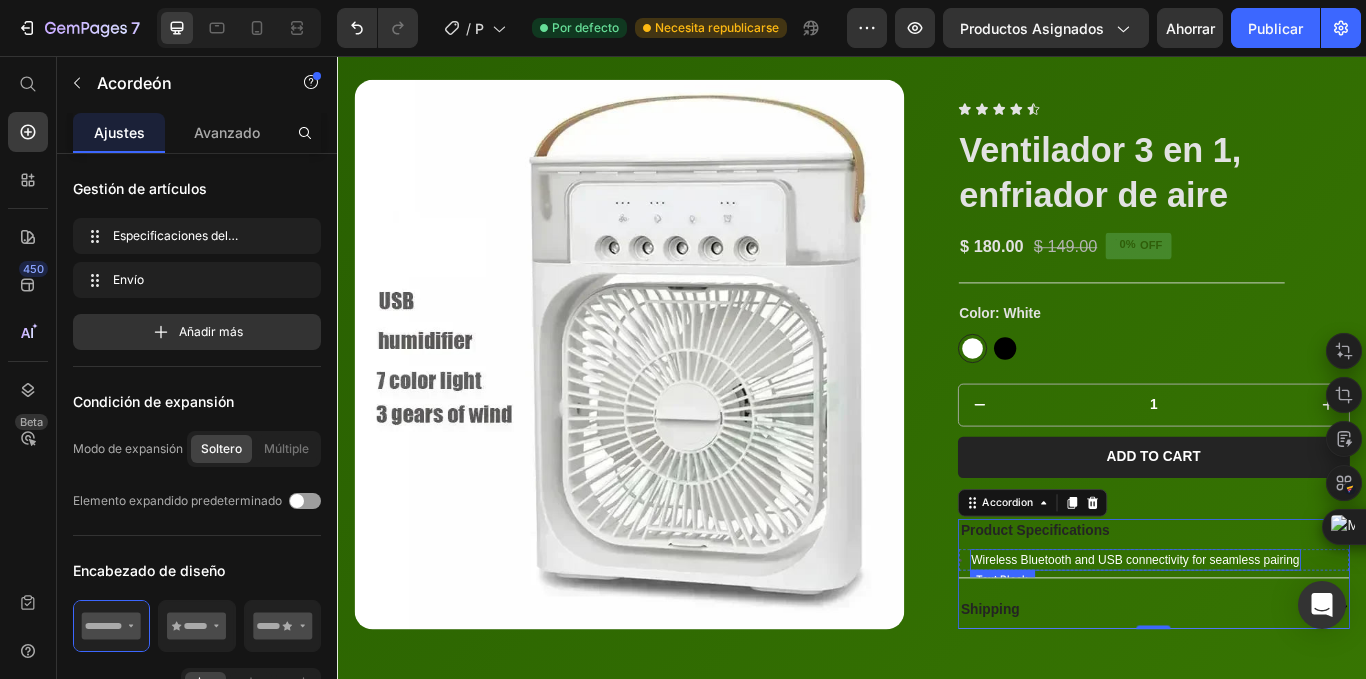 click on "Wireless Bluetooth and USB connectivity for seamless pairing" at bounding box center (1267, 643) 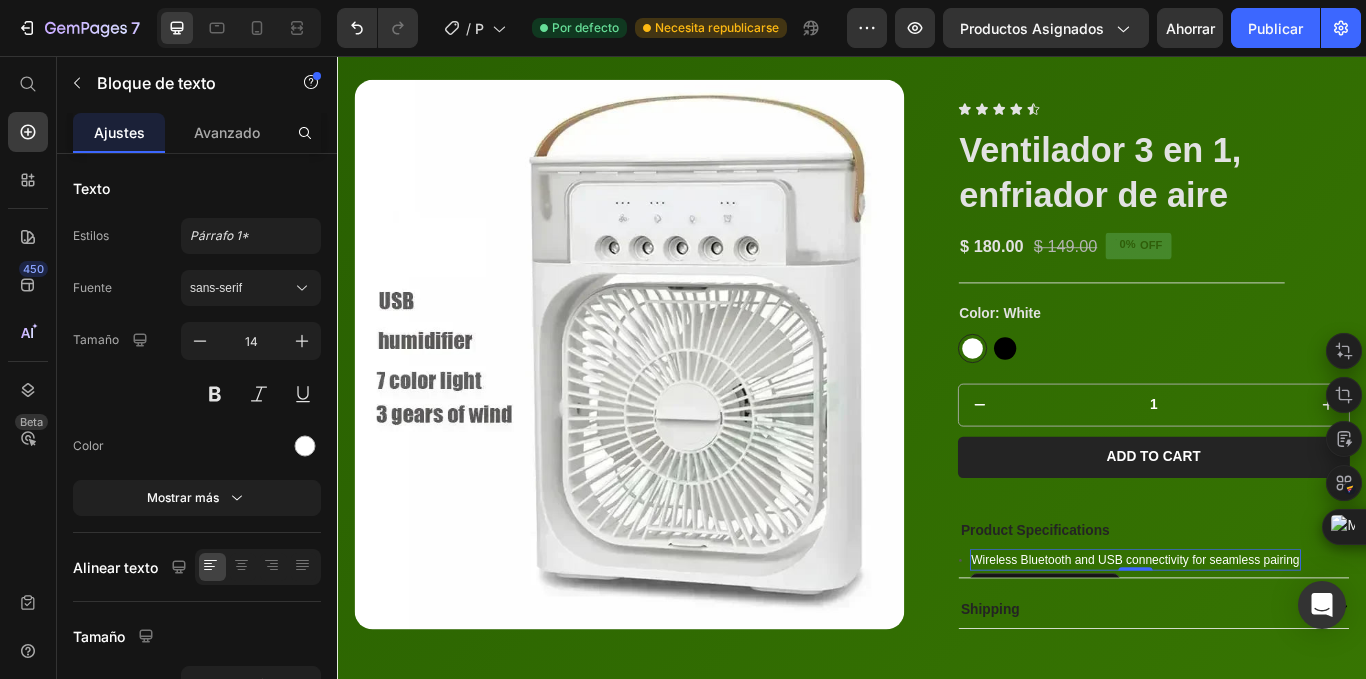 click on "Text Block" at bounding box center [1161, 675] 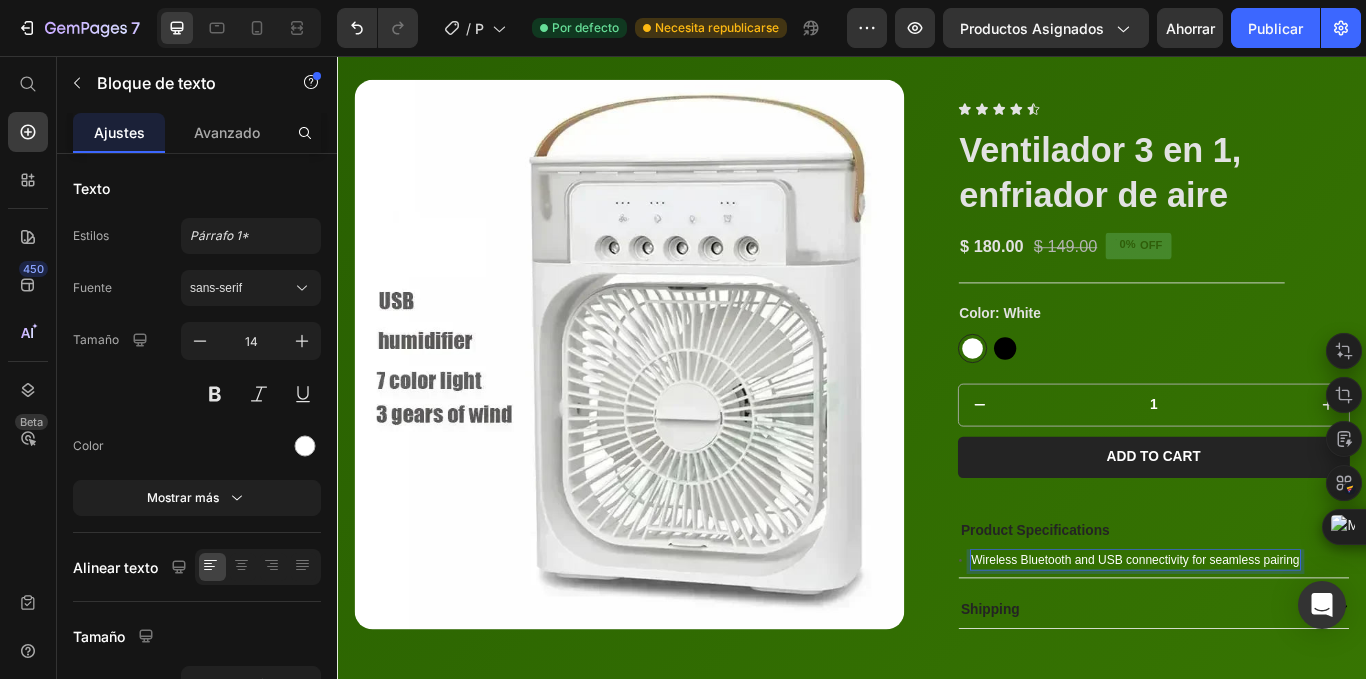 click on "Wireless Bluetooth and USB connectivity for seamless pairing" at bounding box center [1267, 643] 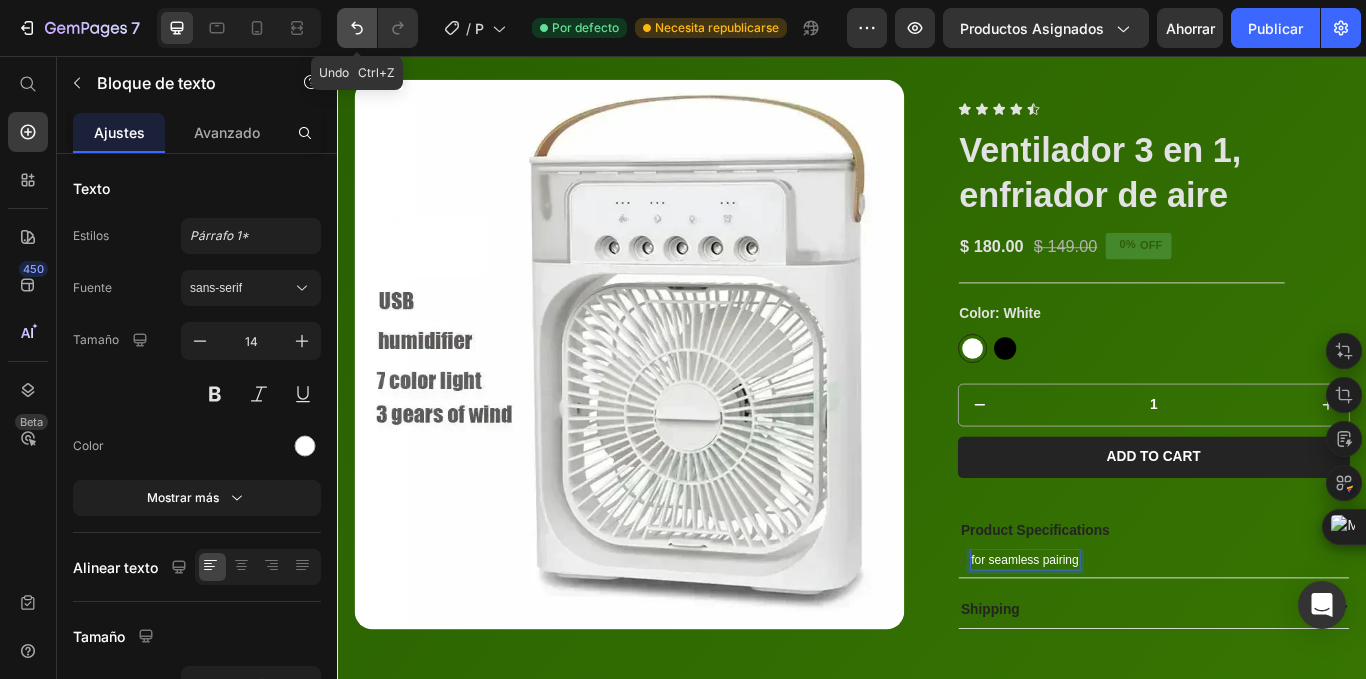 click 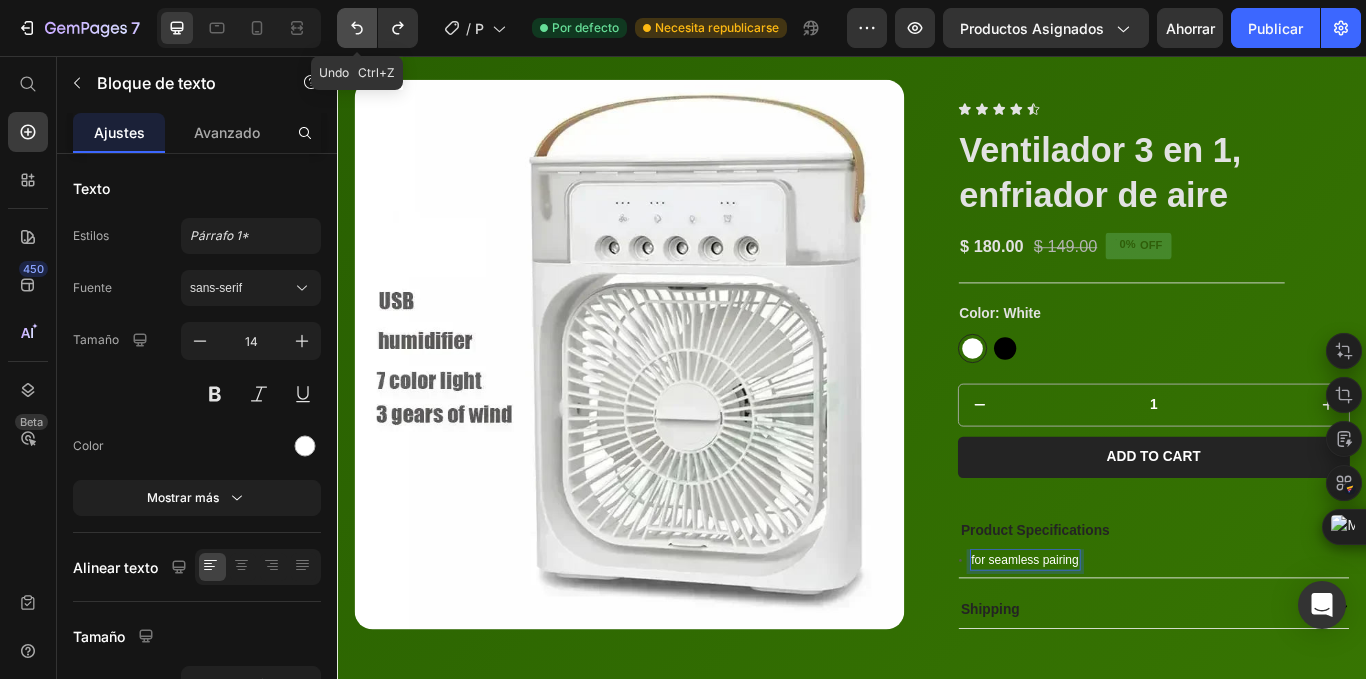 click 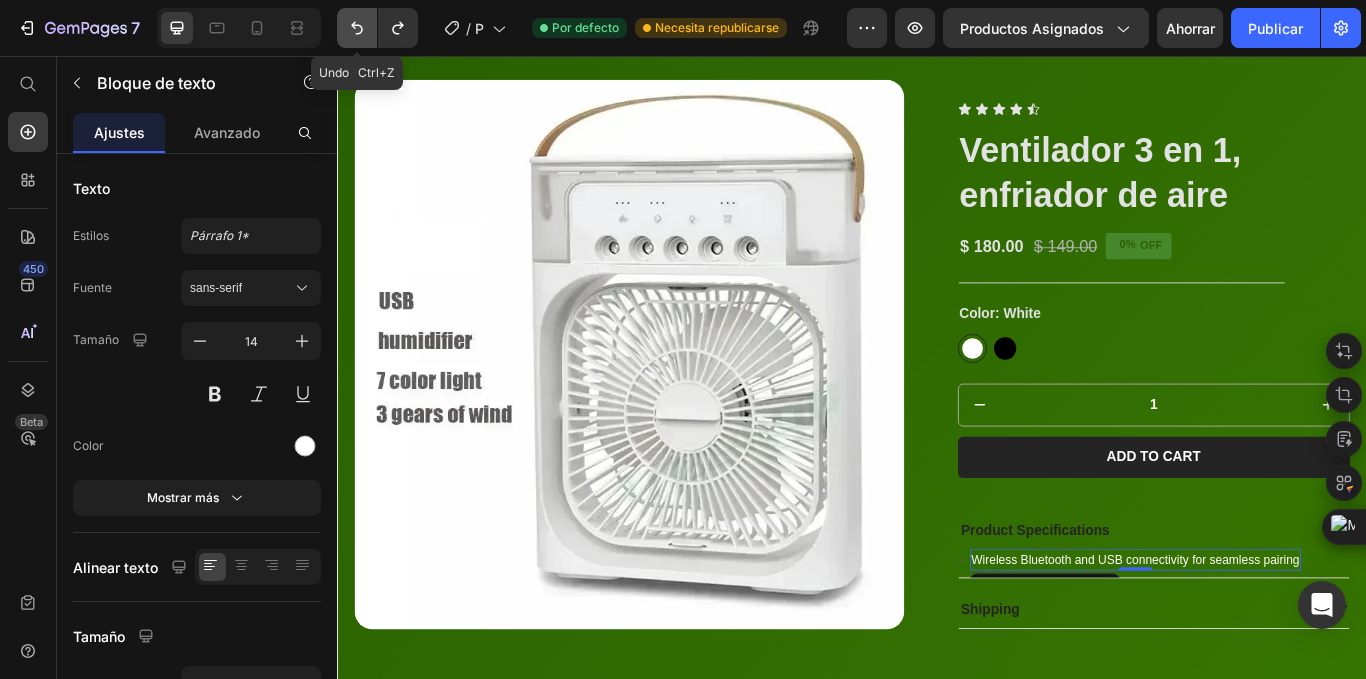 click 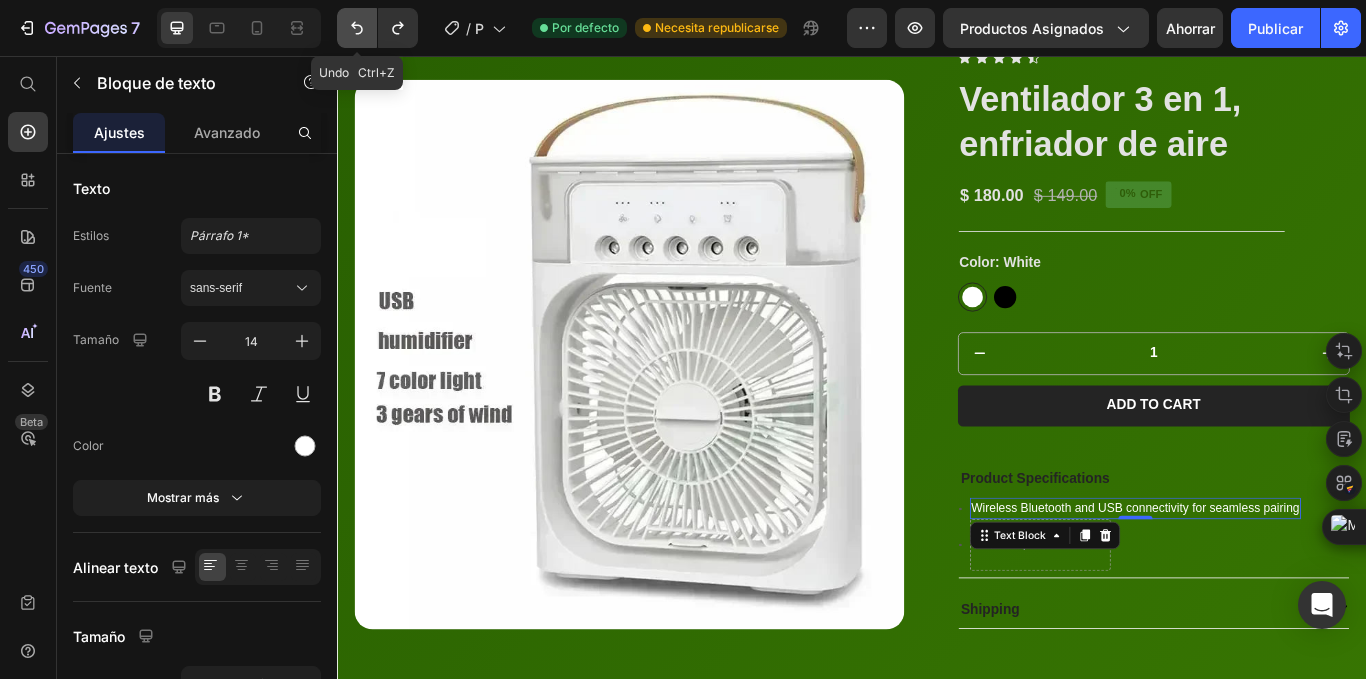 click 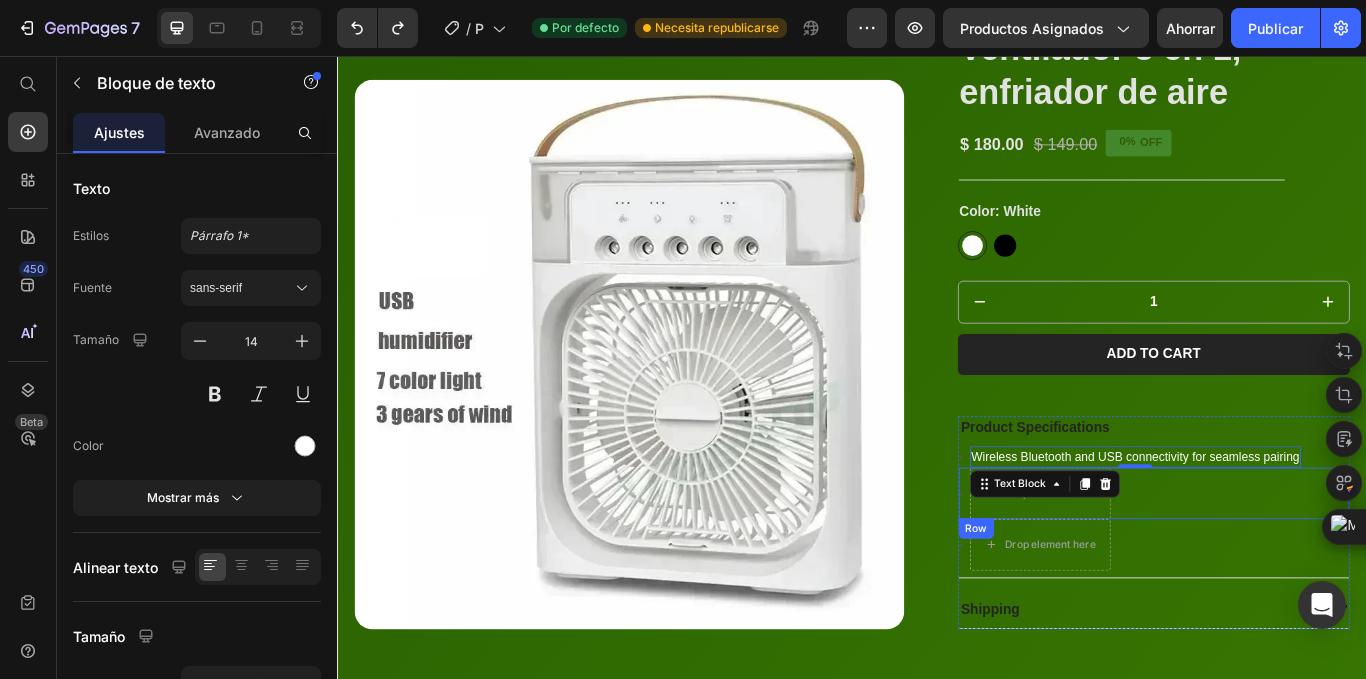 click on "Icon
Drop element here Row" at bounding box center [1289, 566] 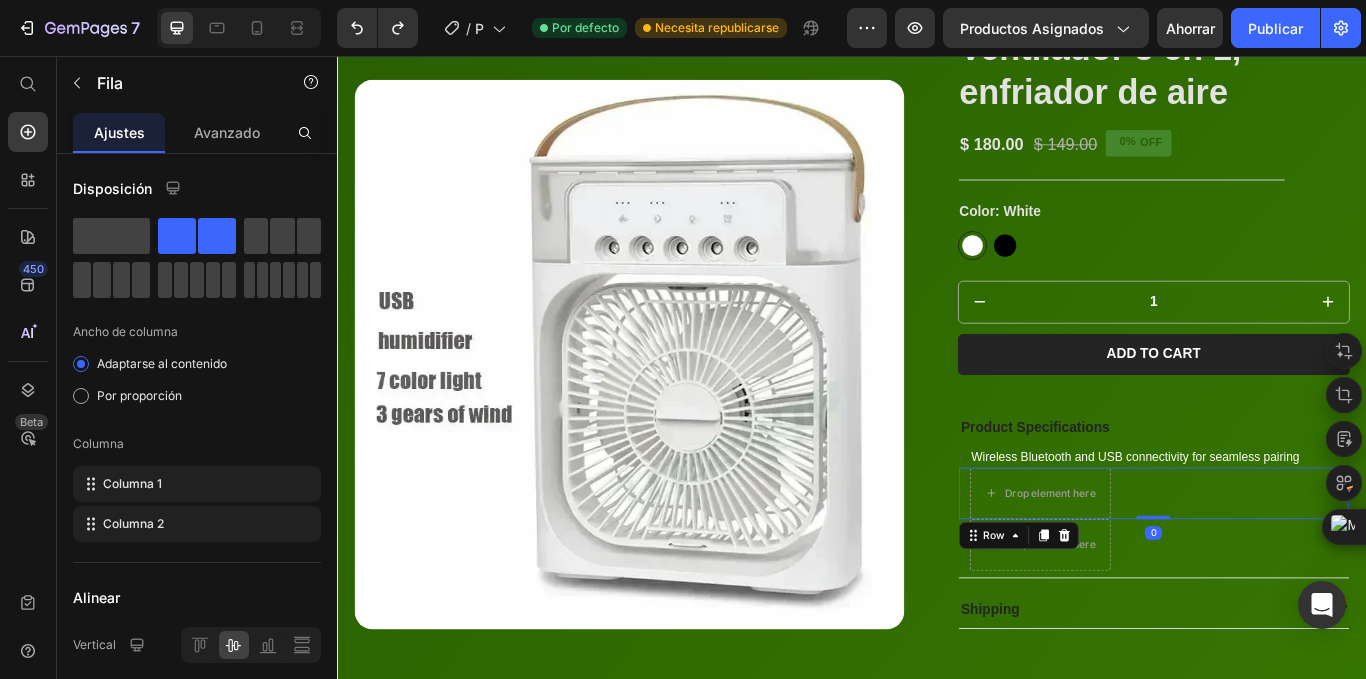 click on "Wireless Bluetooth and USB connectivity for seamless pairing" at bounding box center (1267, 523) 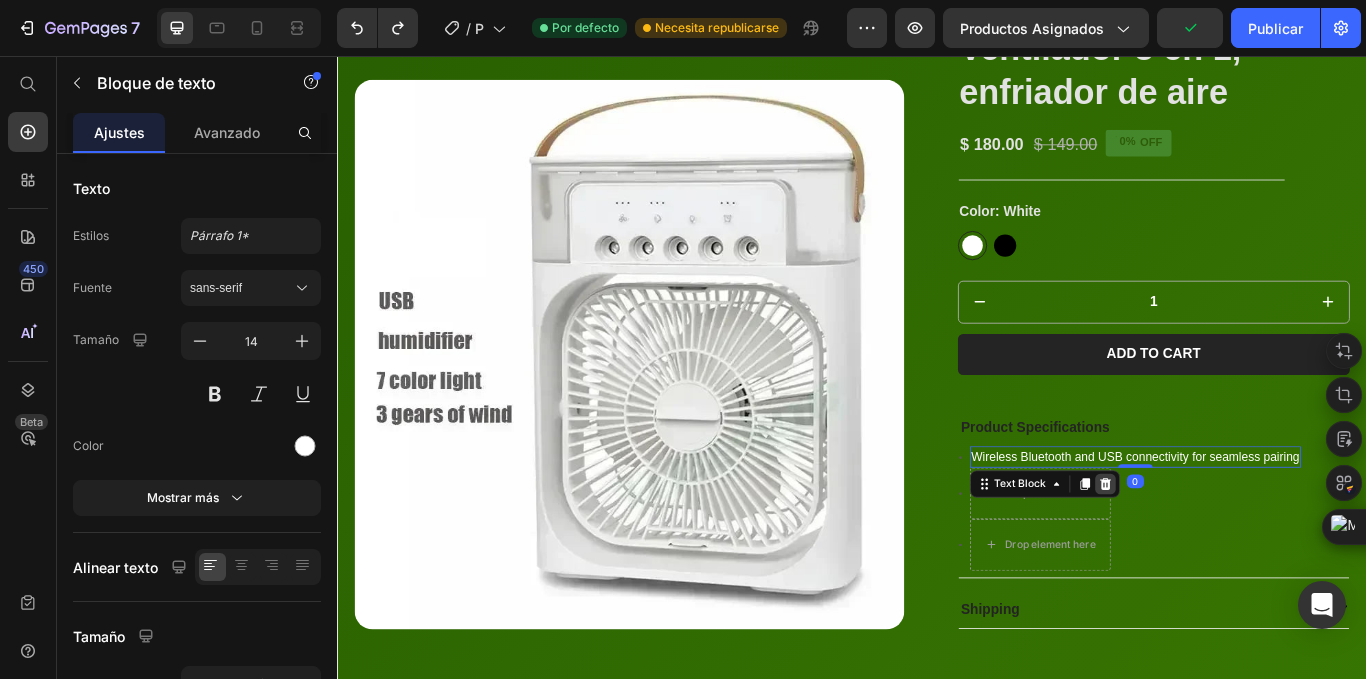 click 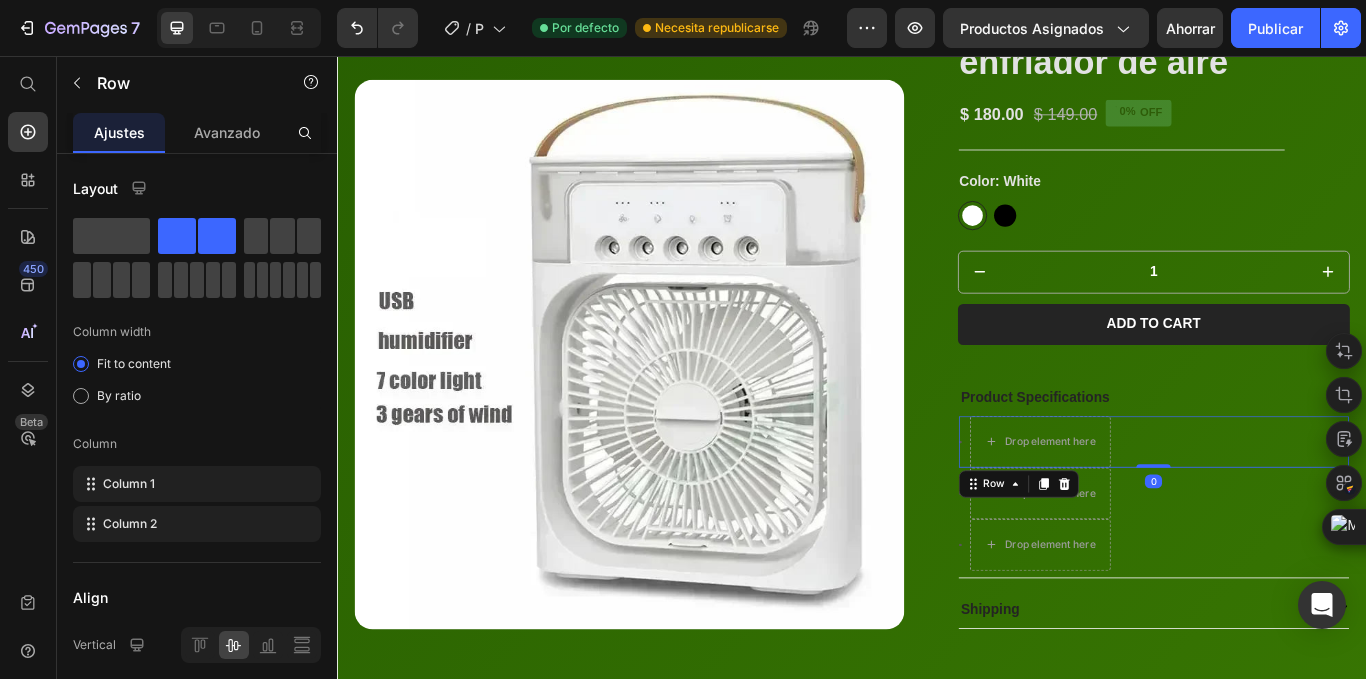 click on "Icon
Drop element here Row   0" at bounding box center [1289, 506] 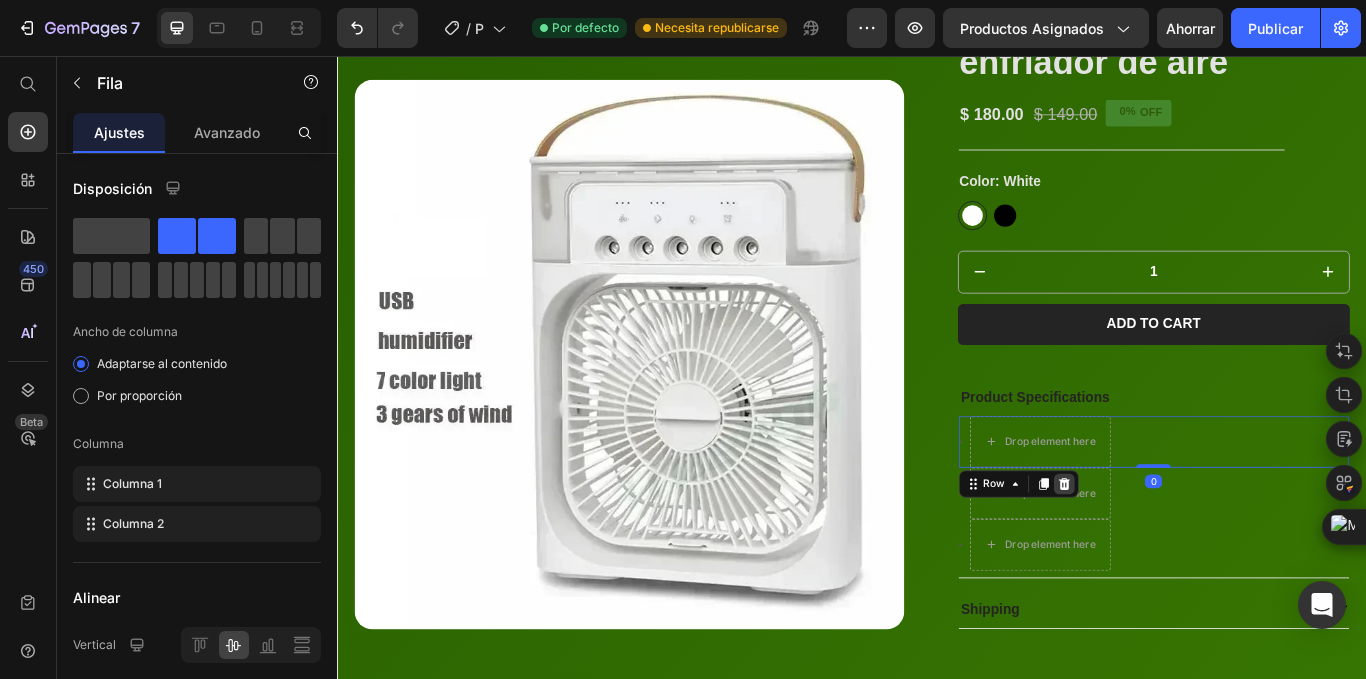 click 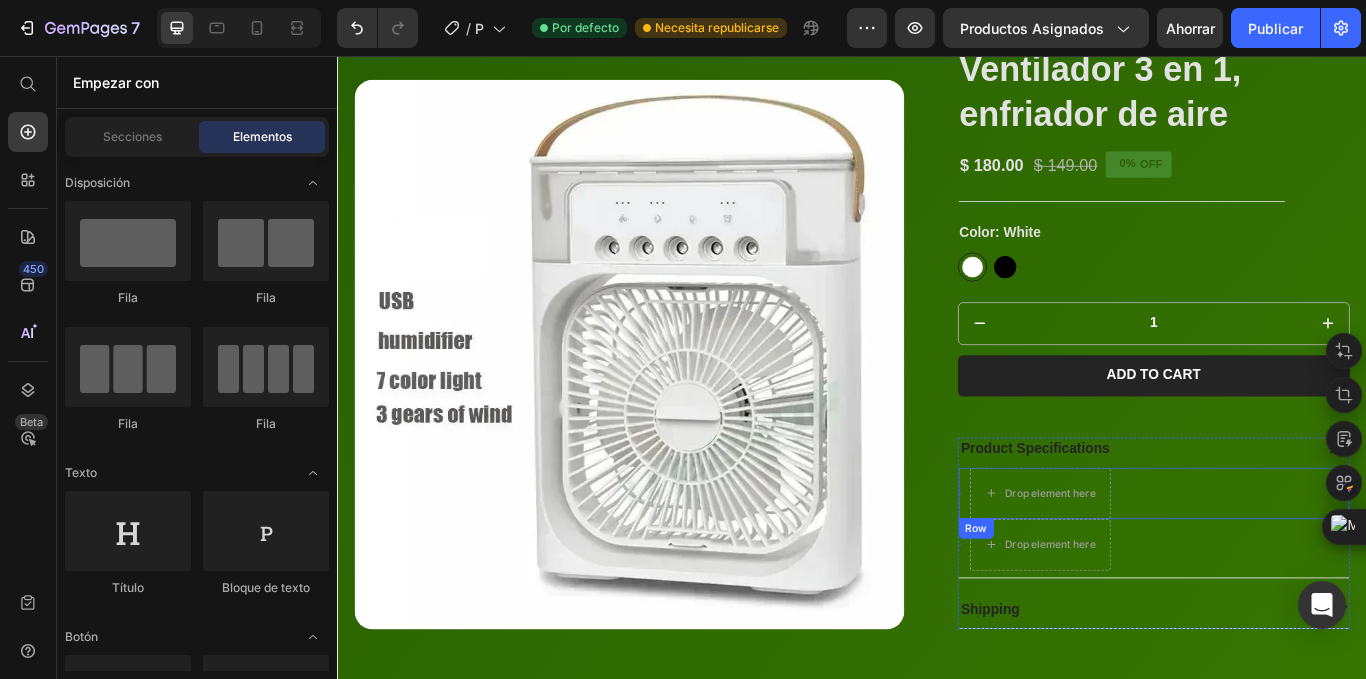 click on "Icon
Drop element here Row" at bounding box center [1289, 566] 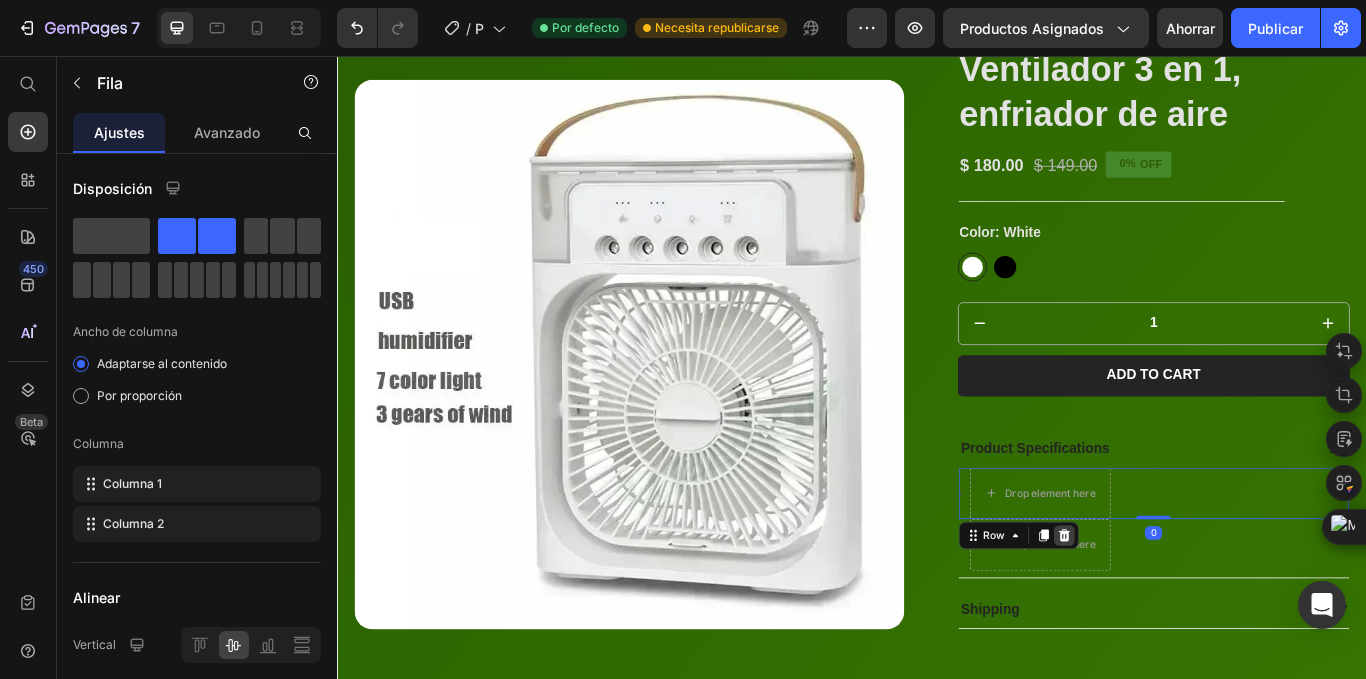 click at bounding box center (1184, 615) 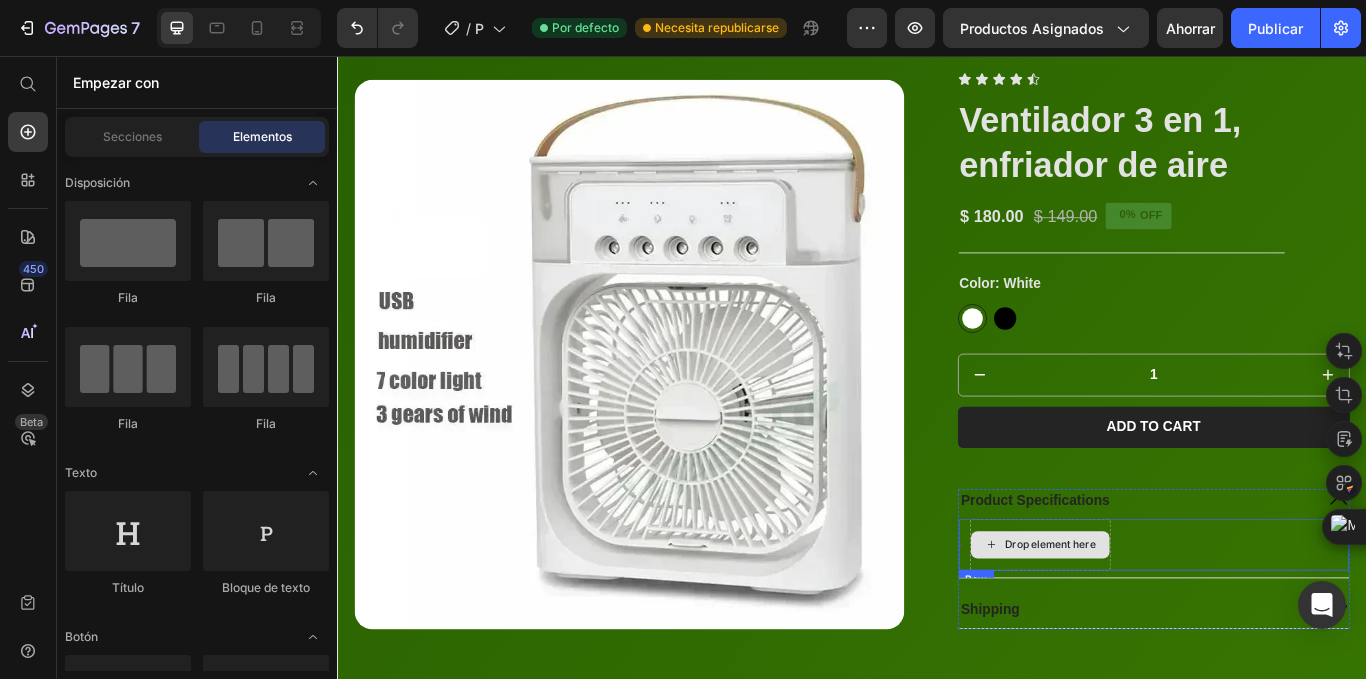 click on "Drop element here" at bounding box center [1168, 626] 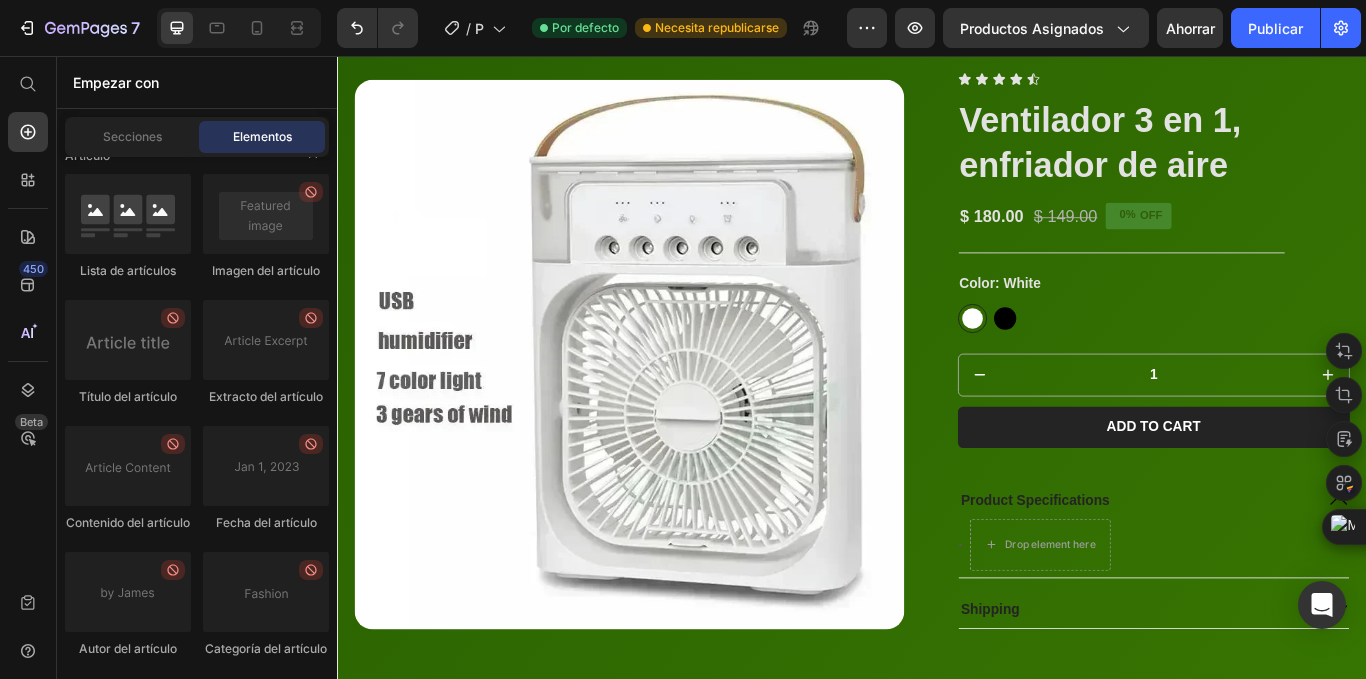 scroll, scrollTop: 5994, scrollLeft: 0, axis: vertical 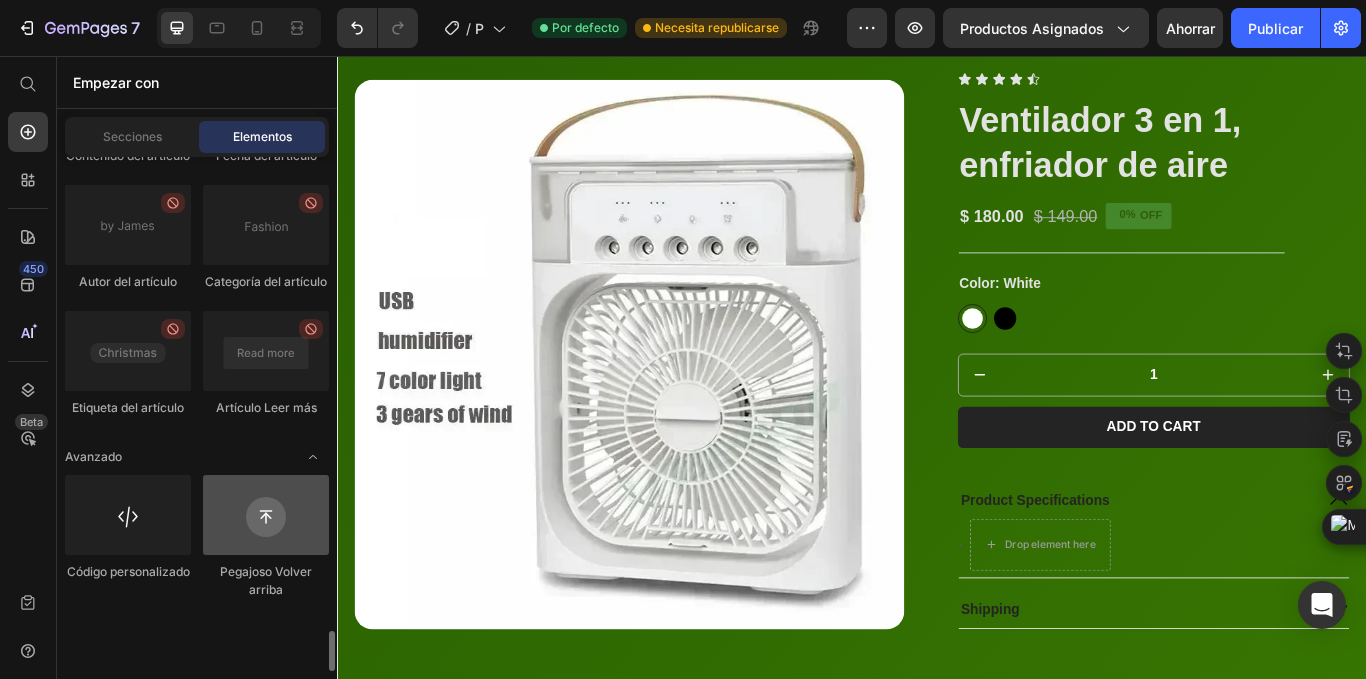 click at bounding box center [266, 515] 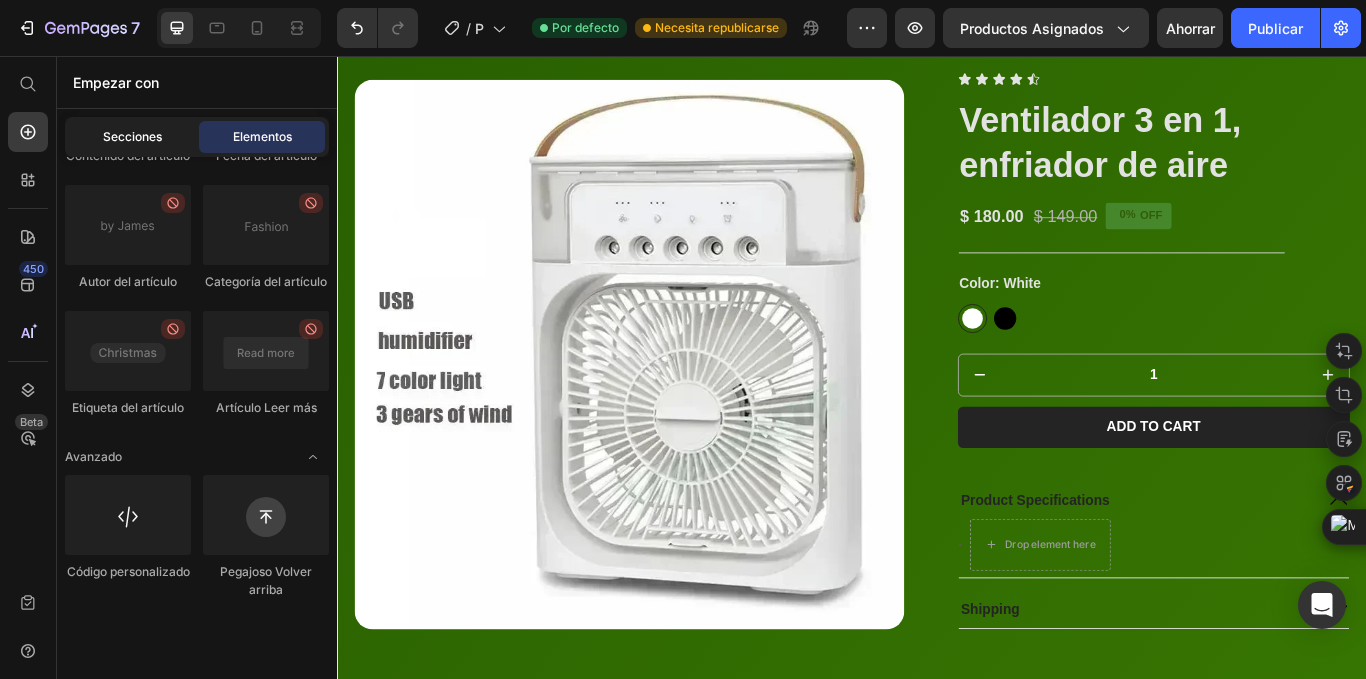 click on "Secciones" at bounding box center (132, 136) 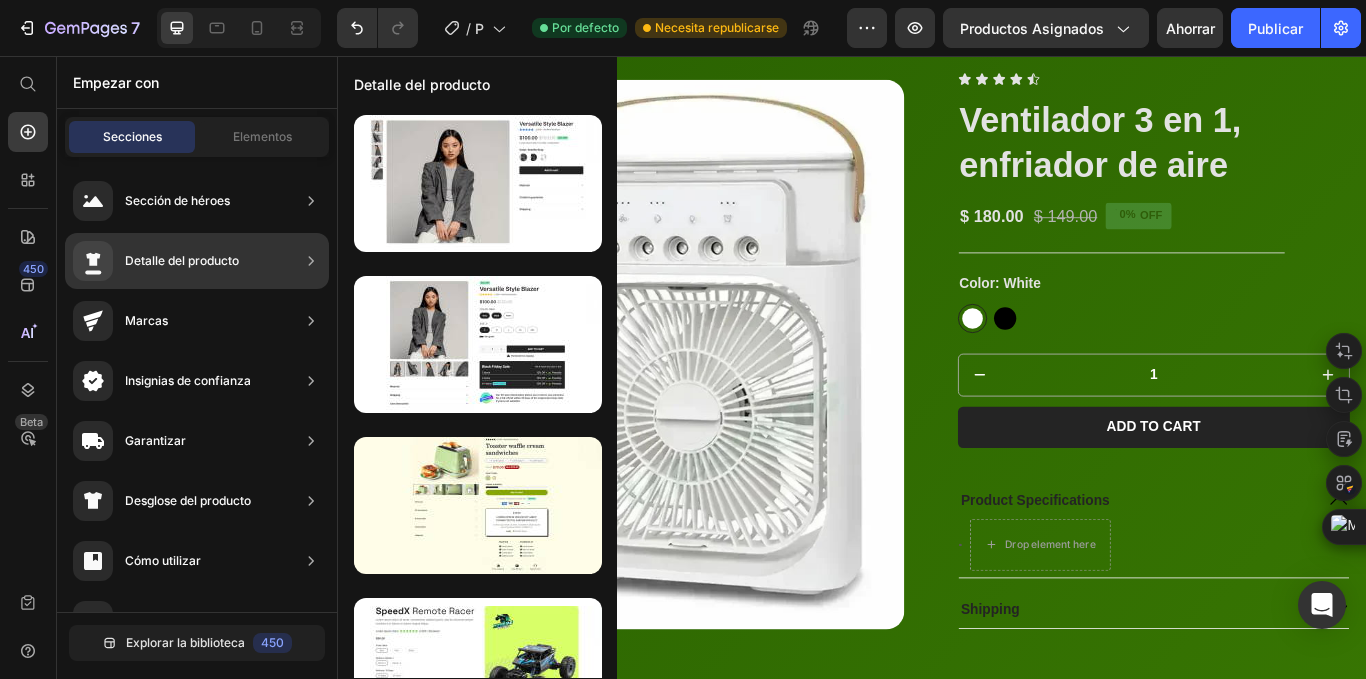 click on "Detalle del producto" 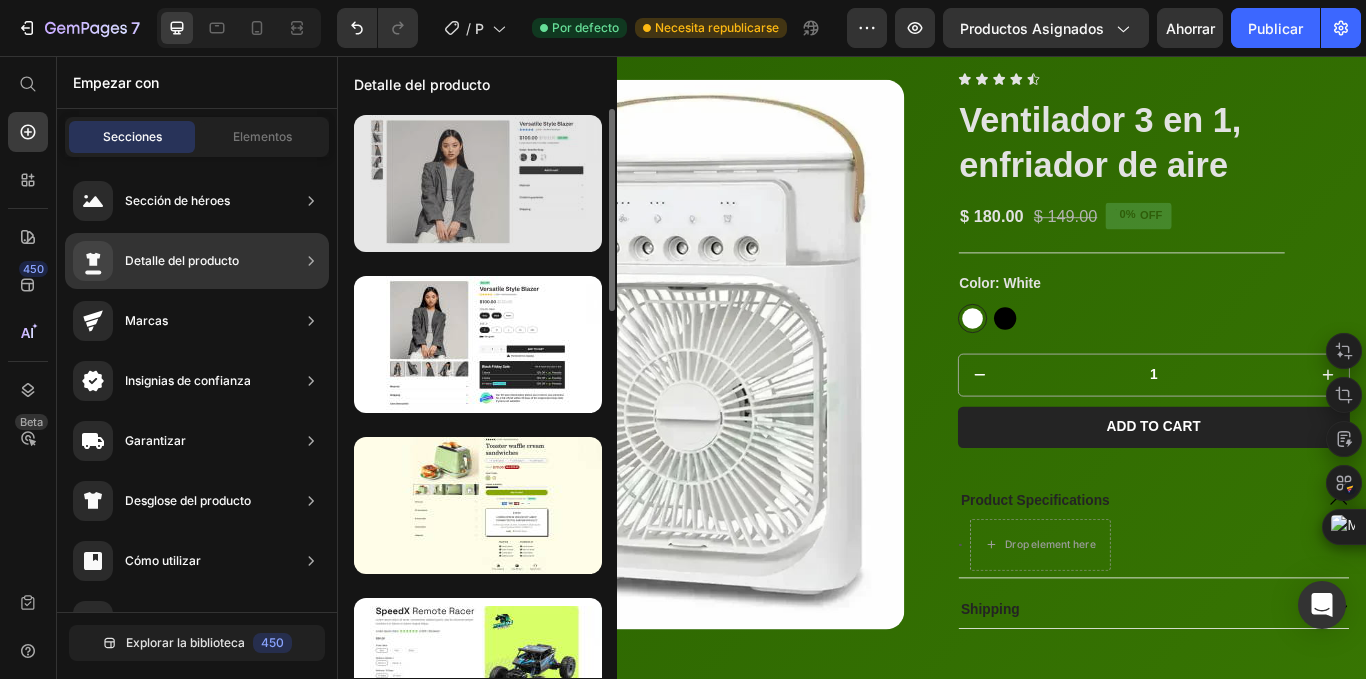 click at bounding box center [478, 183] 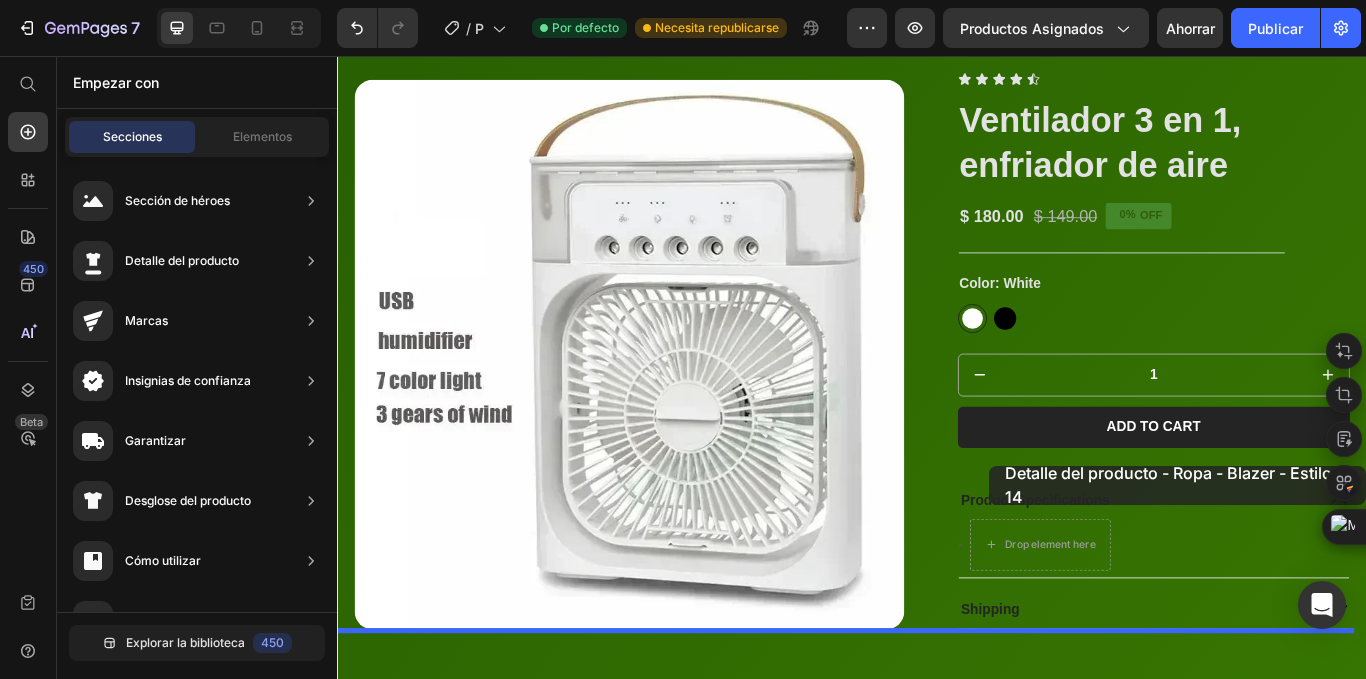 drag, startPoint x: 840, startPoint y: 283, endPoint x: 1097, endPoint y: 534, distance: 359.2353 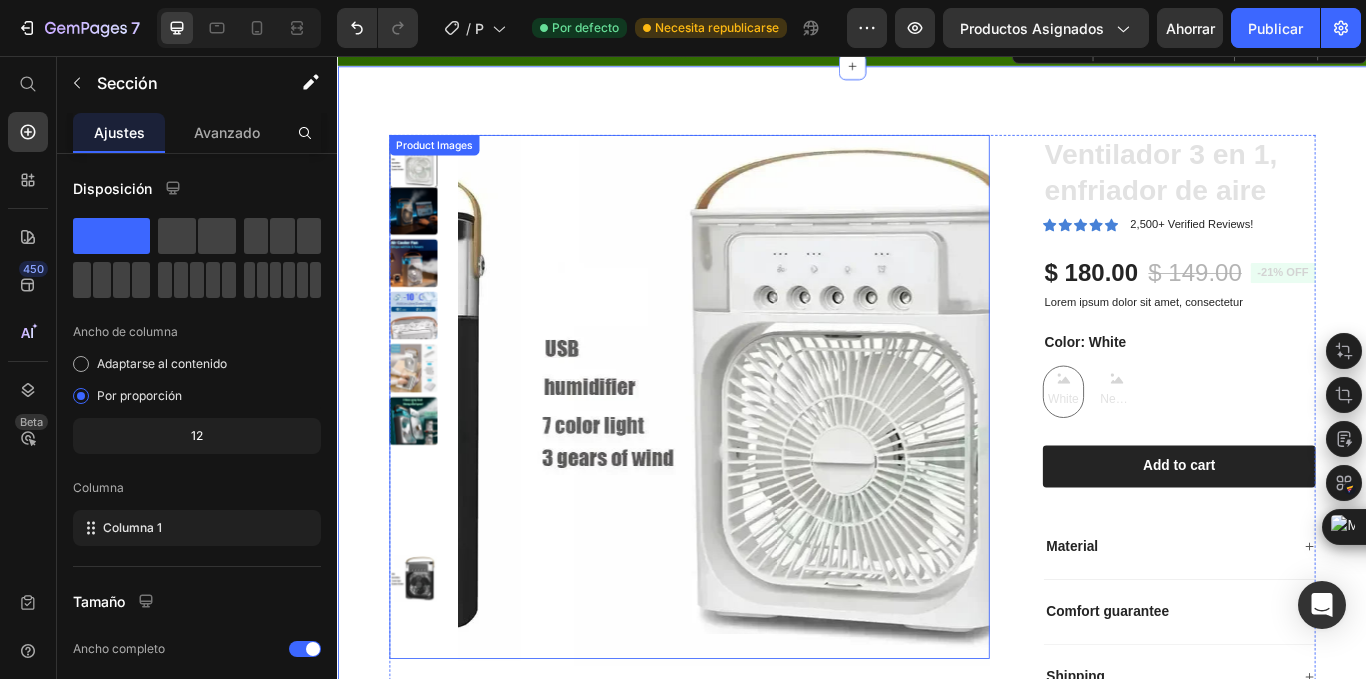 scroll, scrollTop: 5980, scrollLeft: 0, axis: vertical 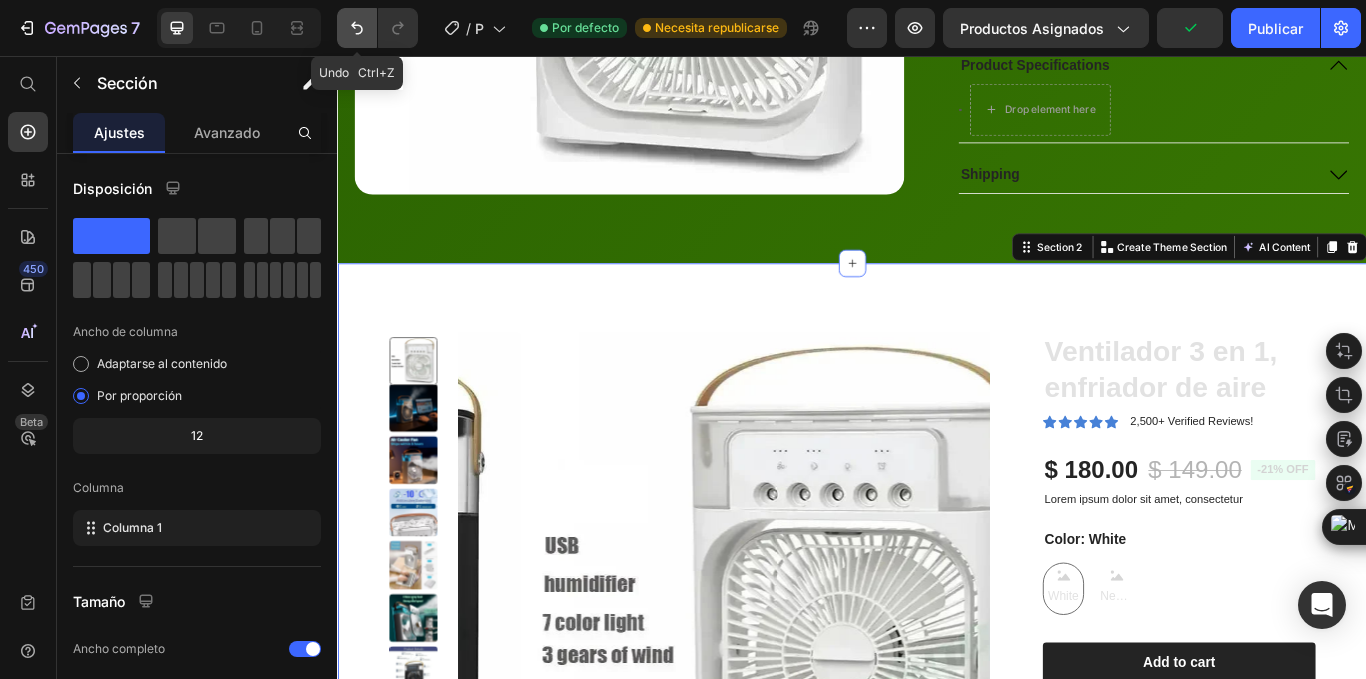 click 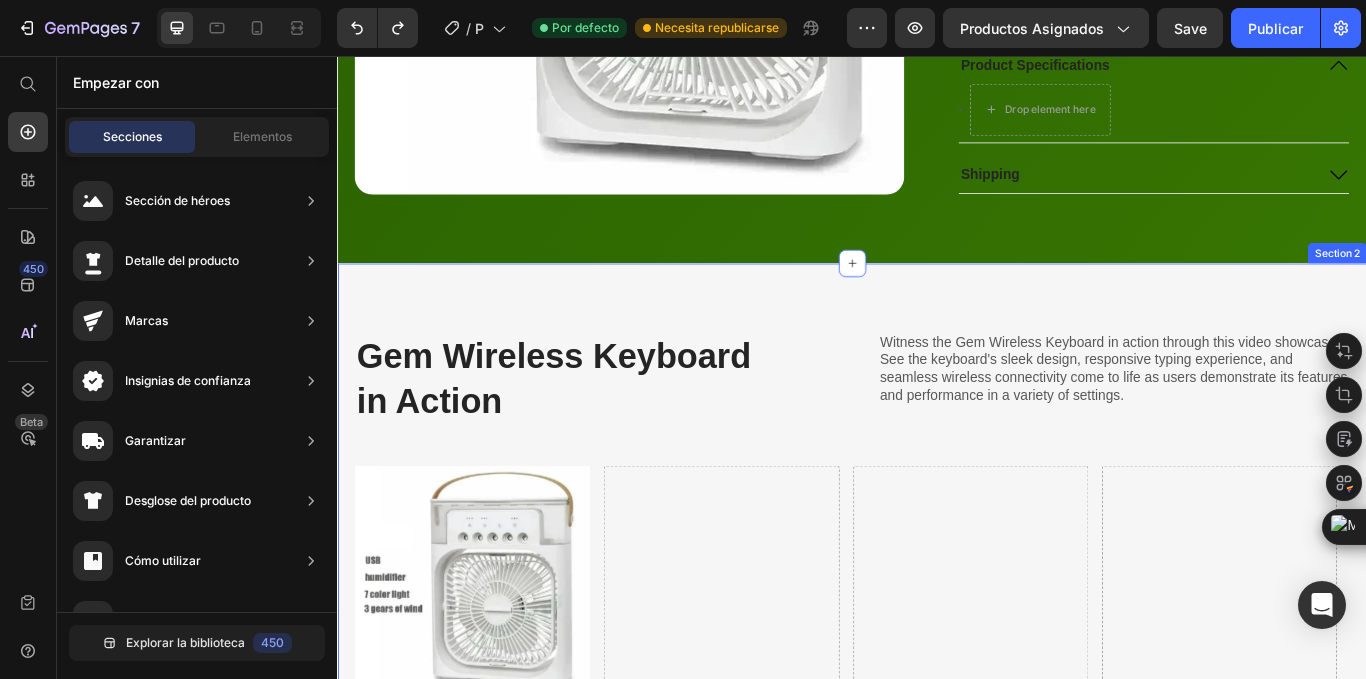 scroll, scrollTop: 5730, scrollLeft: 0, axis: vertical 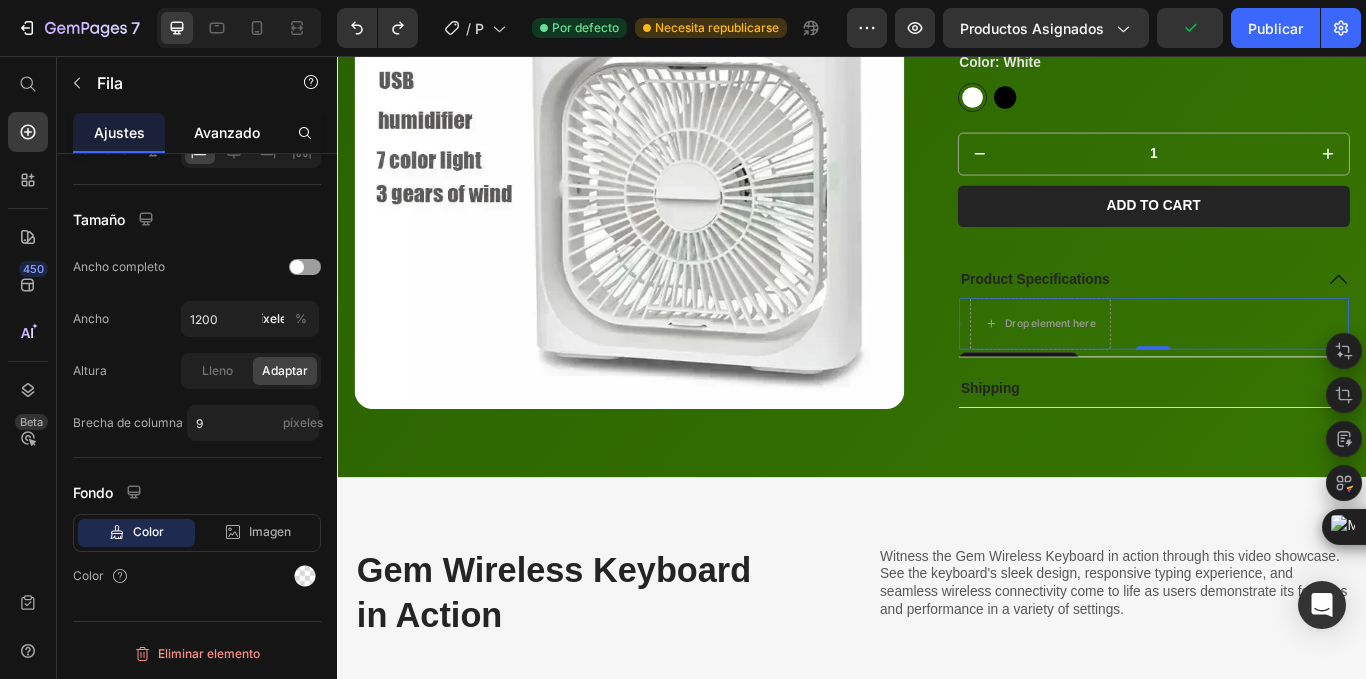 click on "Avanzado" at bounding box center (227, 132) 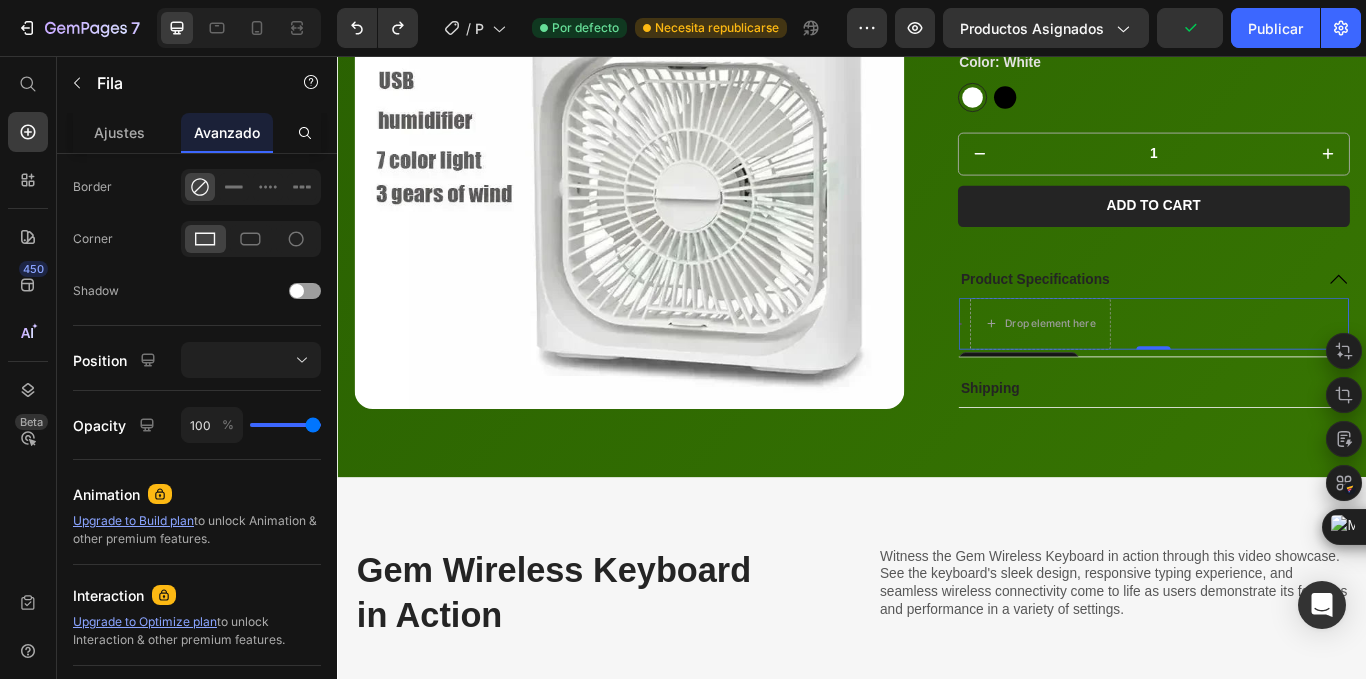 scroll, scrollTop: 0, scrollLeft: 0, axis: both 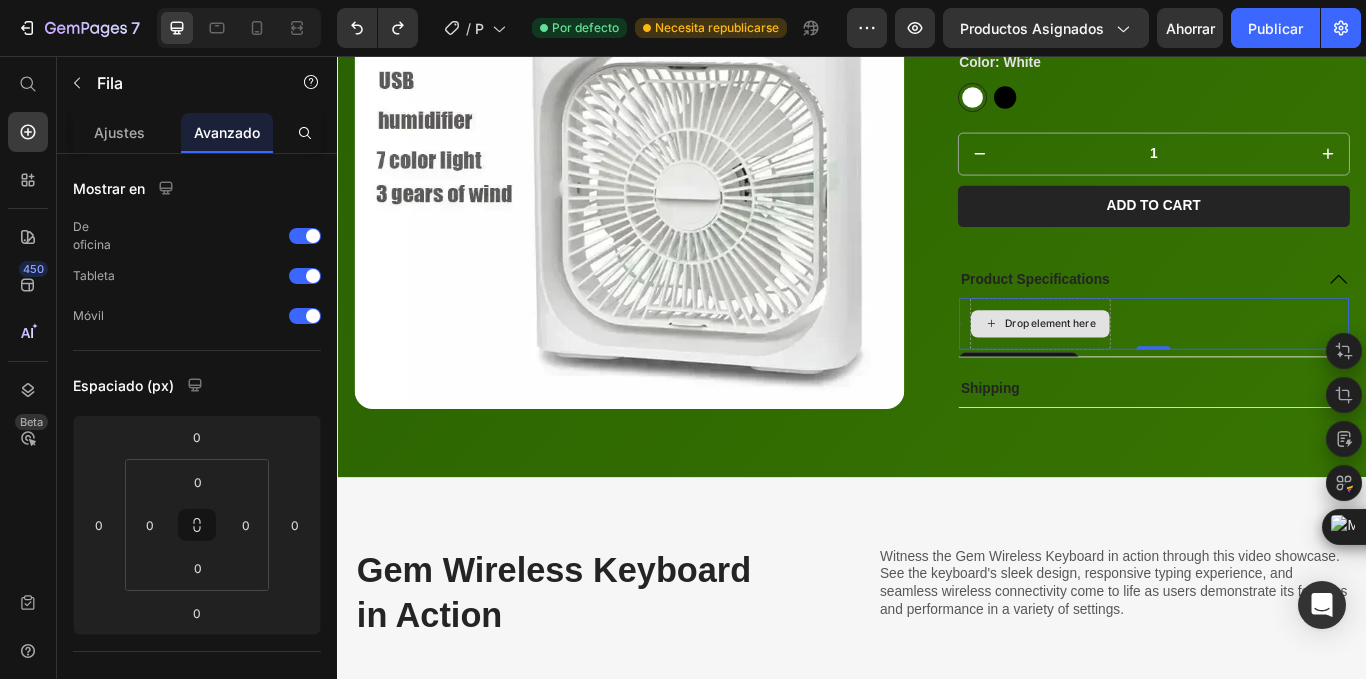 click on "Drop element here" at bounding box center [1168, 369] 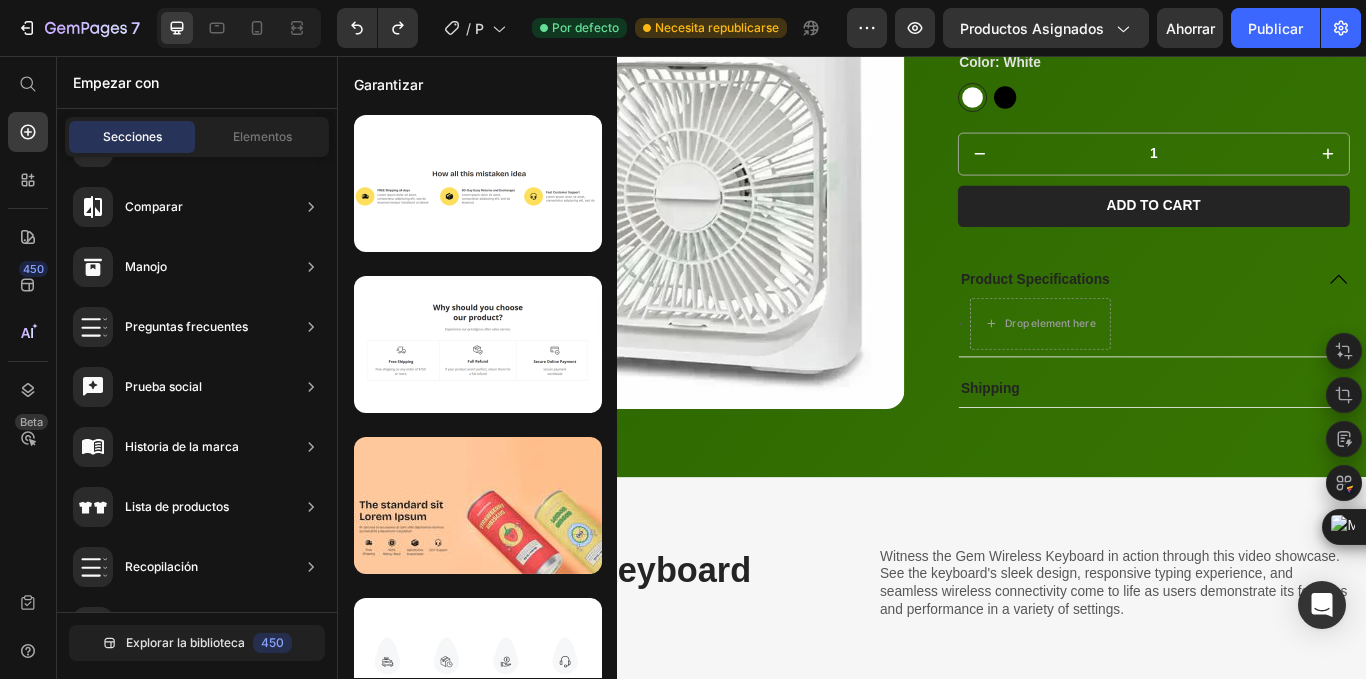 scroll, scrollTop: 705, scrollLeft: 0, axis: vertical 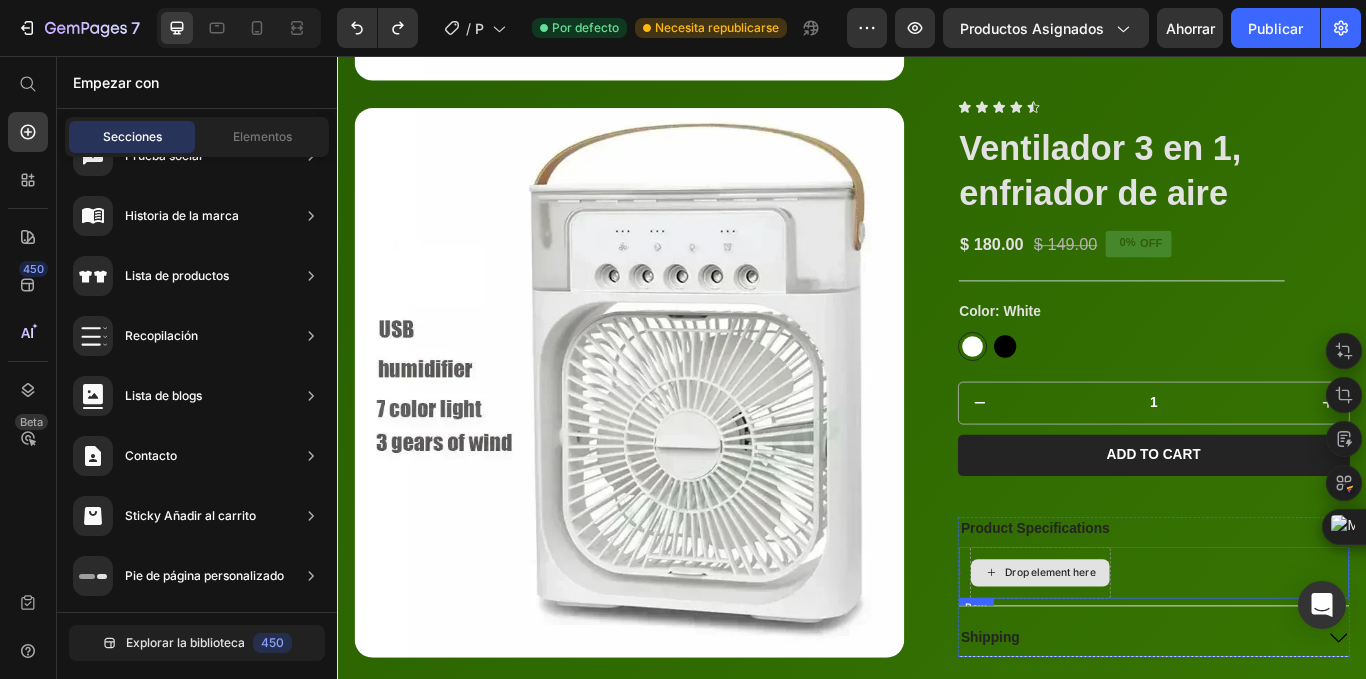 click on "Drop element here" at bounding box center (1156, 659) 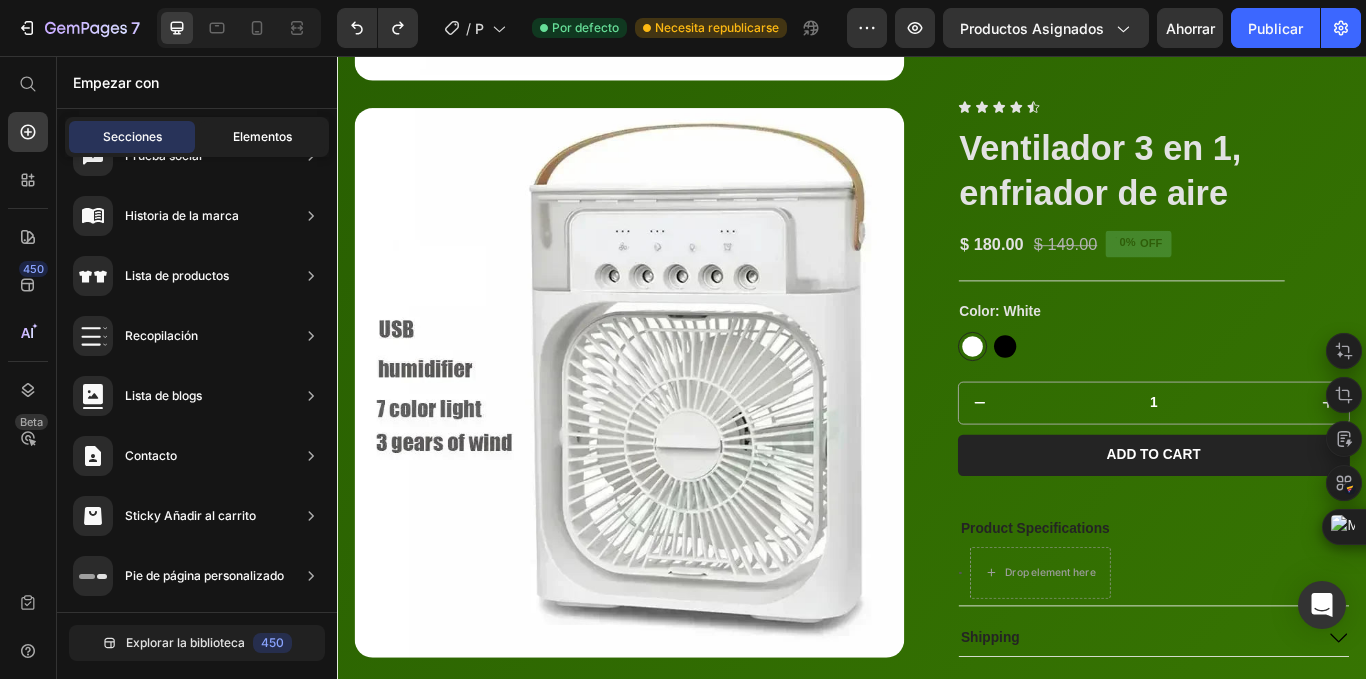 click on "Elementos" at bounding box center (262, 136) 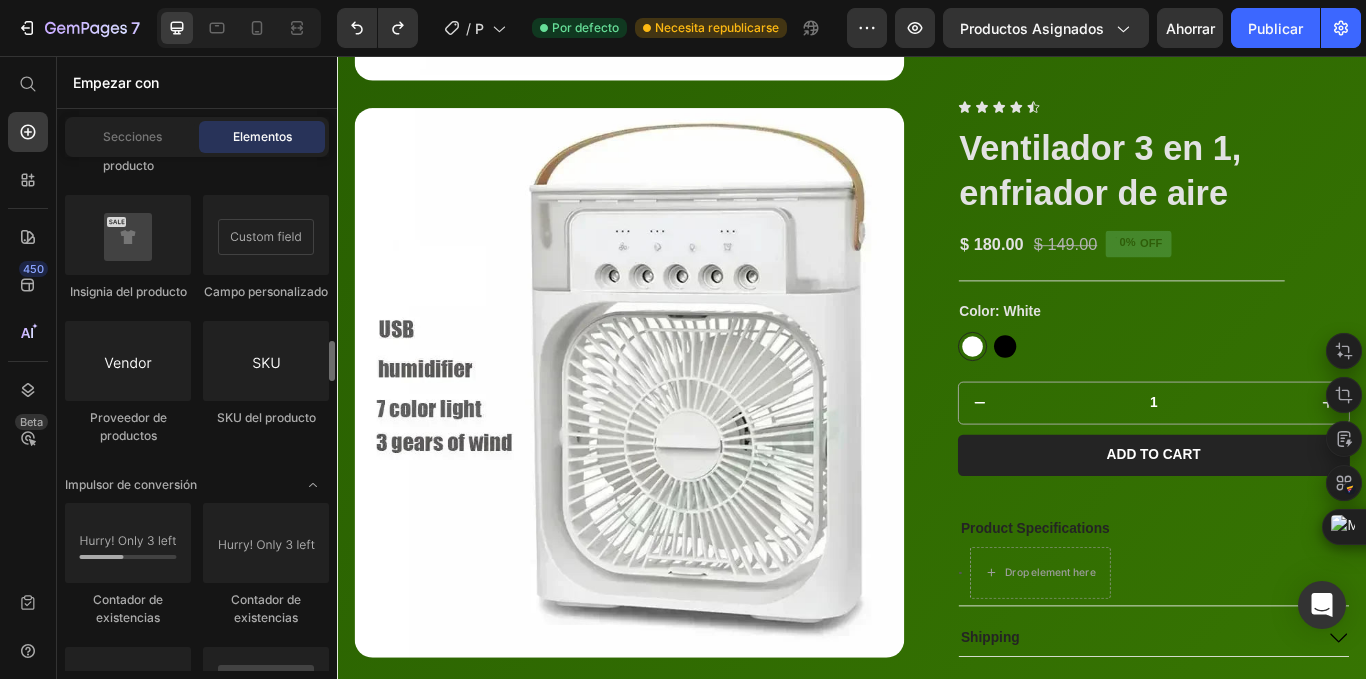 scroll, scrollTop: 3976, scrollLeft: 0, axis: vertical 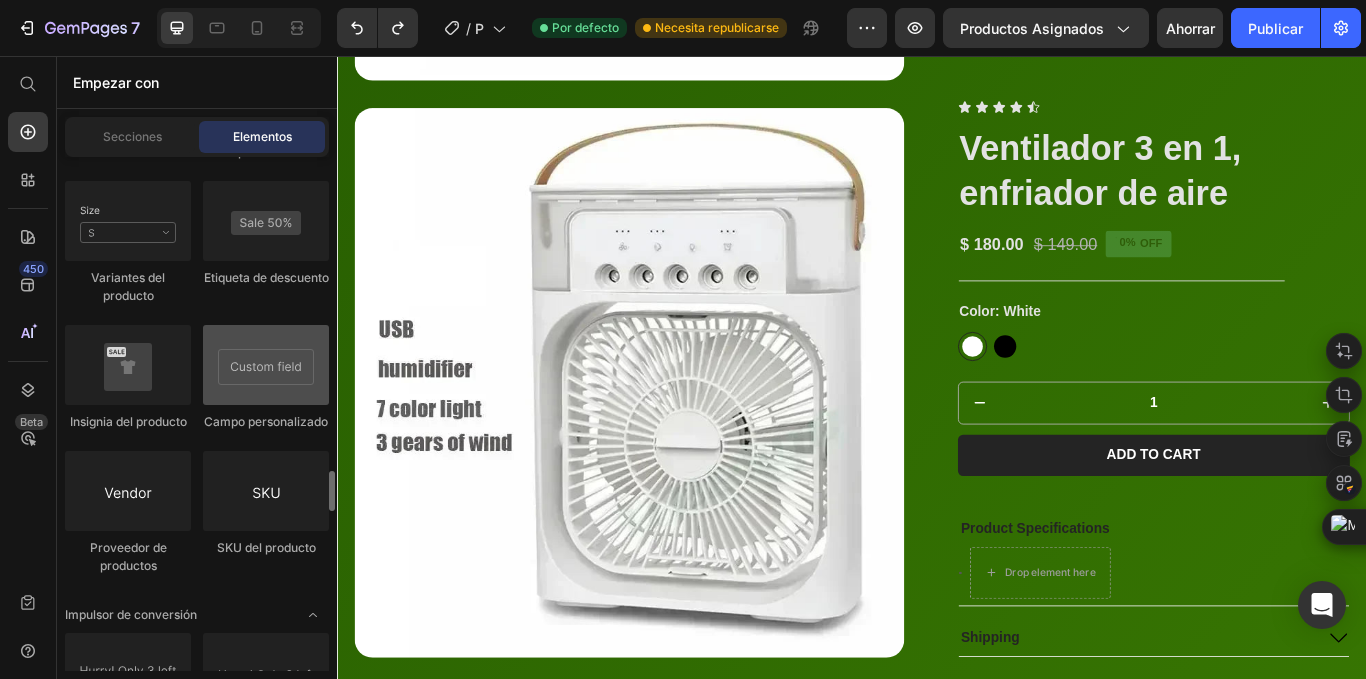 click at bounding box center (266, 365) 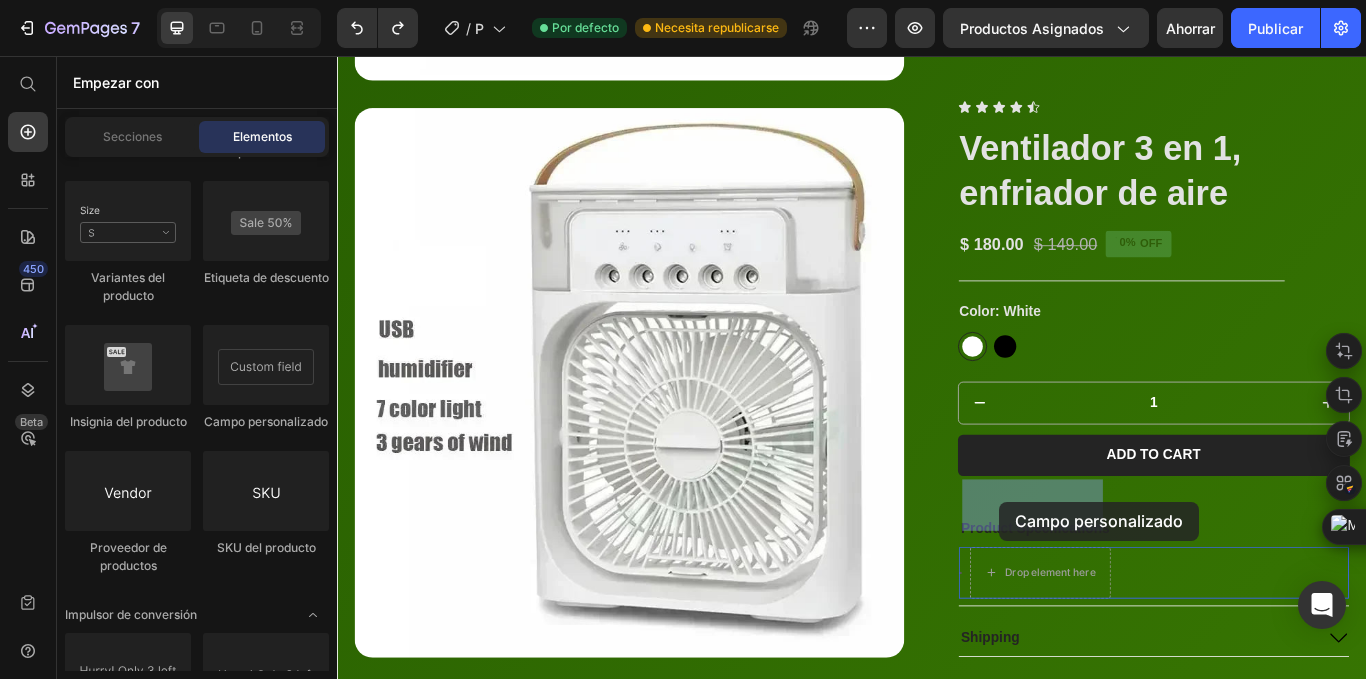 drag, startPoint x: 601, startPoint y: 410, endPoint x: 1110, endPoint y: 576, distance: 535.3849 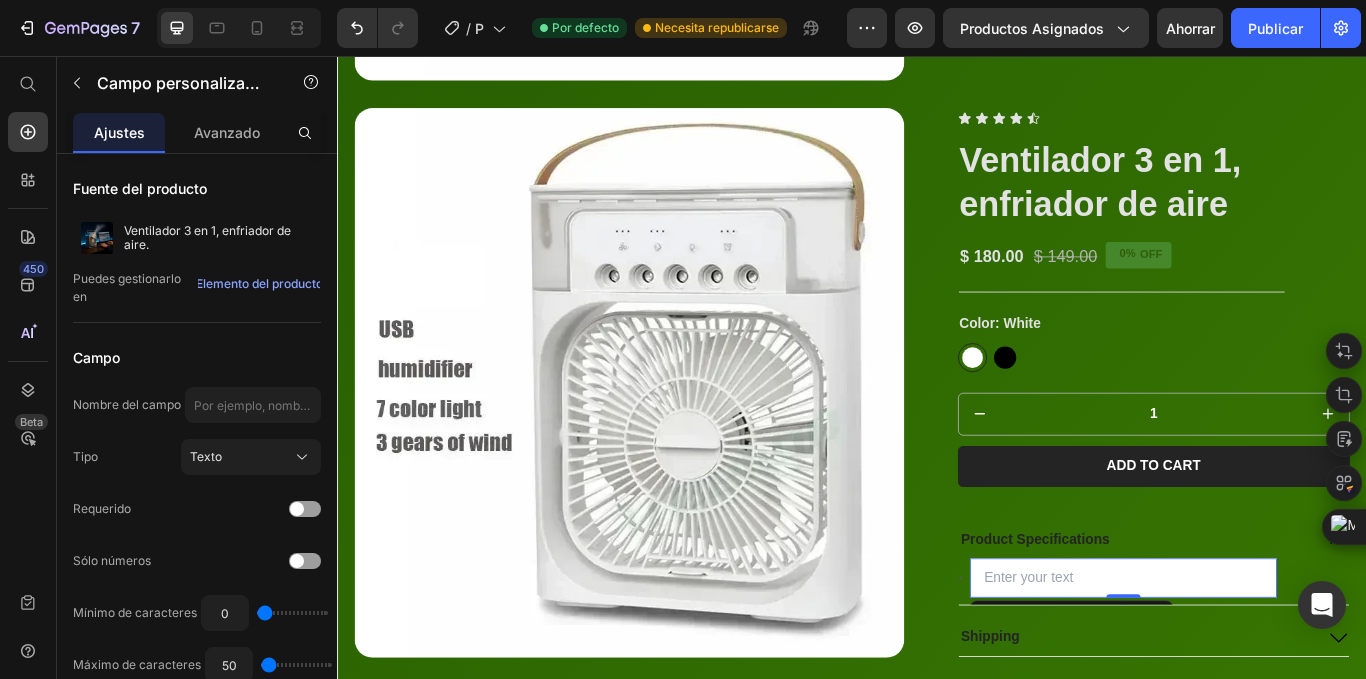 click at bounding box center (1253, 665) 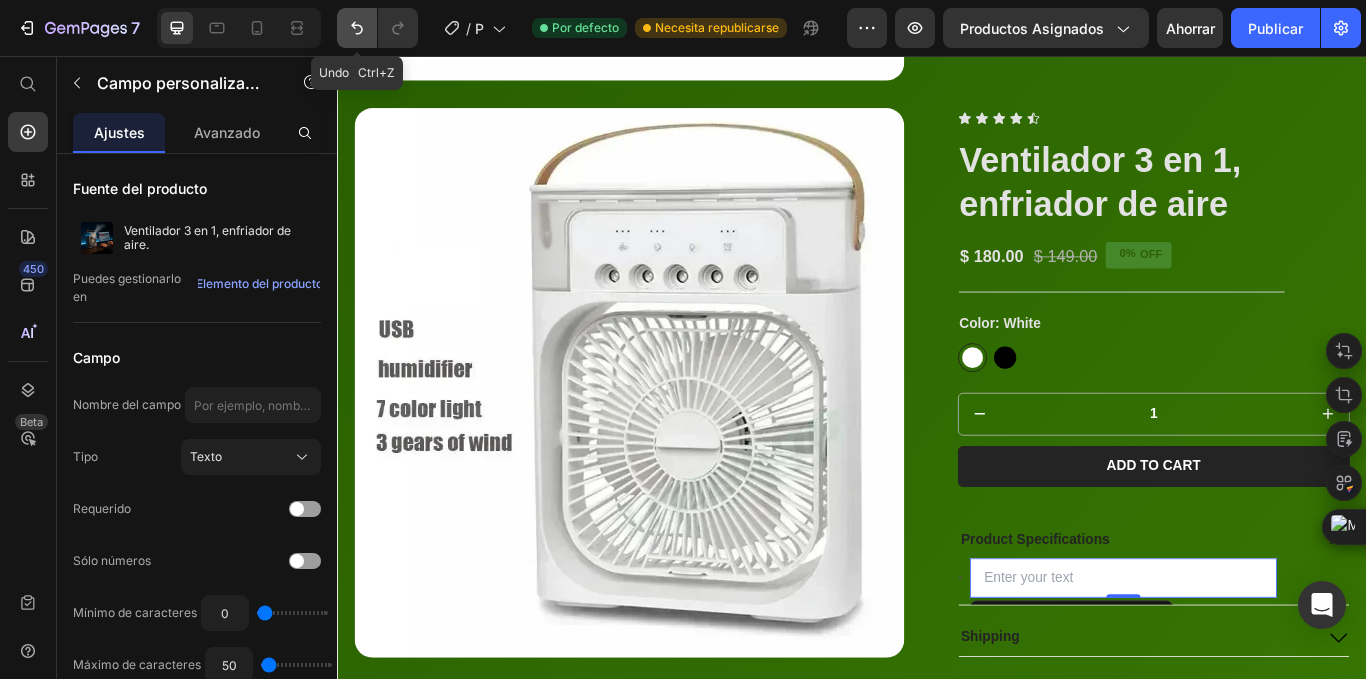 click 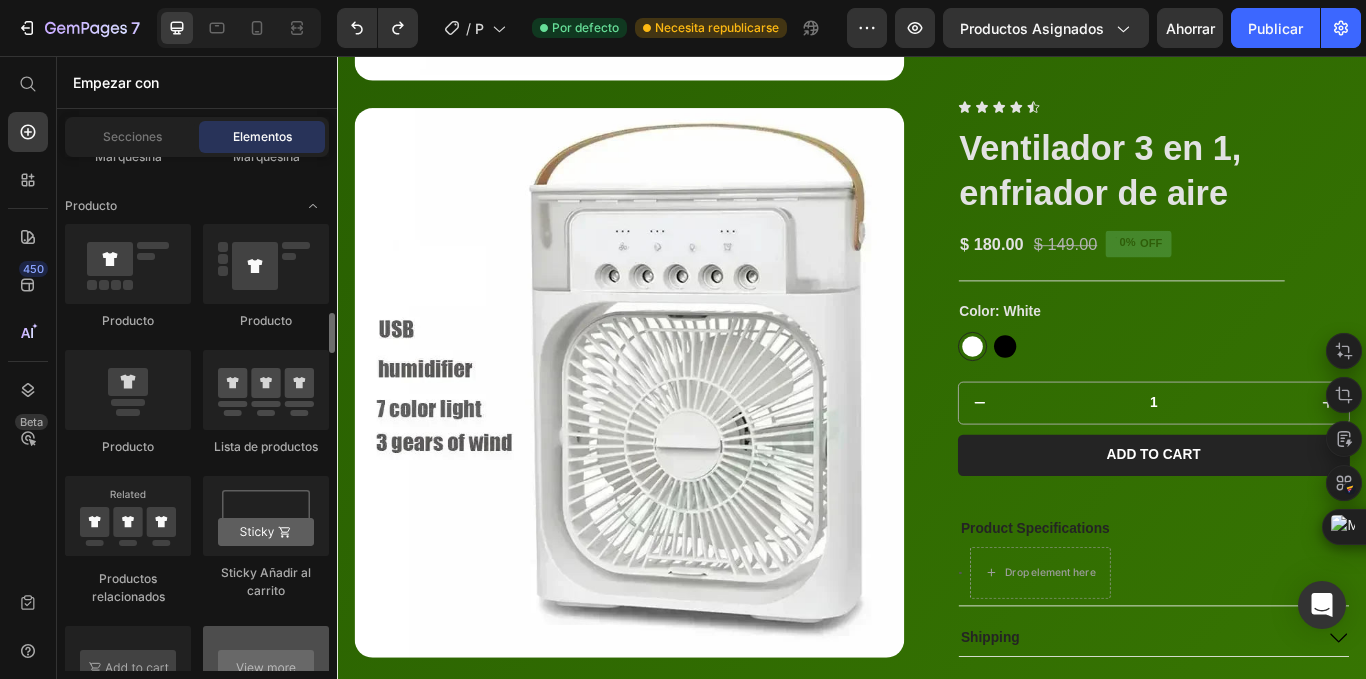scroll, scrollTop: 2650, scrollLeft: 0, axis: vertical 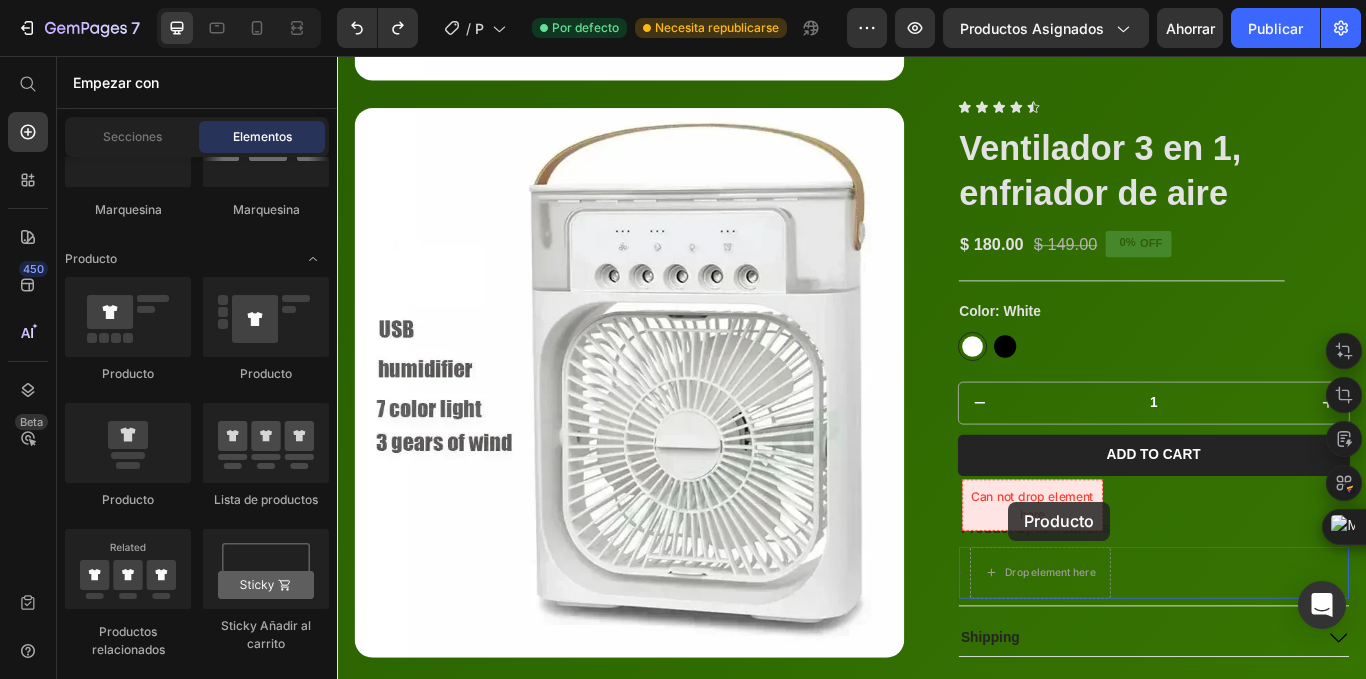 drag, startPoint x: 484, startPoint y: 504, endPoint x: 1119, endPoint y: 573, distance: 638.7378 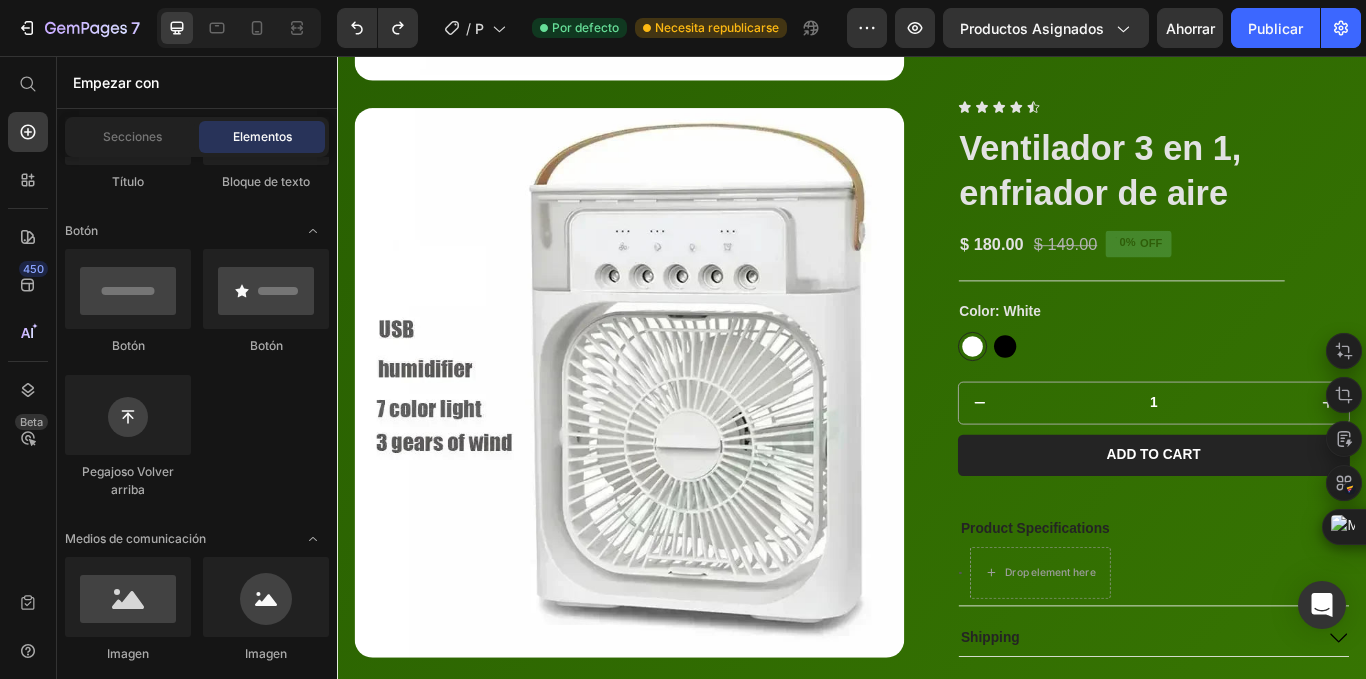 scroll, scrollTop: 196, scrollLeft: 0, axis: vertical 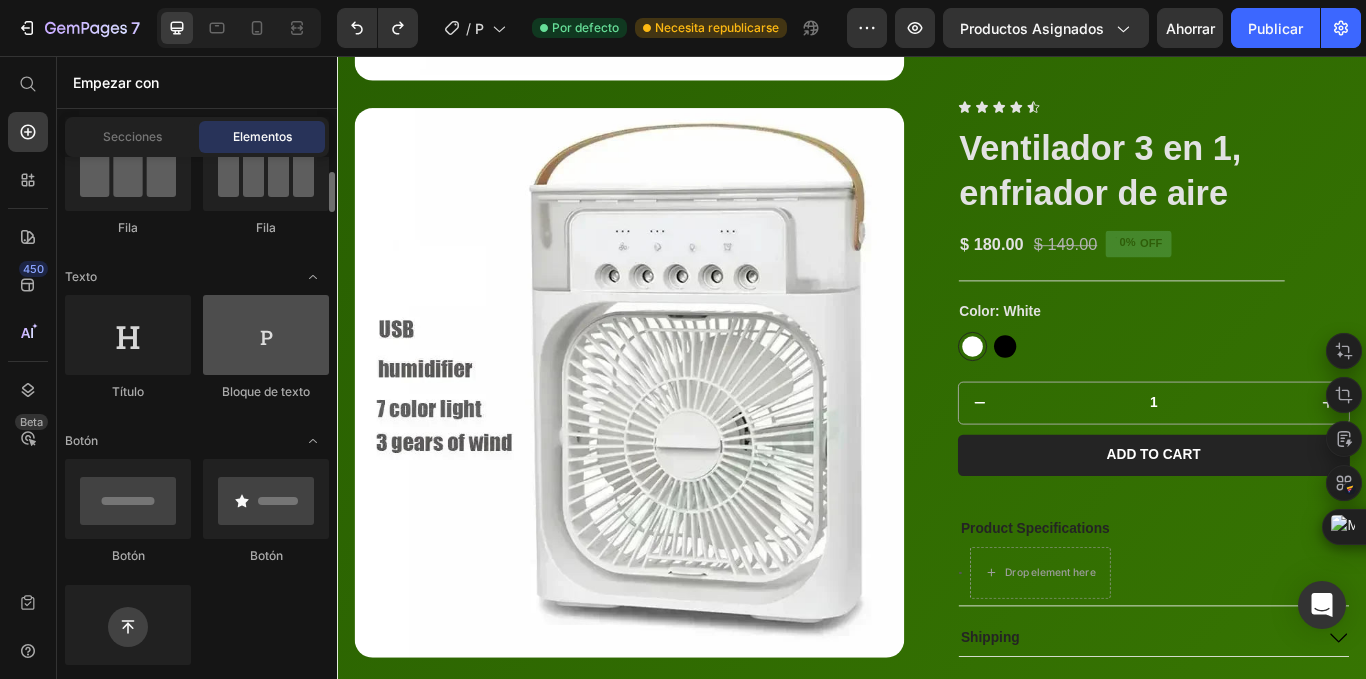 click at bounding box center [266, 335] 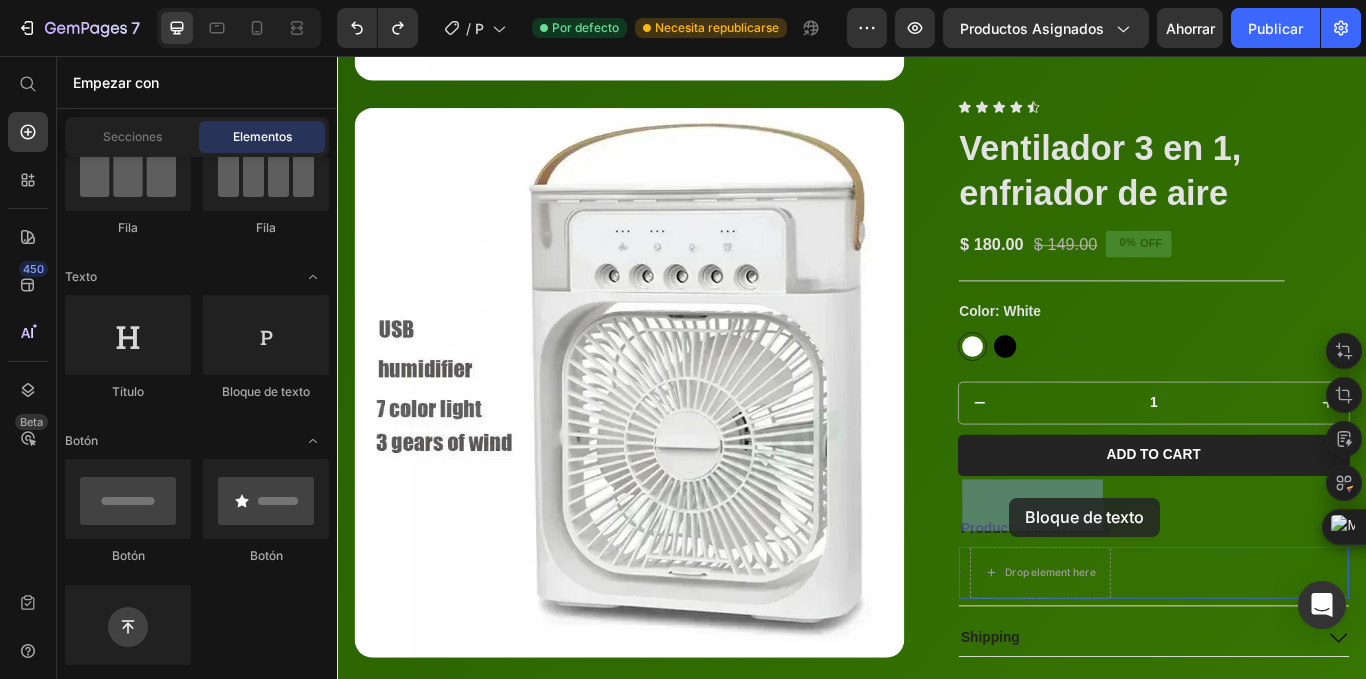 drag, startPoint x: 616, startPoint y: 404, endPoint x: 1121, endPoint y: 571, distance: 531.8966 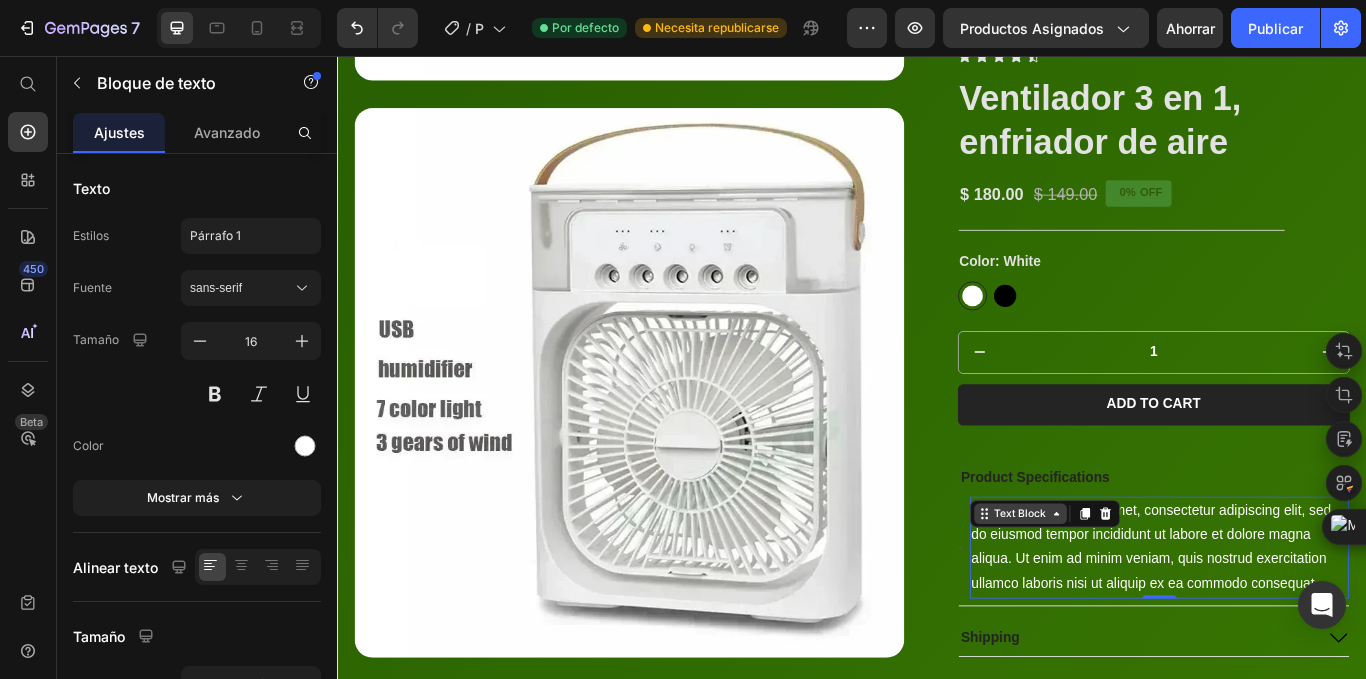 click 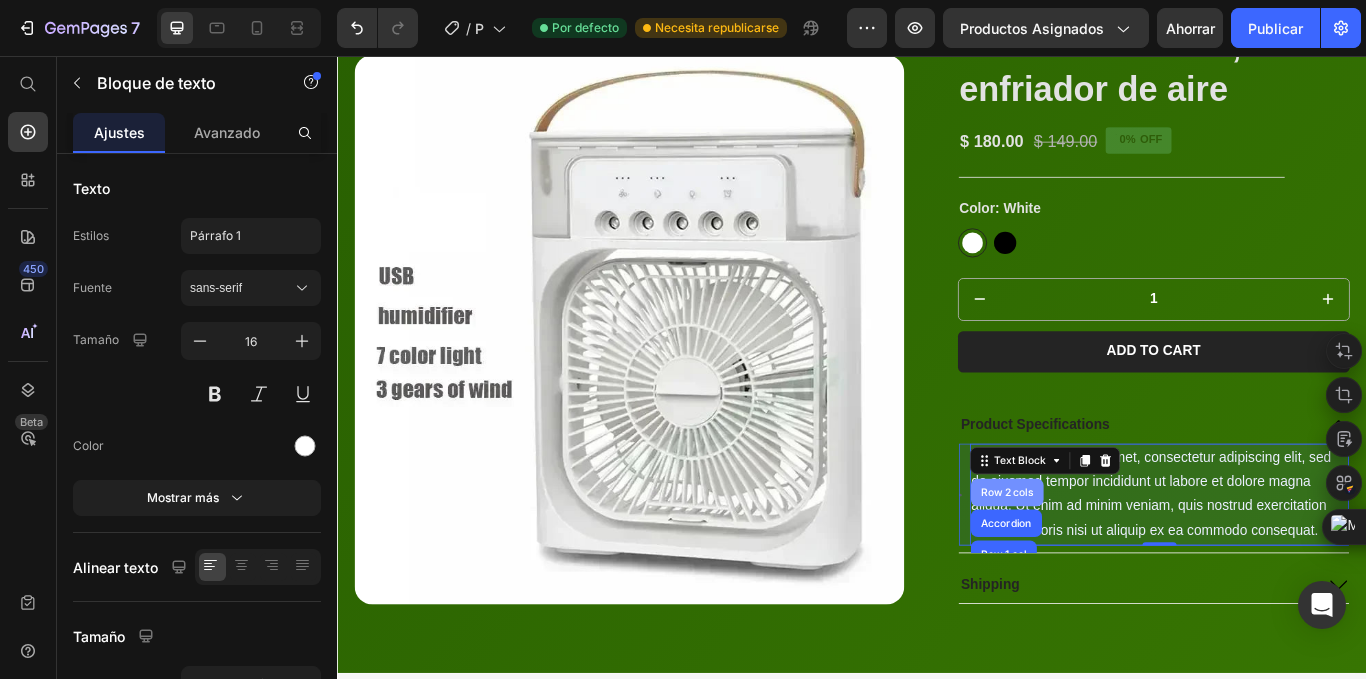 scroll, scrollTop: 5520, scrollLeft: 0, axis: vertical 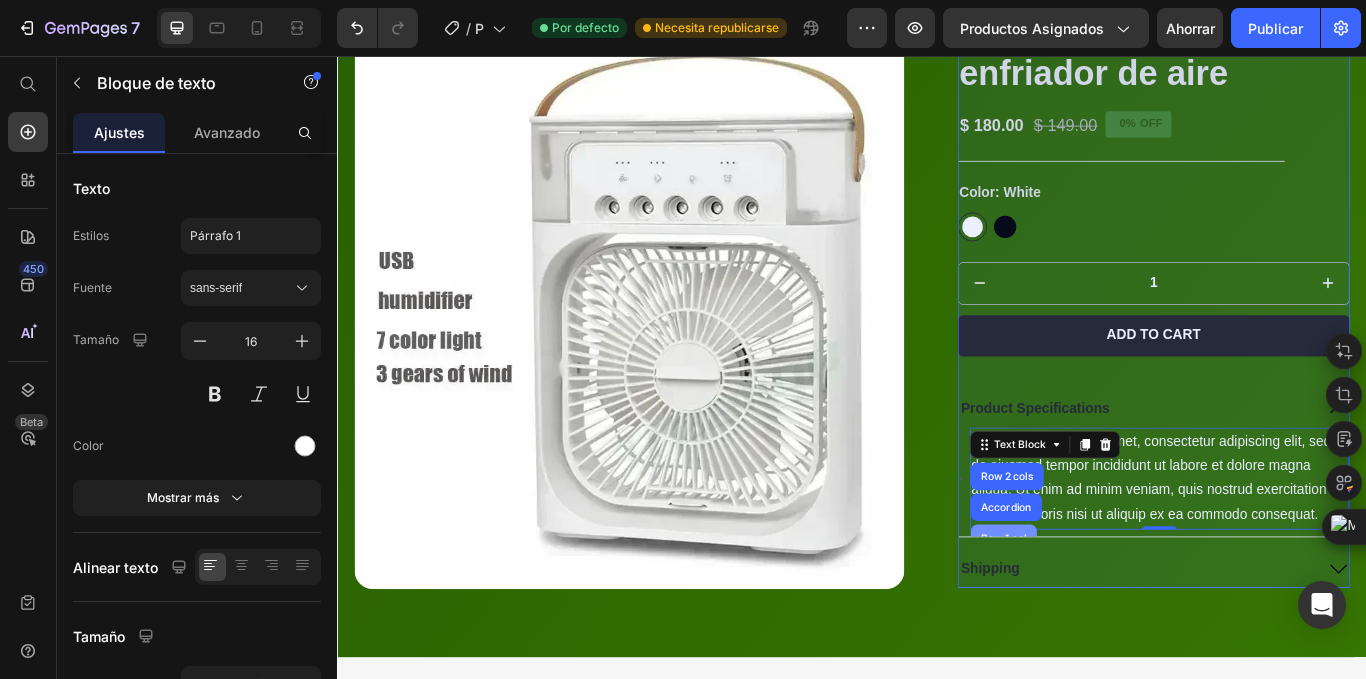 click on "Row 1 col" at bounding box center [1113, 619] 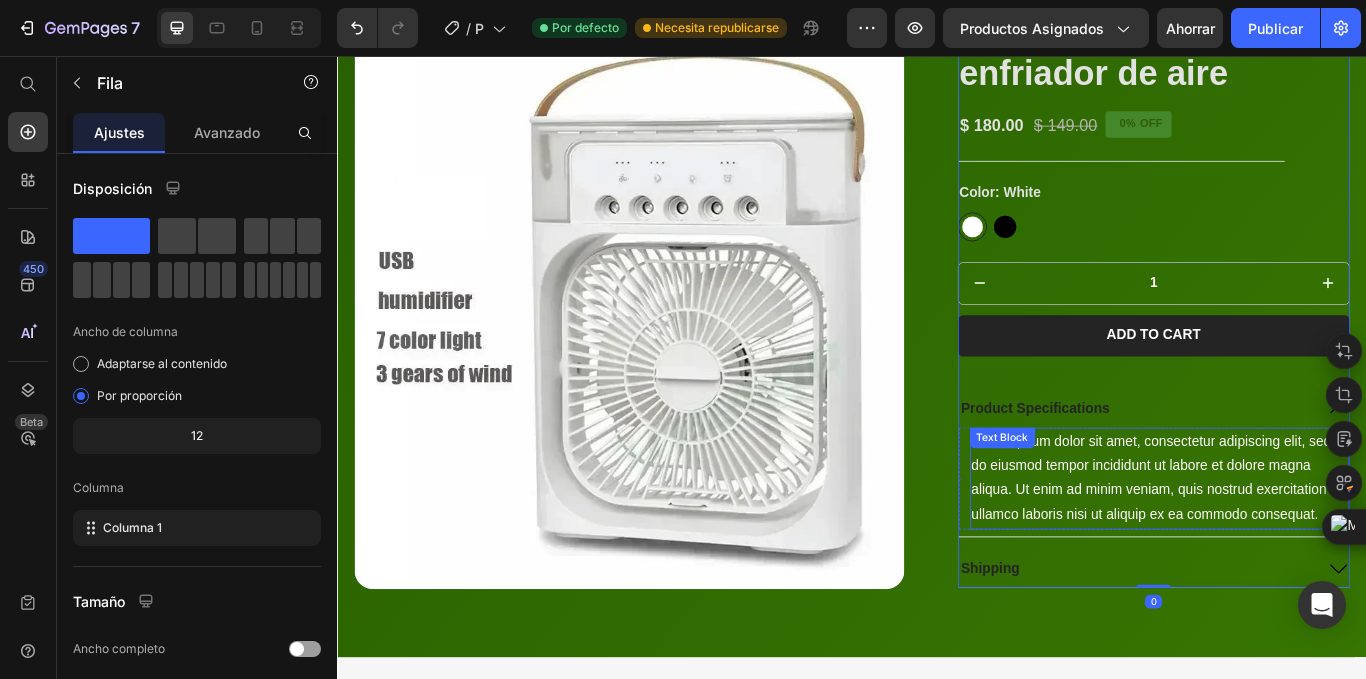 click on "Text Block" at bounding box center [1112, 502] 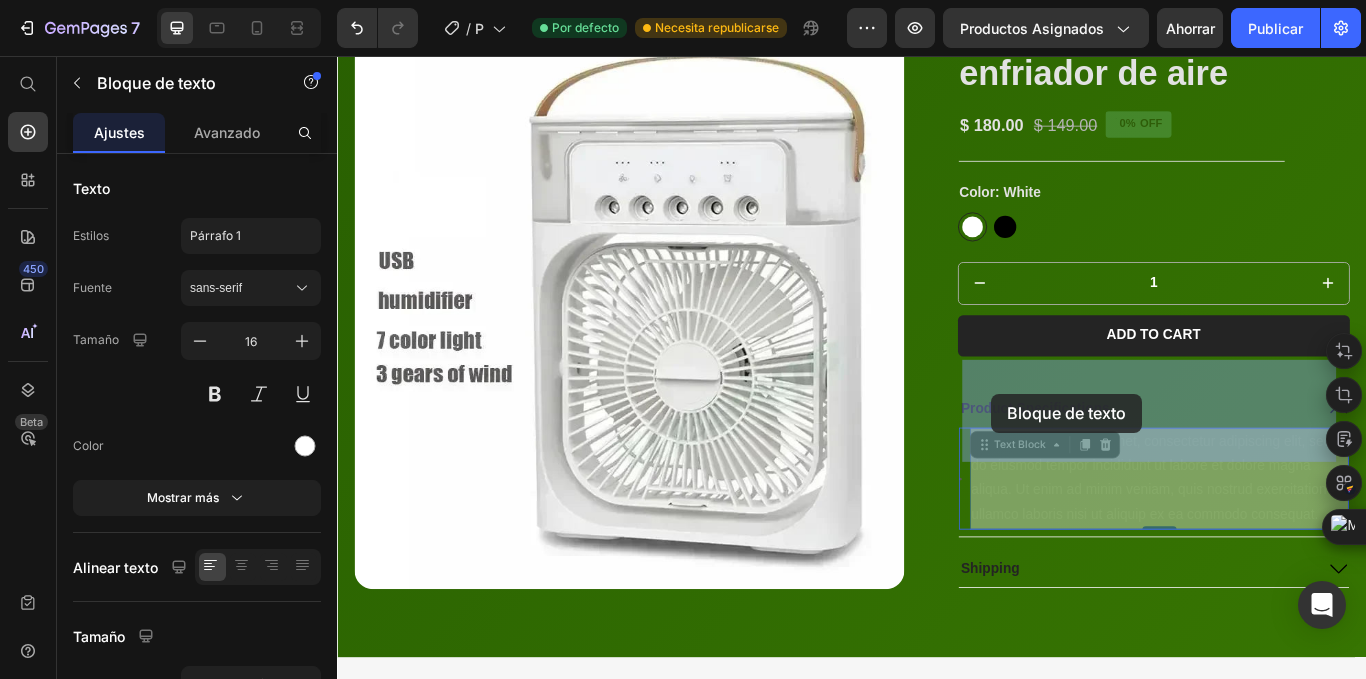 drag, startPoint x: 1083, startPoint y: 433, endPoint x: 1100, endPoint y: 450, distance: 24.04163 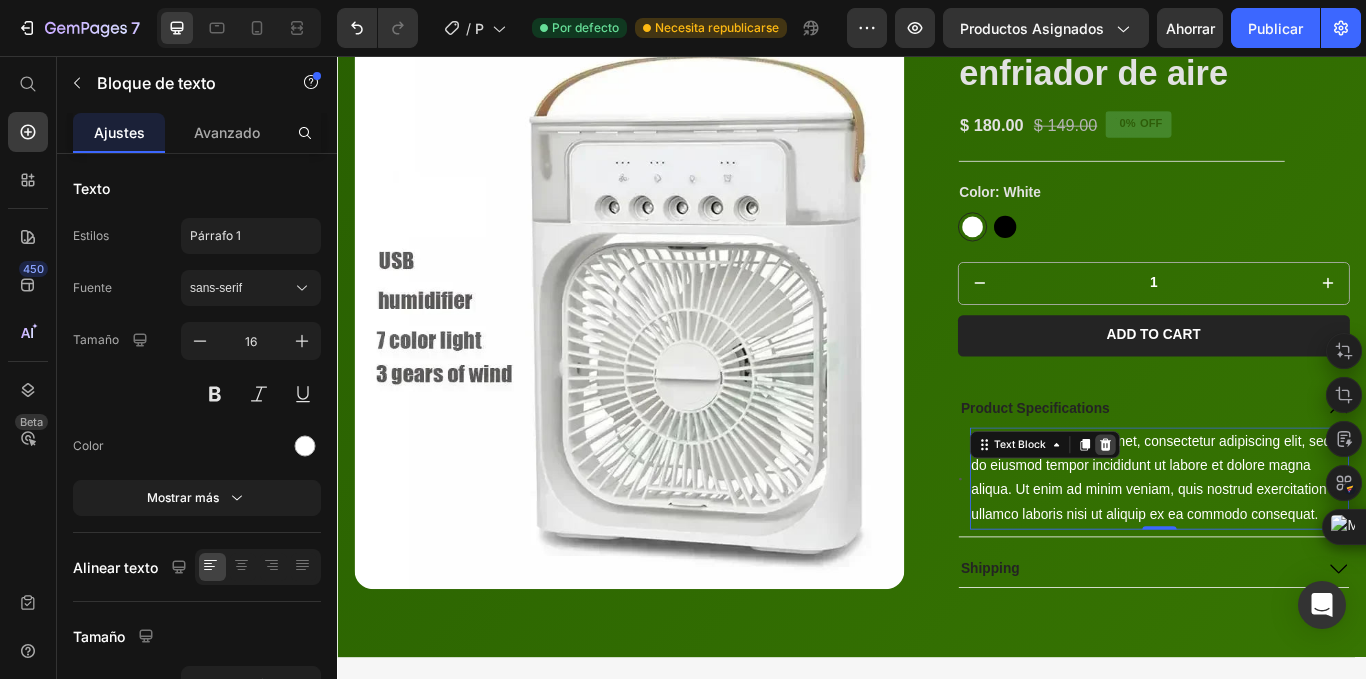 click 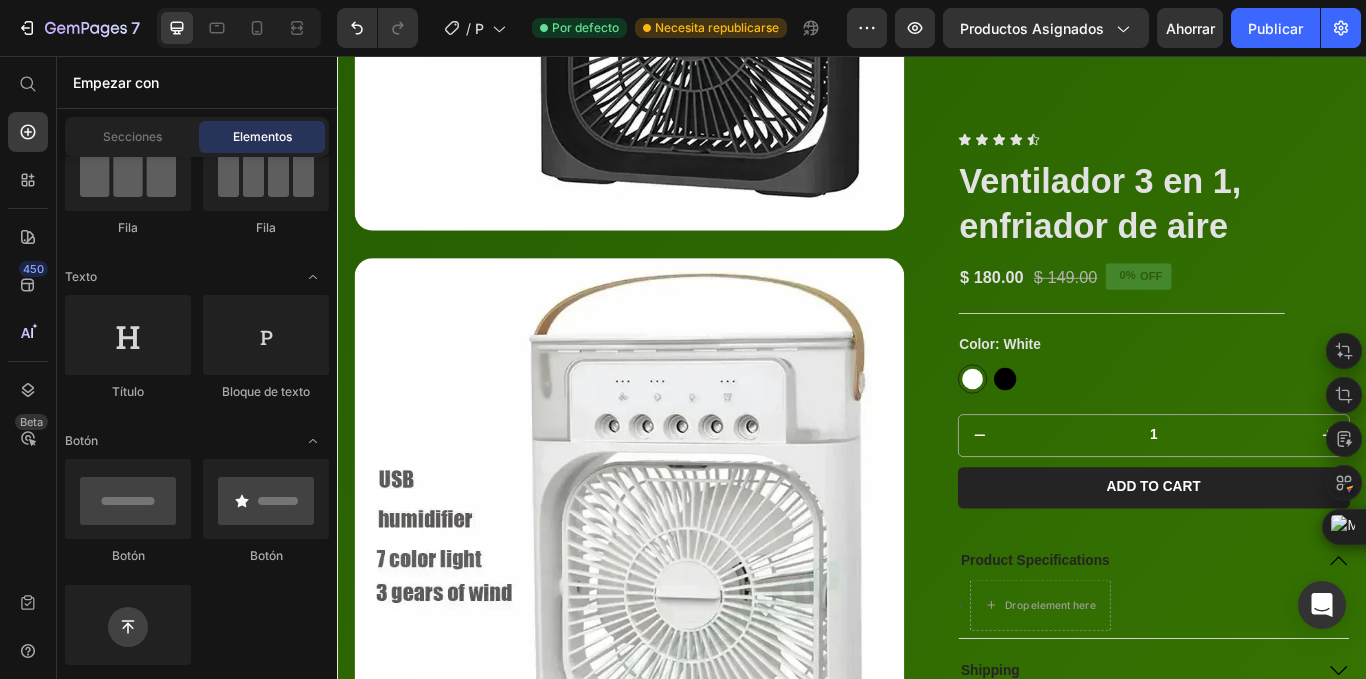 scroll, scrollTop: 5247, scrollLeft: 0, axis: vertical 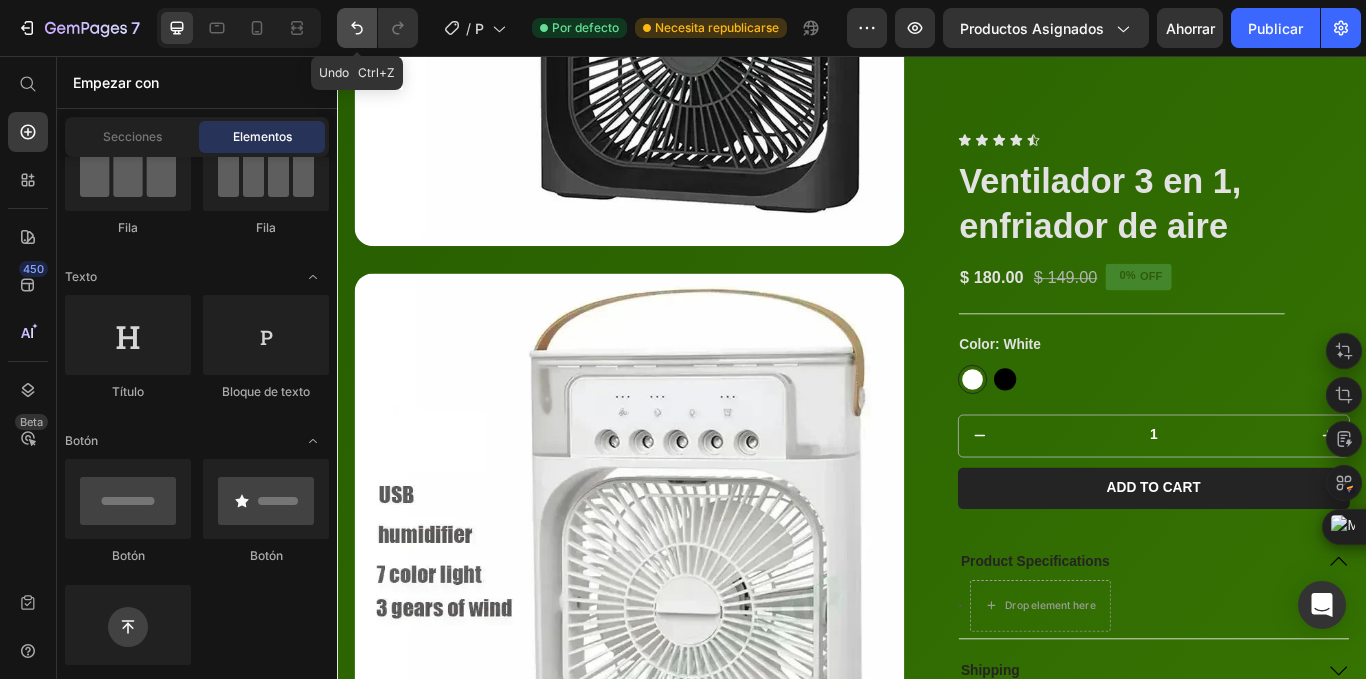 click 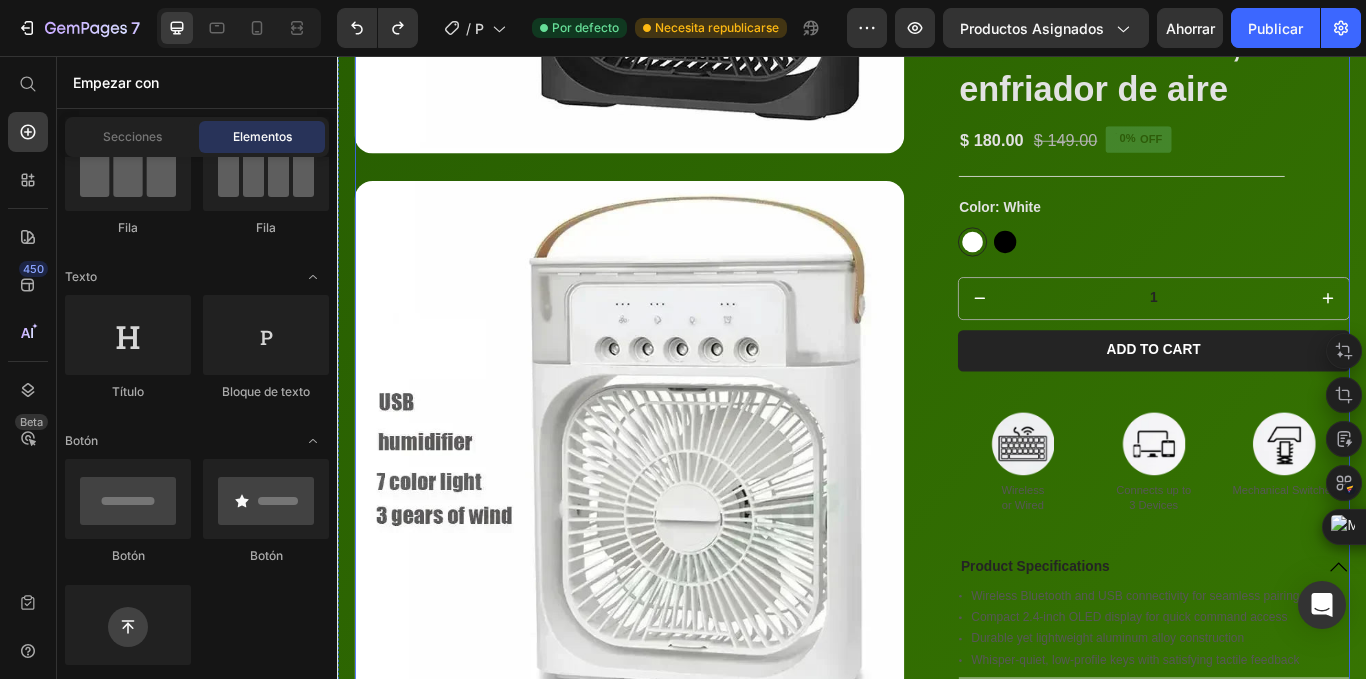 scroll, scrollTop: 5413, scrollLeft: 0, axis: vertical 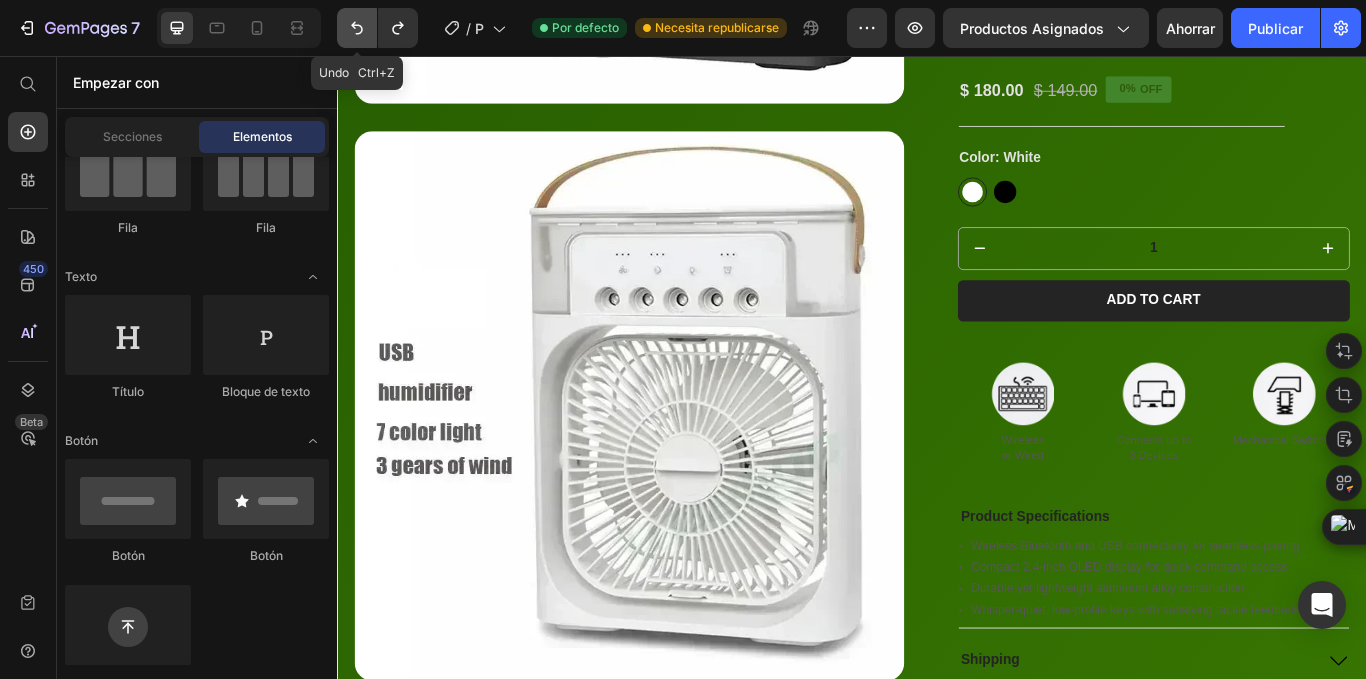 click 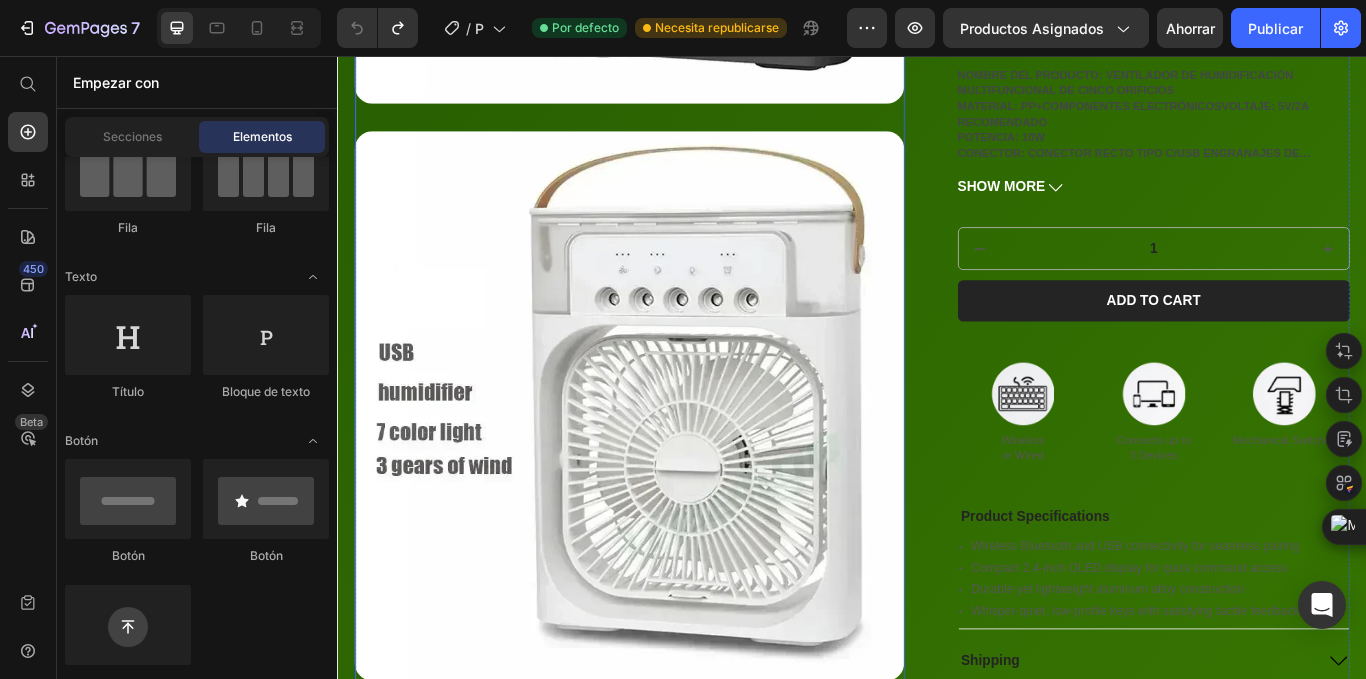 scroll, scrollTop: 5097, scrollLeft: 0, axis: vertical 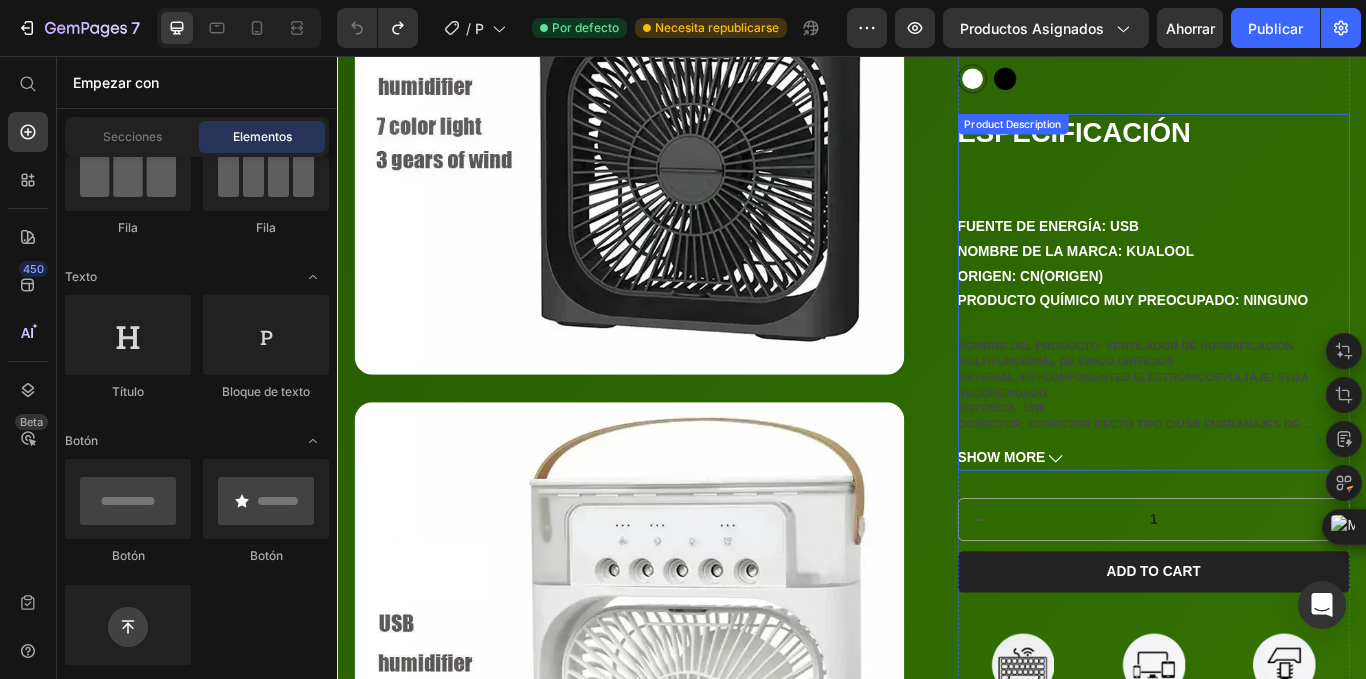 click on "Nombre del producto: ventilador de humidificación multifuncional de cinco orificios Material: PP+componentes electrónicosVoltaje: 5V/2A recomendado Potencia: 10W Conector: conector recto tipo c/USB Engranajes de atomización del ventilador: ventilador de tres velocidades/atomización de tres velocidades Color del producto: blanco, negro. *7 colores y bajo nivel de ruido: este ventilador enfriador de aire portátil presenta un diseño de luz de 7 colores que proporciona una iluminación suave.encender * Función 3 en 1: incluye funciones de ventilador, aire acondicionado y humidificador de [DOMAIN_NAME] sientes que el aire está seco y caliente, [DOMAIN_NAME] es sólo un aire acondicionado personal sino también un humidificador de aire.En el caluroso verano, cuando agregas cubitos de hielo y agua al fregadero, sentirás el aire fresco y disfrutarás del fresco [DOMAIN_NAME] mismo tiempo, también puede humidificar el aire en otoño e invierno. Lista de productos: 1x ventilador 1 cable USB" at bounding box center [1289, 440] 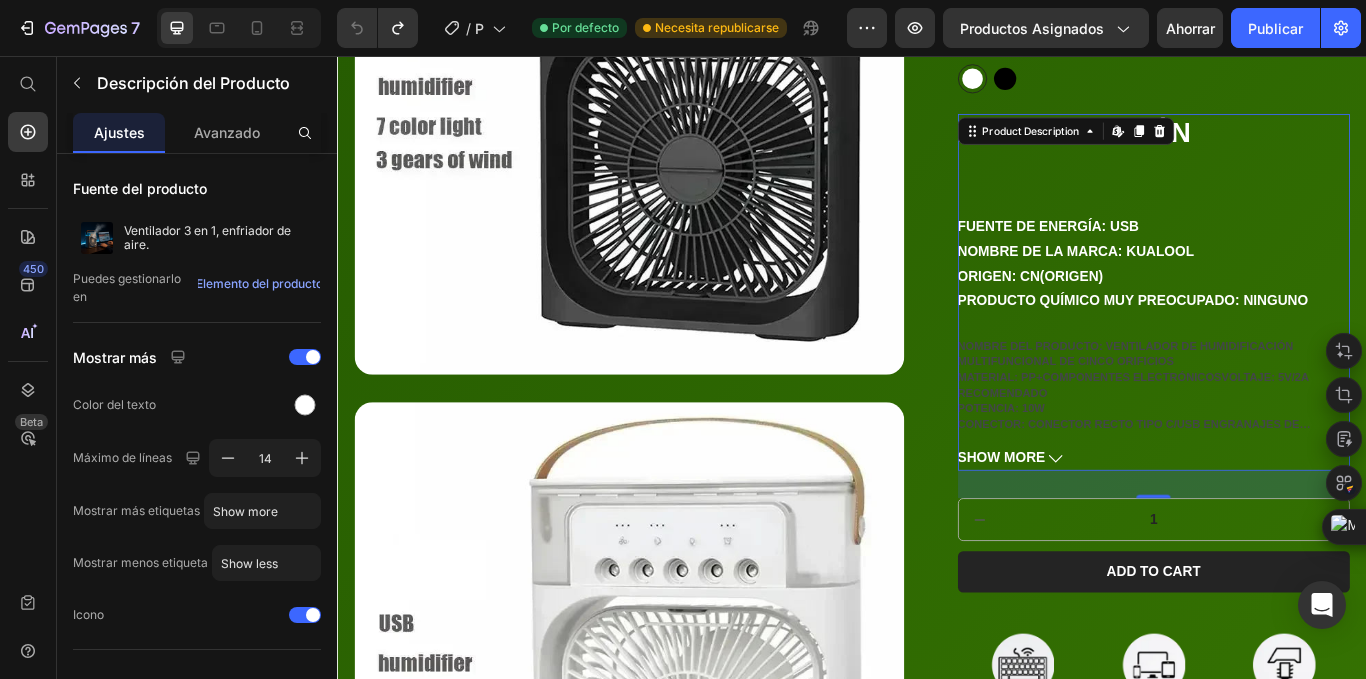 click on "Show more" at bounding box center [1289, 525] 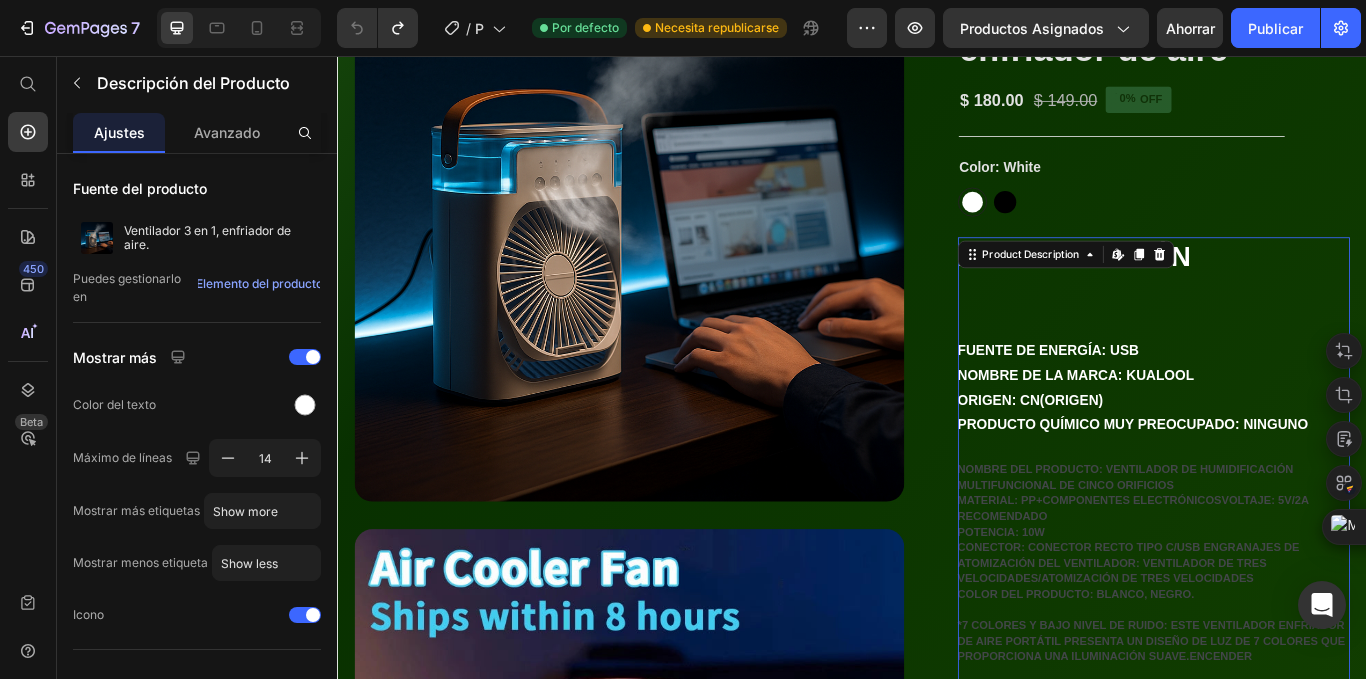 scroll, scrollTop: 79, scrollLeft: 0, axis: vertical 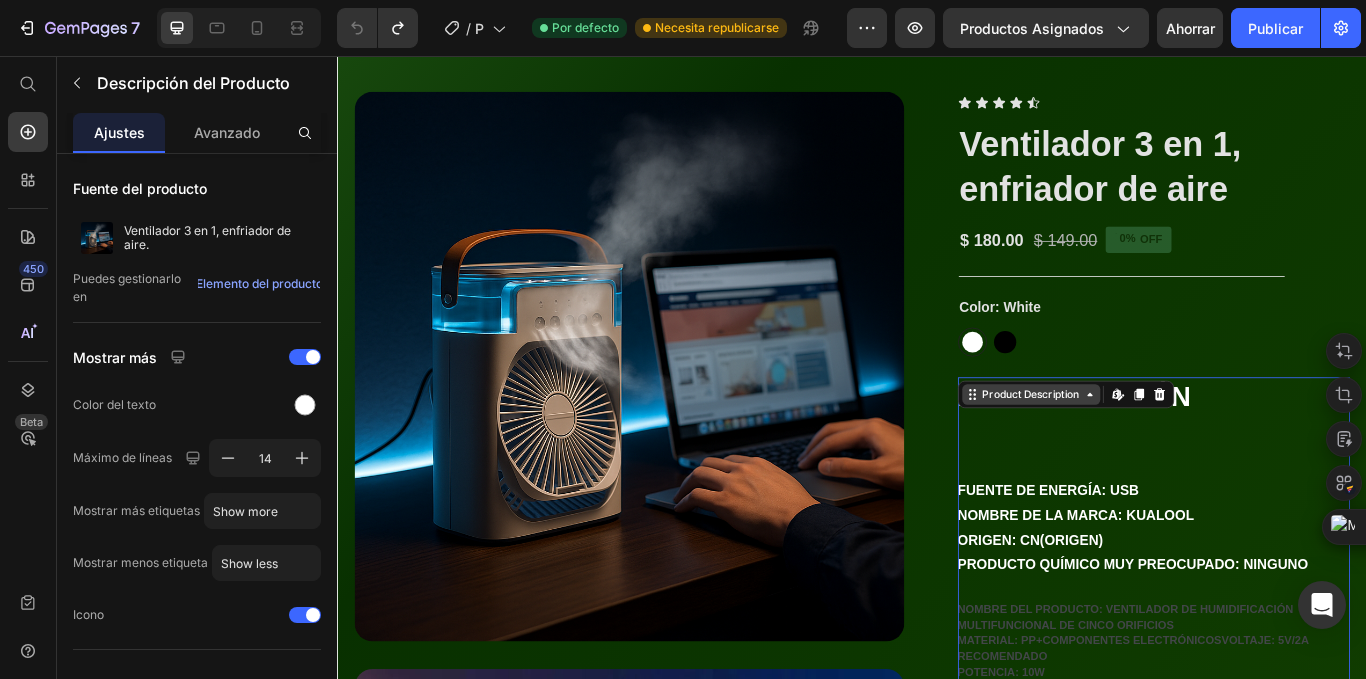 click on "Product Description" at bounding box center [1145, 451] 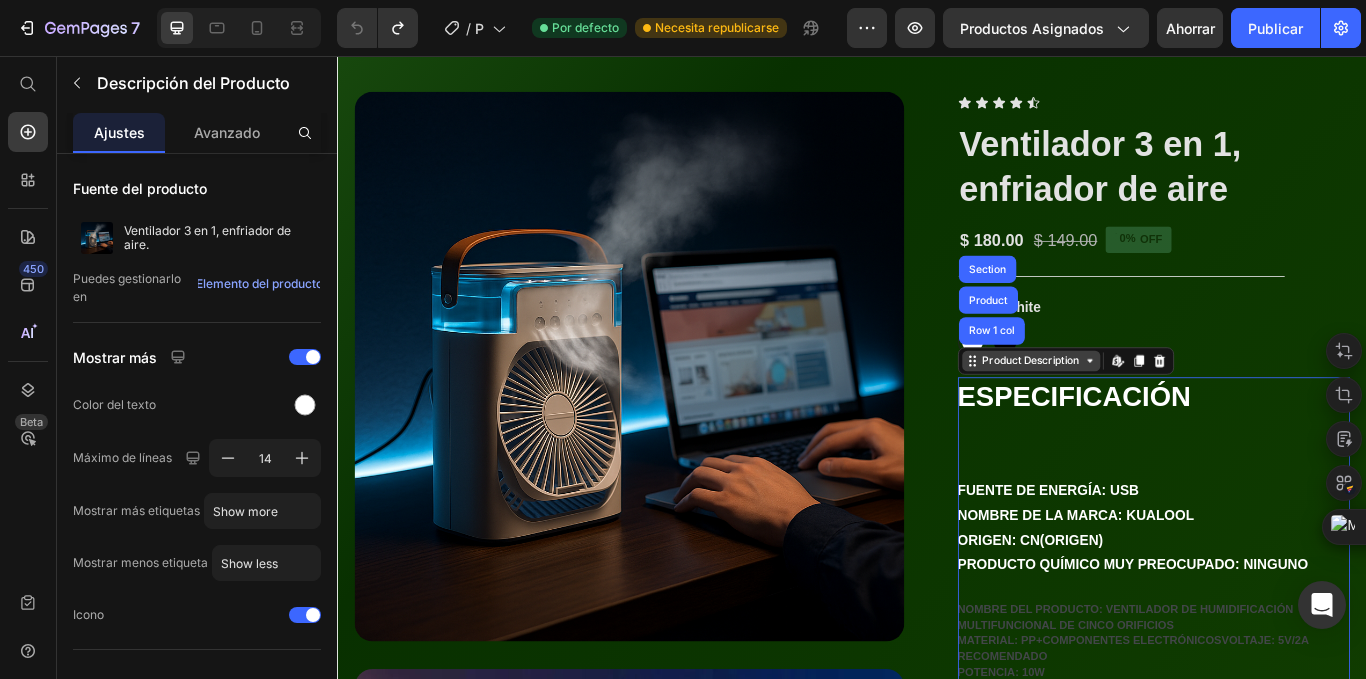 click on "ESPECIFICACIÓN" at bounding box center [1196, 453] 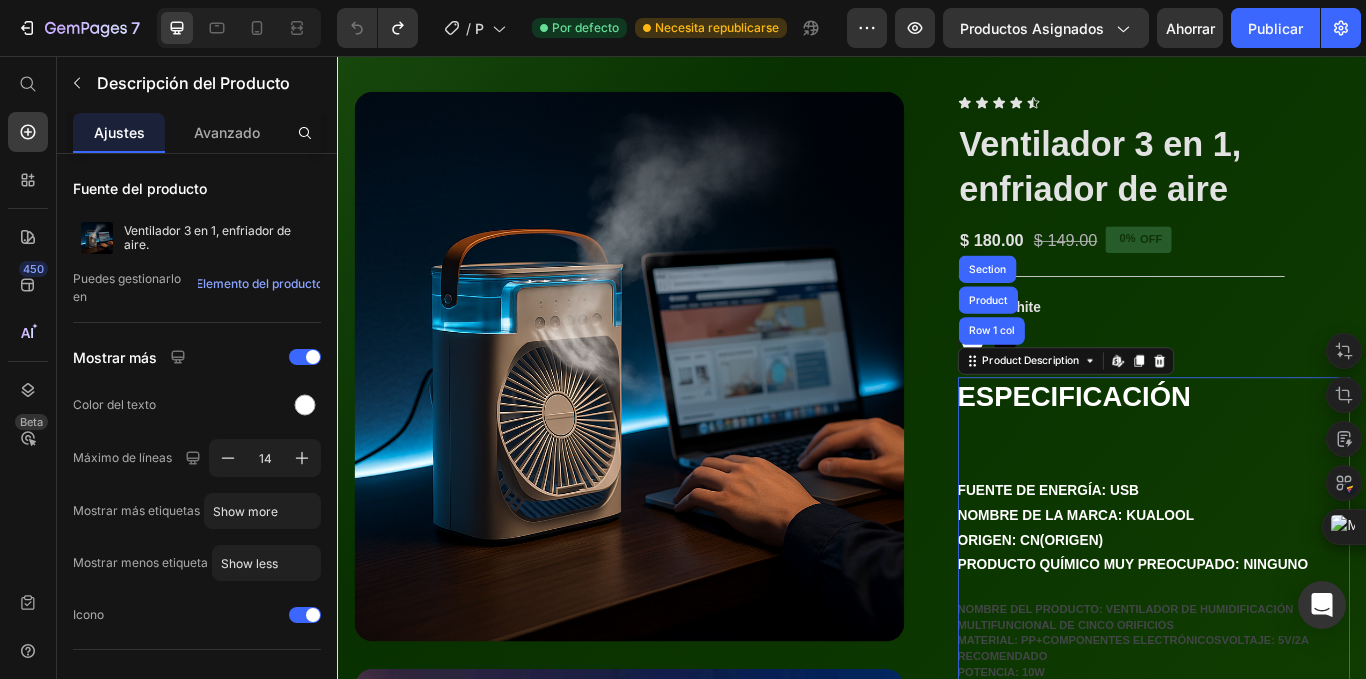 click on "ESPECIFICACIÓN
Fuente de energía: USB
Nombre de la marca: KUALOOL
Origen: CN(Origen)
Producto químico muy preocupado: Ninguno
Nombre del producto: ventilador de humidificación multifuncional de cinco orificios Material: PP+componentes electrónicosVoltaje: 5V/2A recomendado Potencia: 10W Conector: conector recto tipo c/USB Engranajes de atomización del ventilador: ventilador de tres velocidades/atomización de tres velocidades Color del producto: blanco, negro. *7 colores y bajo nivel de ruido: este ventilador enfriador de aire portátil presenta un diseño de luz de 7 colores que proporciona una iluminación suave.encender Lista de productos: 1x ventilador 1 cable USB 1x Manual de instrucciones1x caja de color" at bounding box center [1289, 4052] 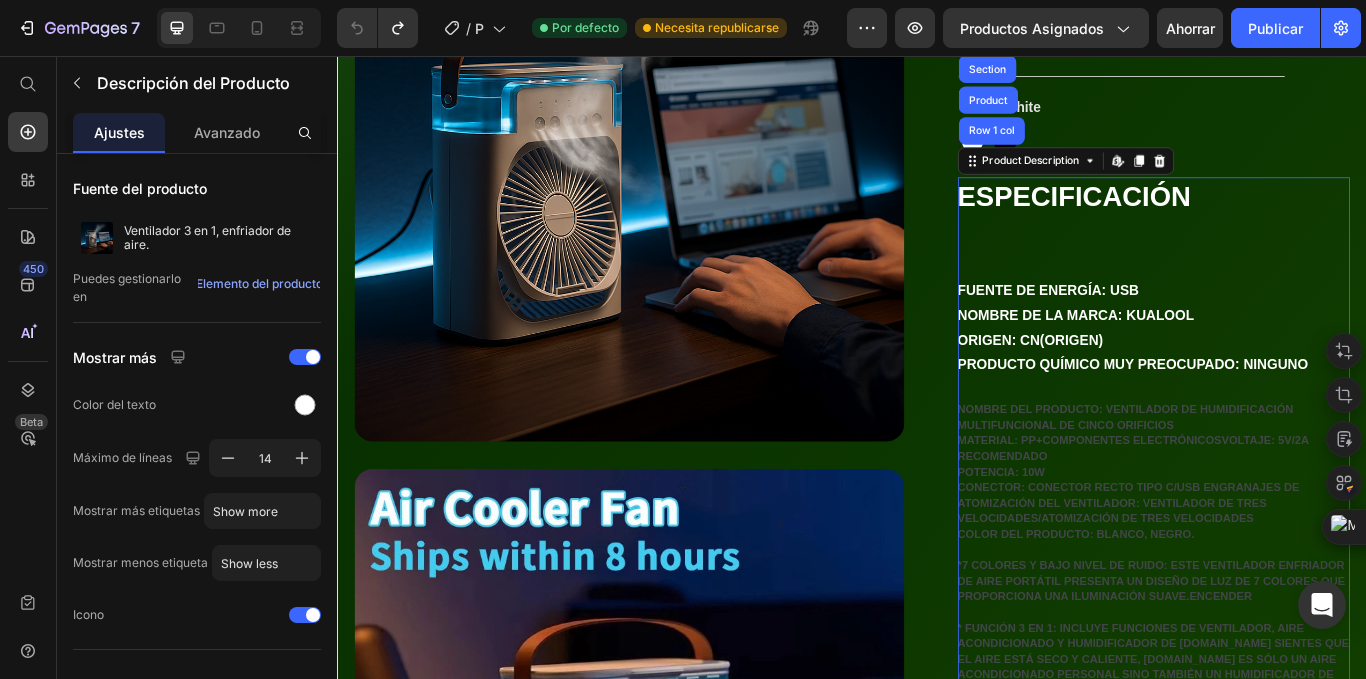 scroll, scrollTop: 313, scrollLeft: 0, axis: vertical 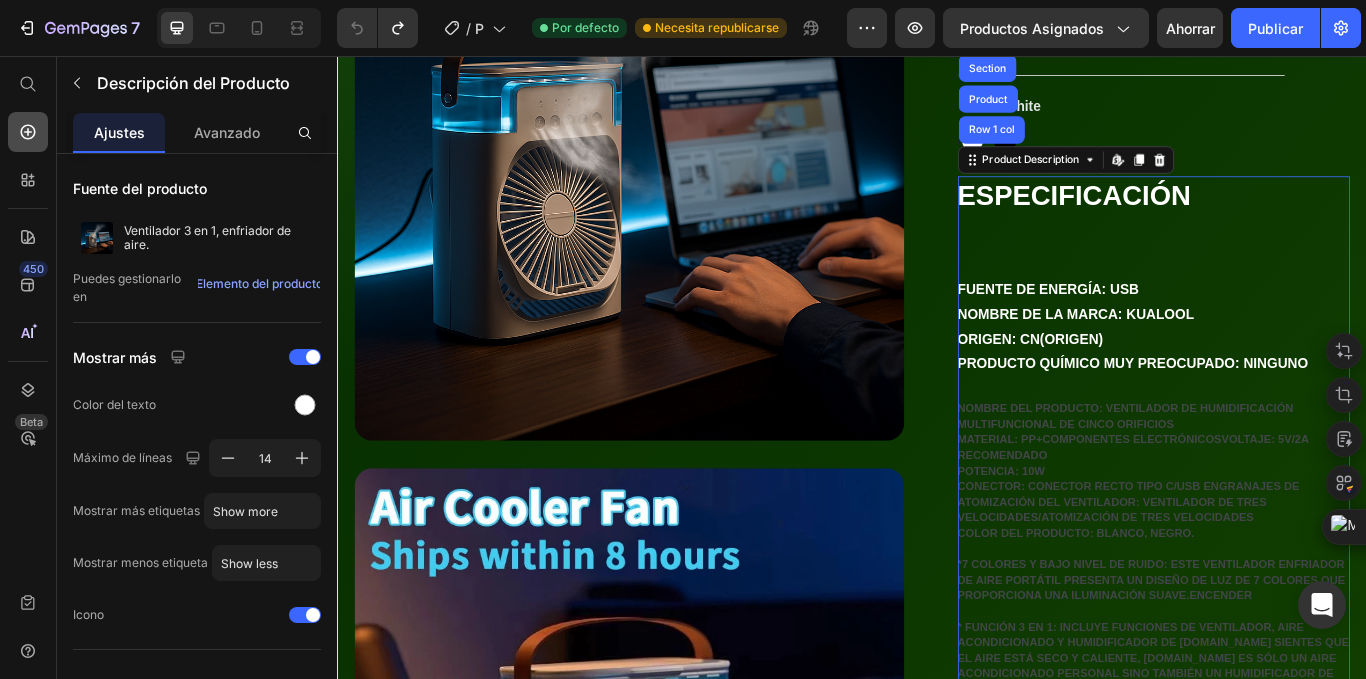 click 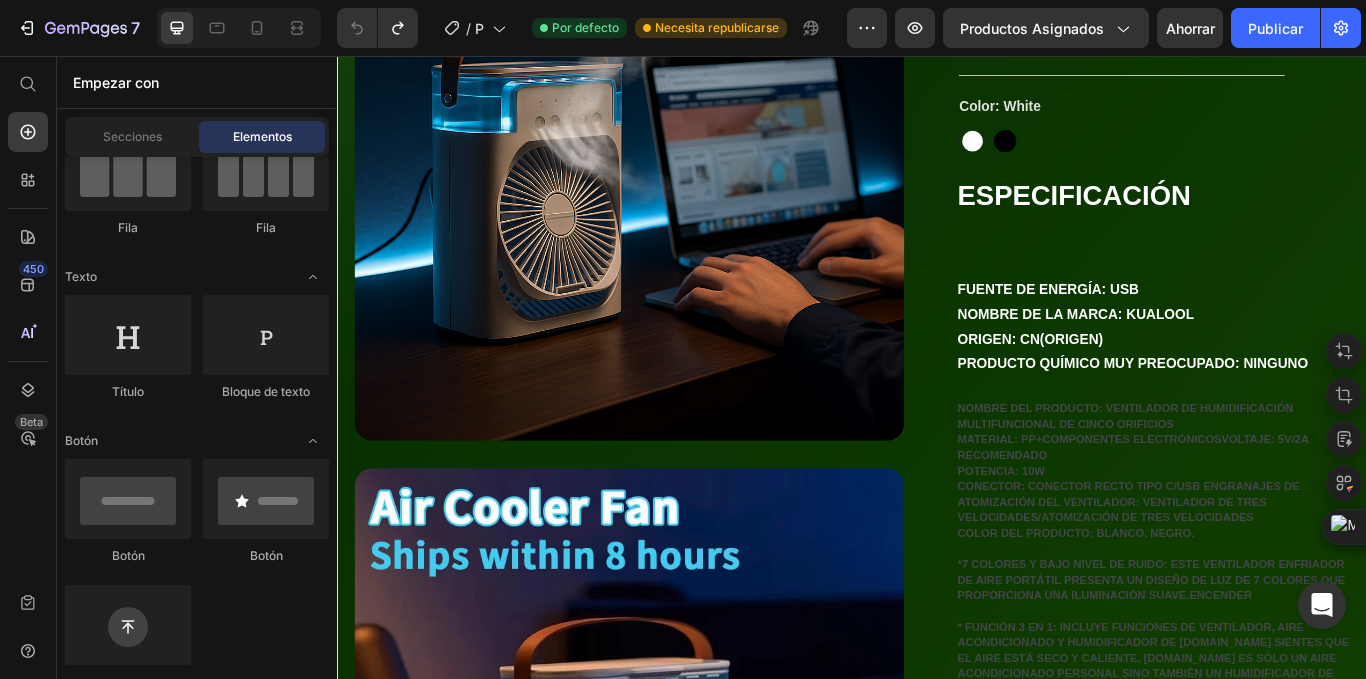 scroll, scrollTop: 109, scrollLeft: 0, axis: vertical 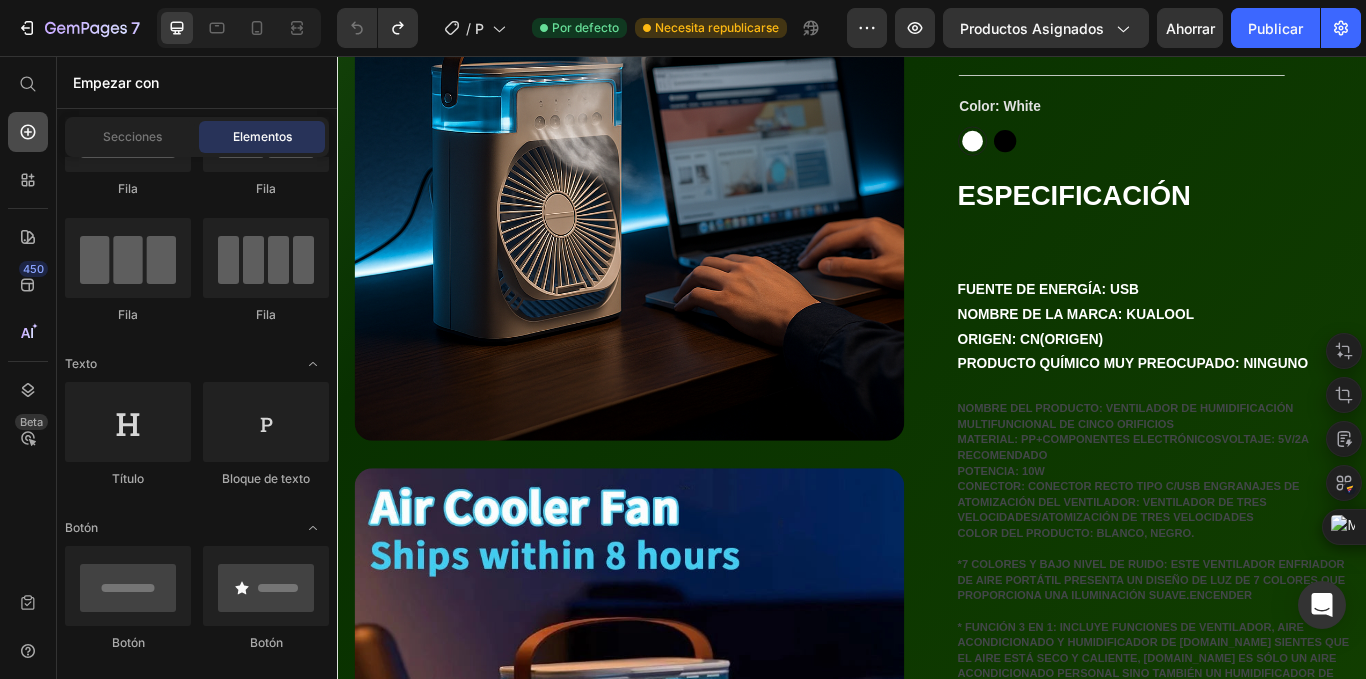 click 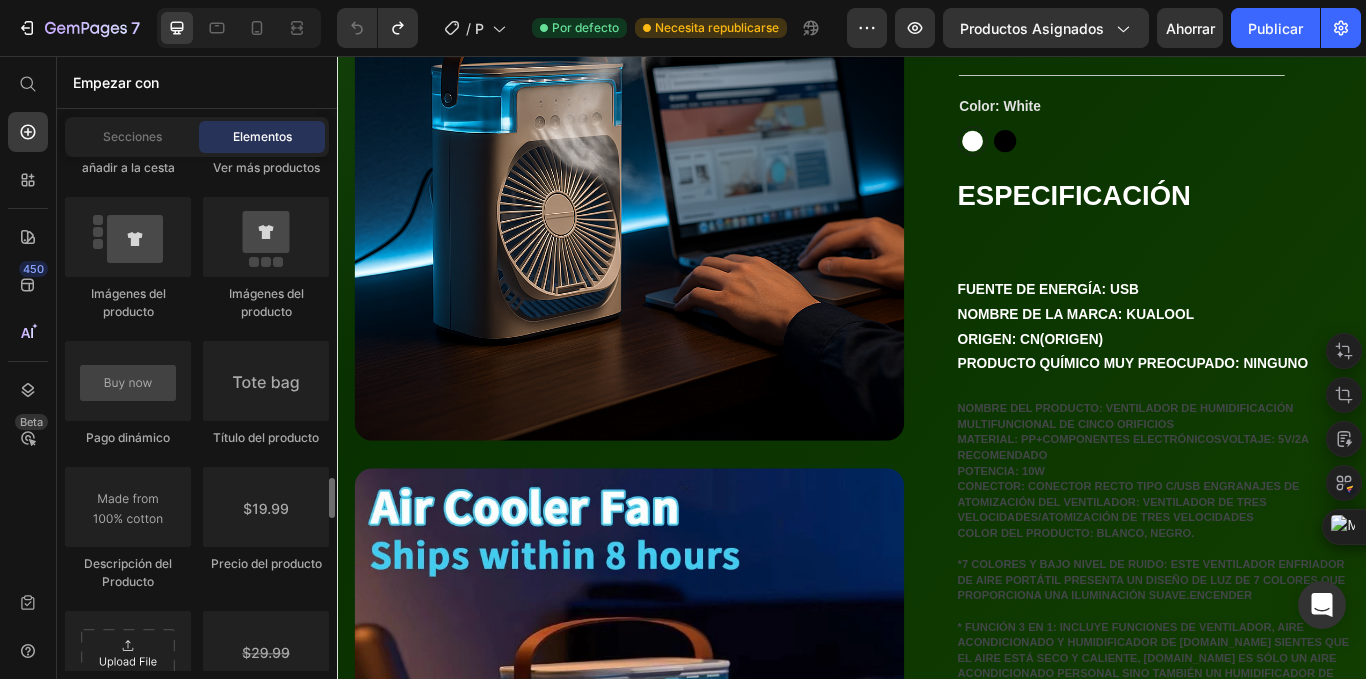 scroll, scrollTop: 3317, scrollLeft: 0, axis: vertical 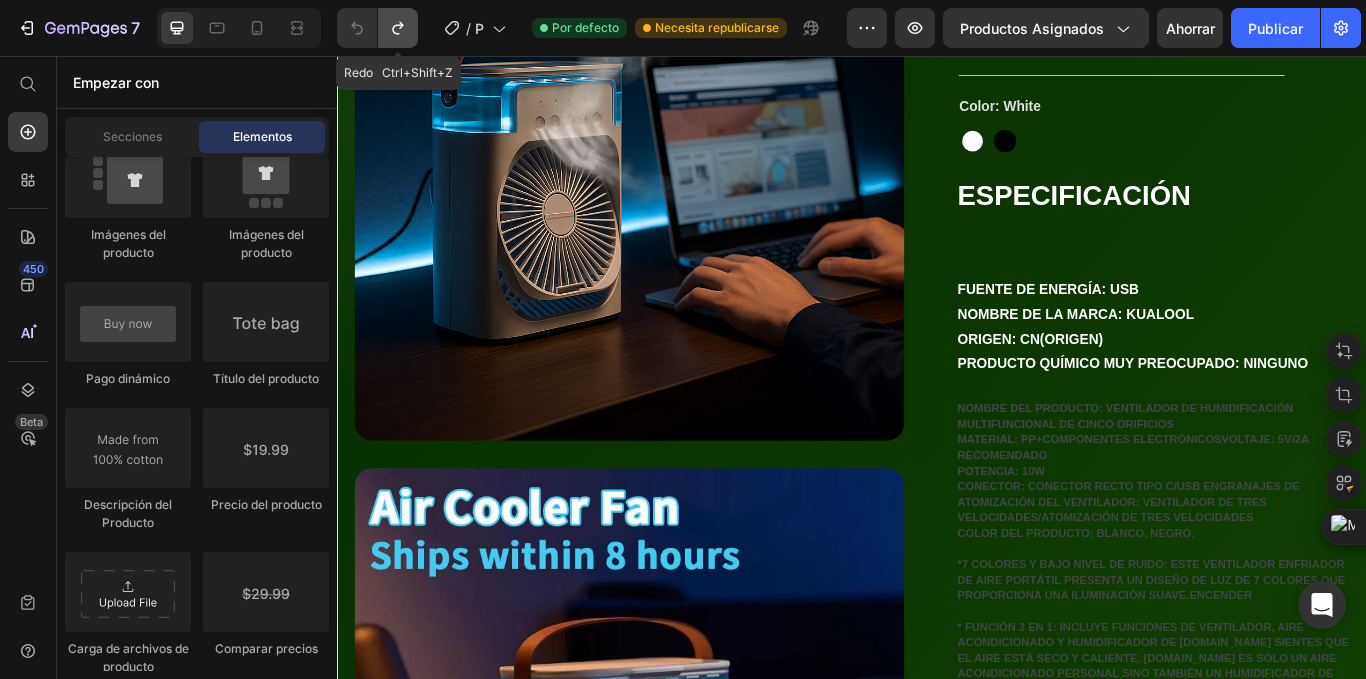 click 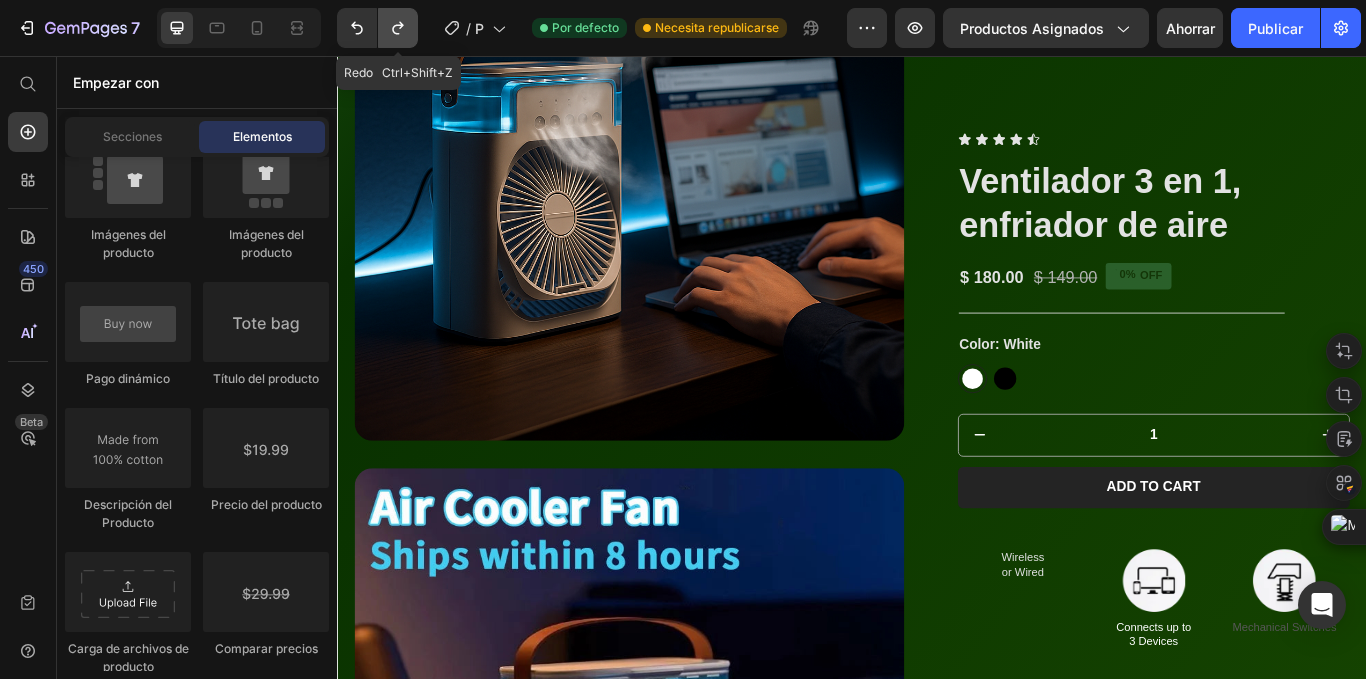 click 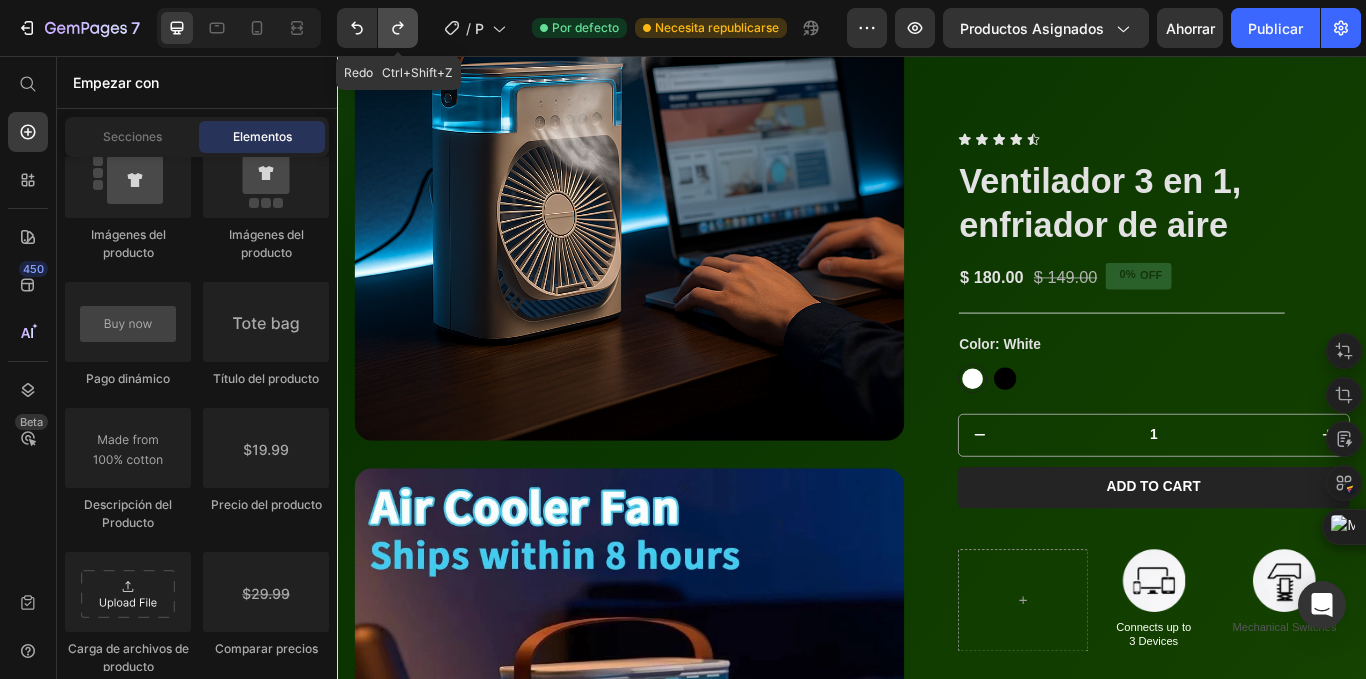 click 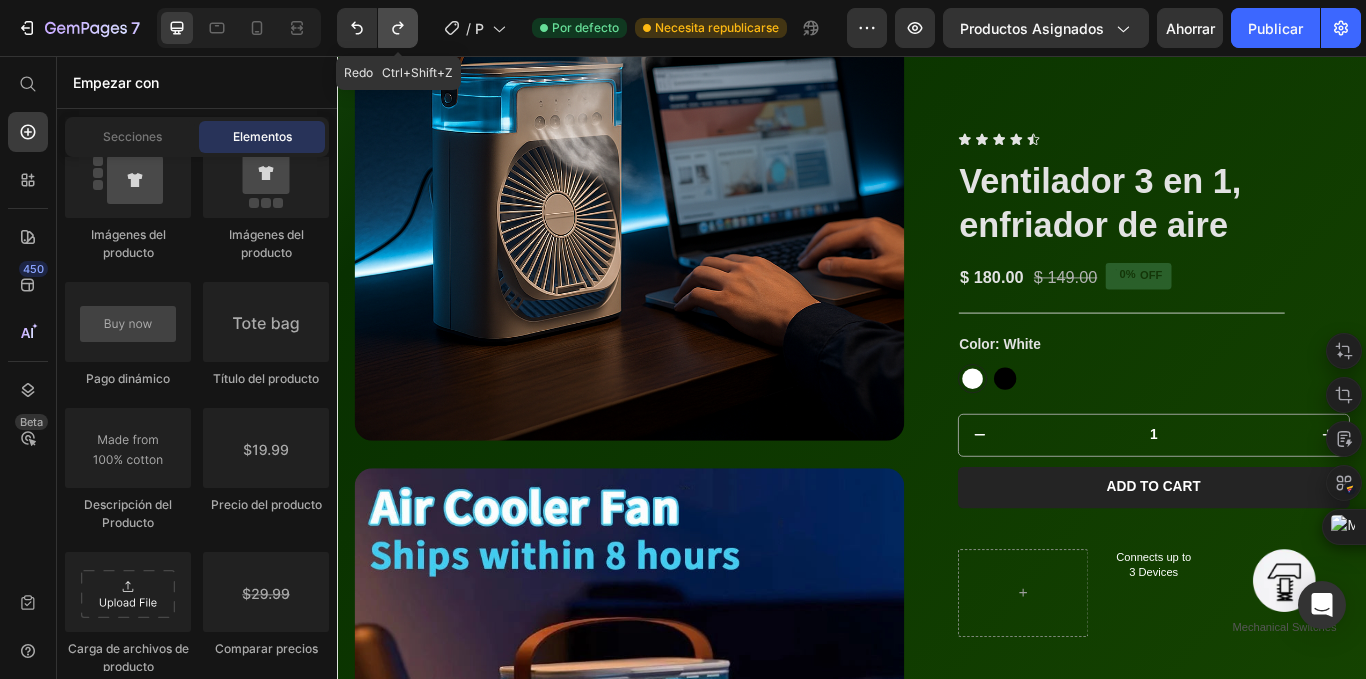 click 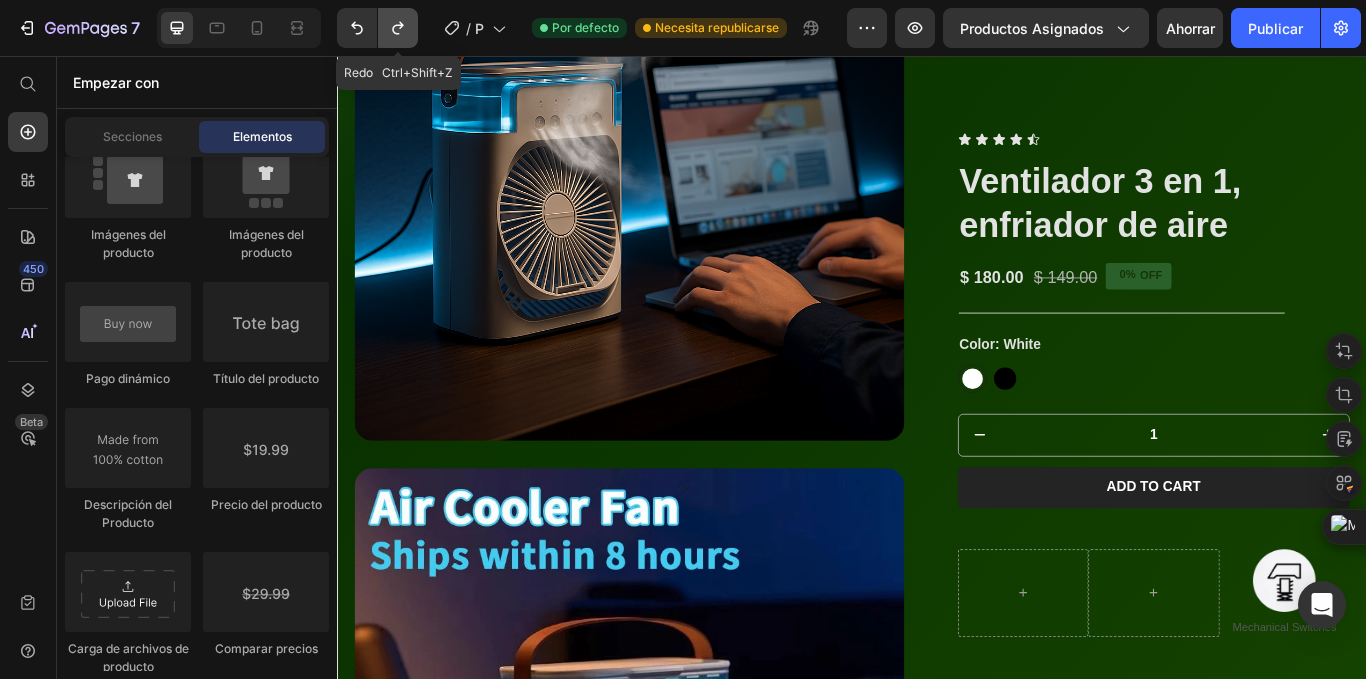 click 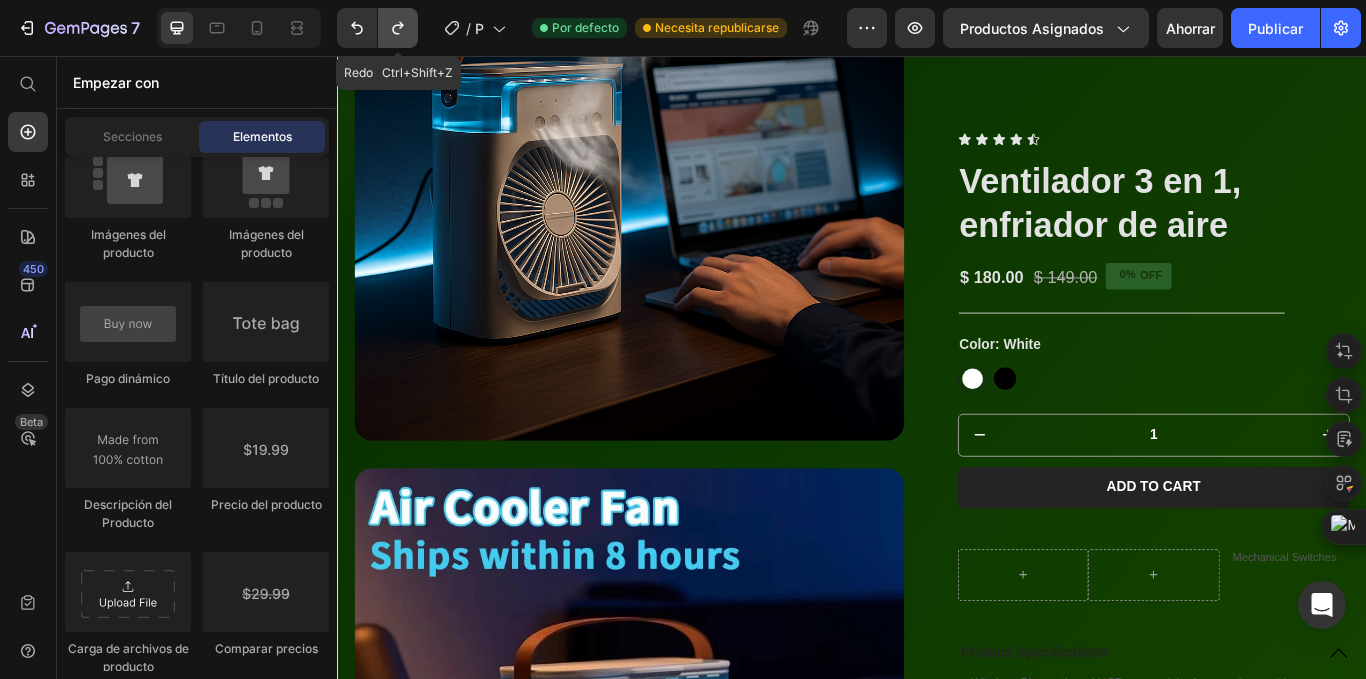 click 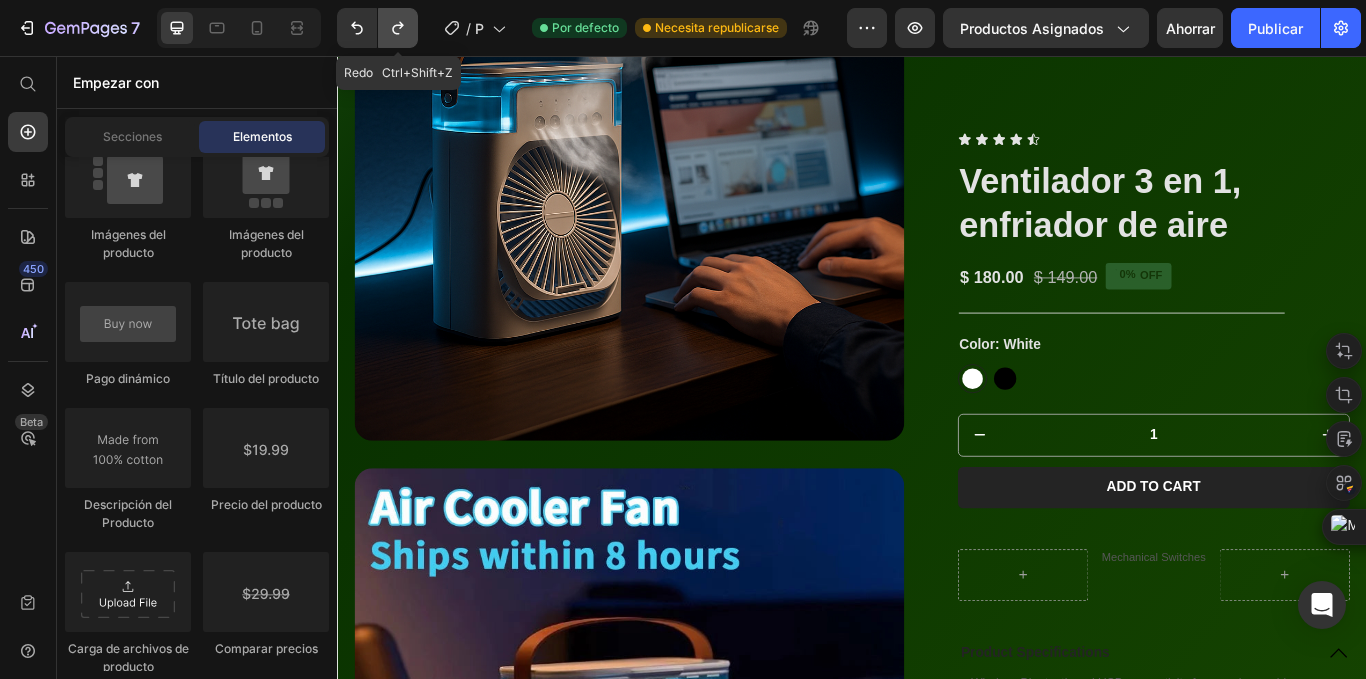 click 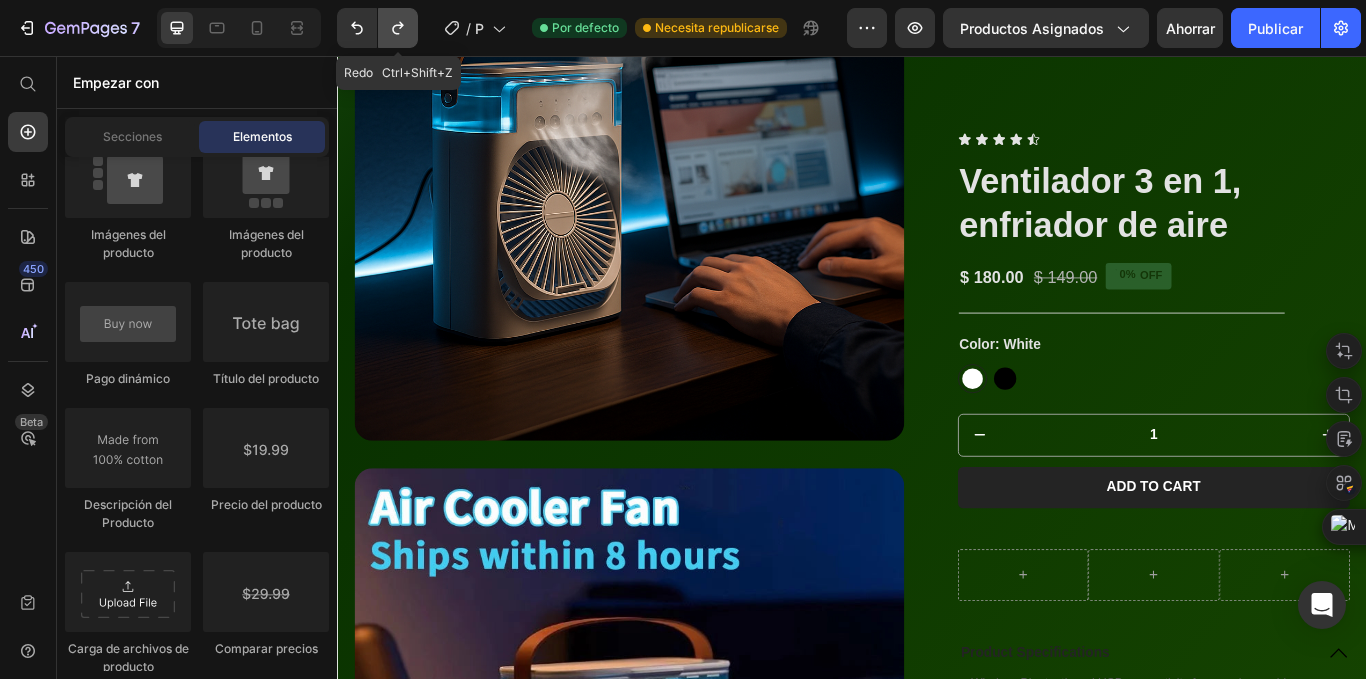 click 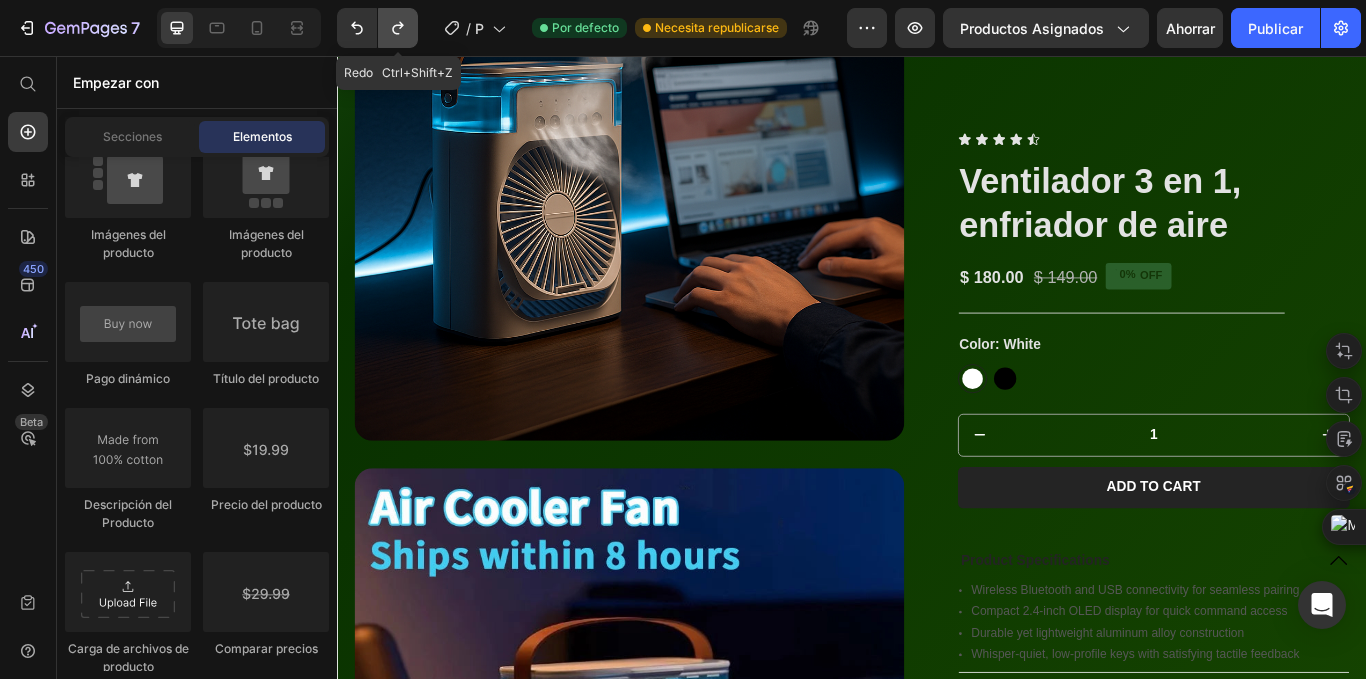 click 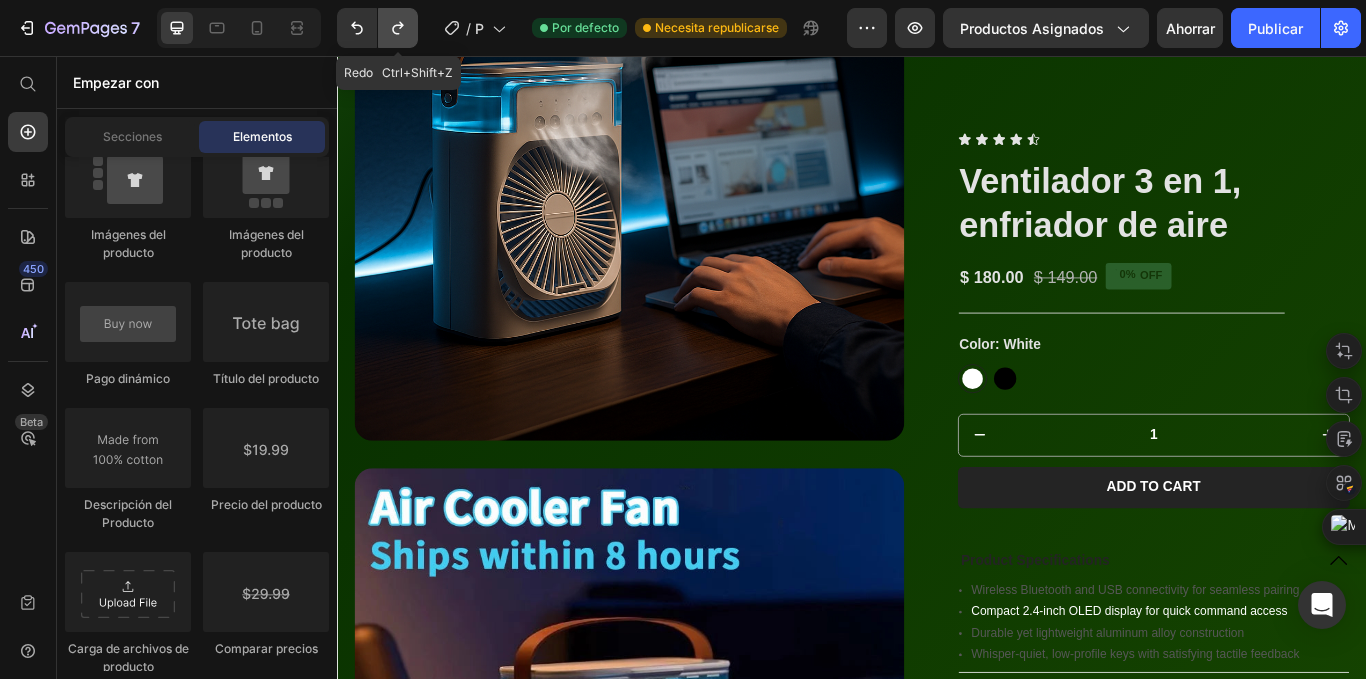 click 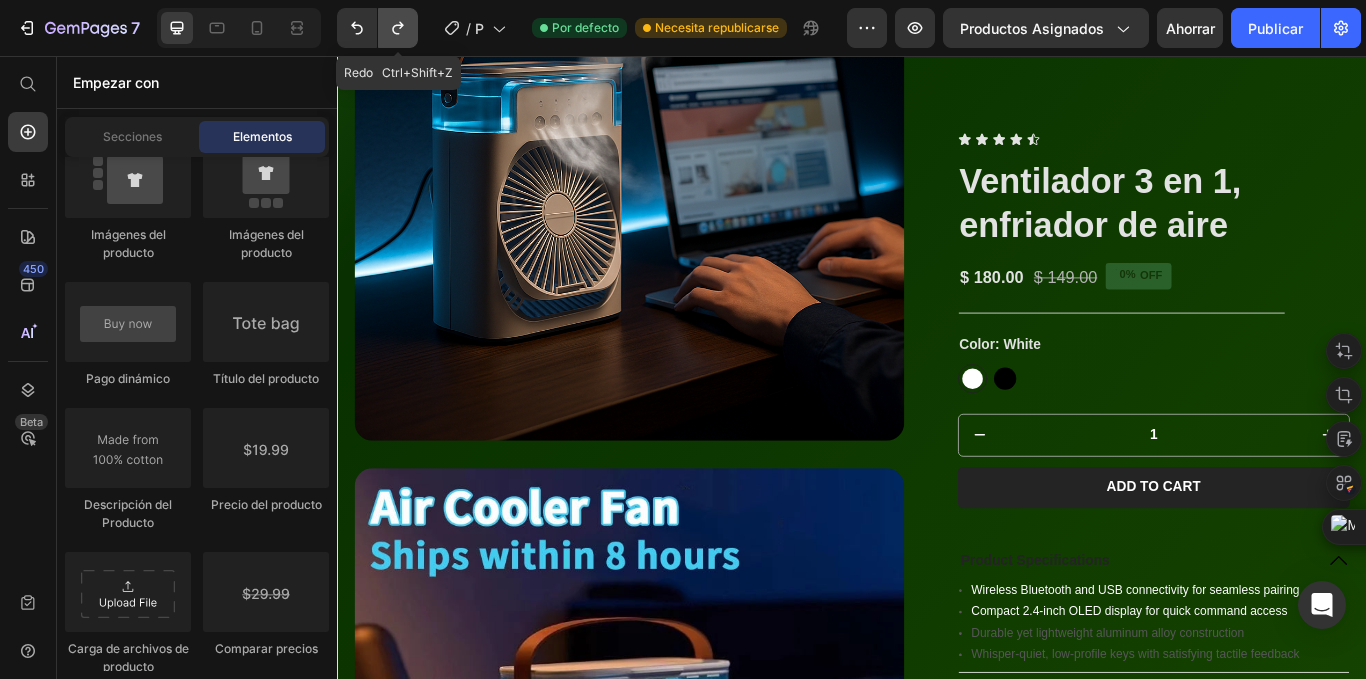 click 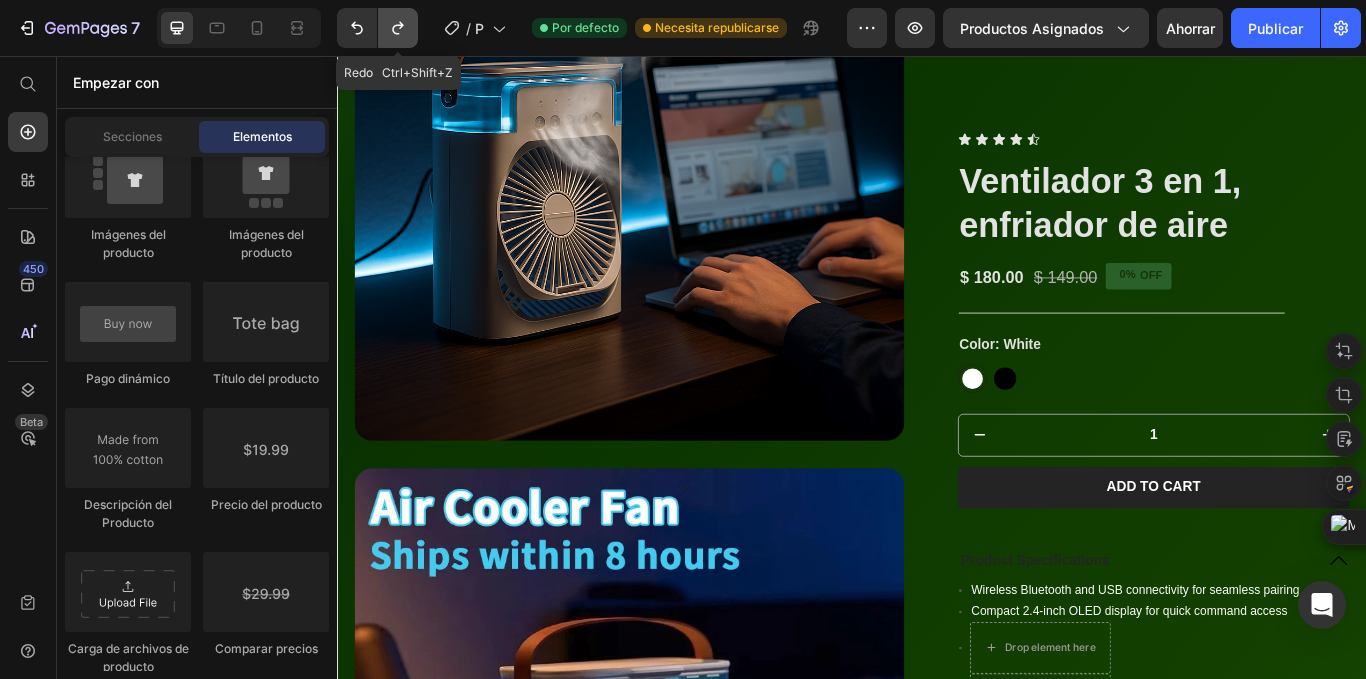 click 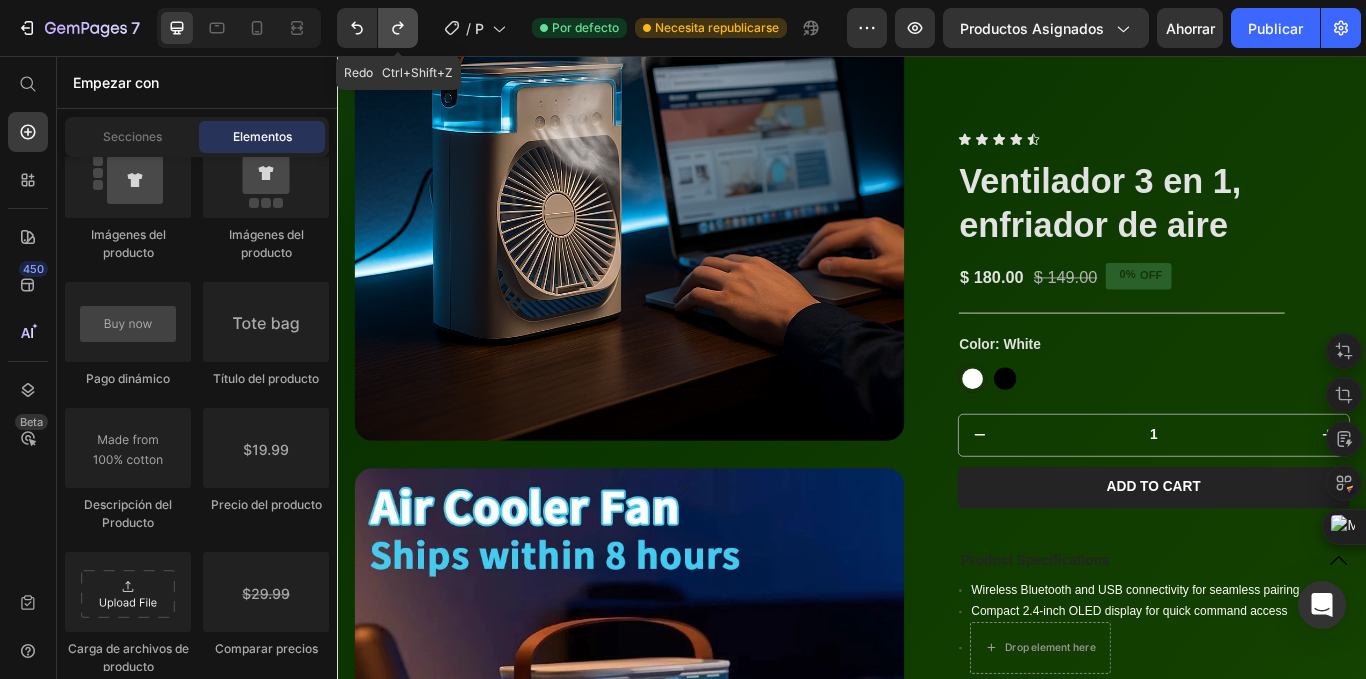 click 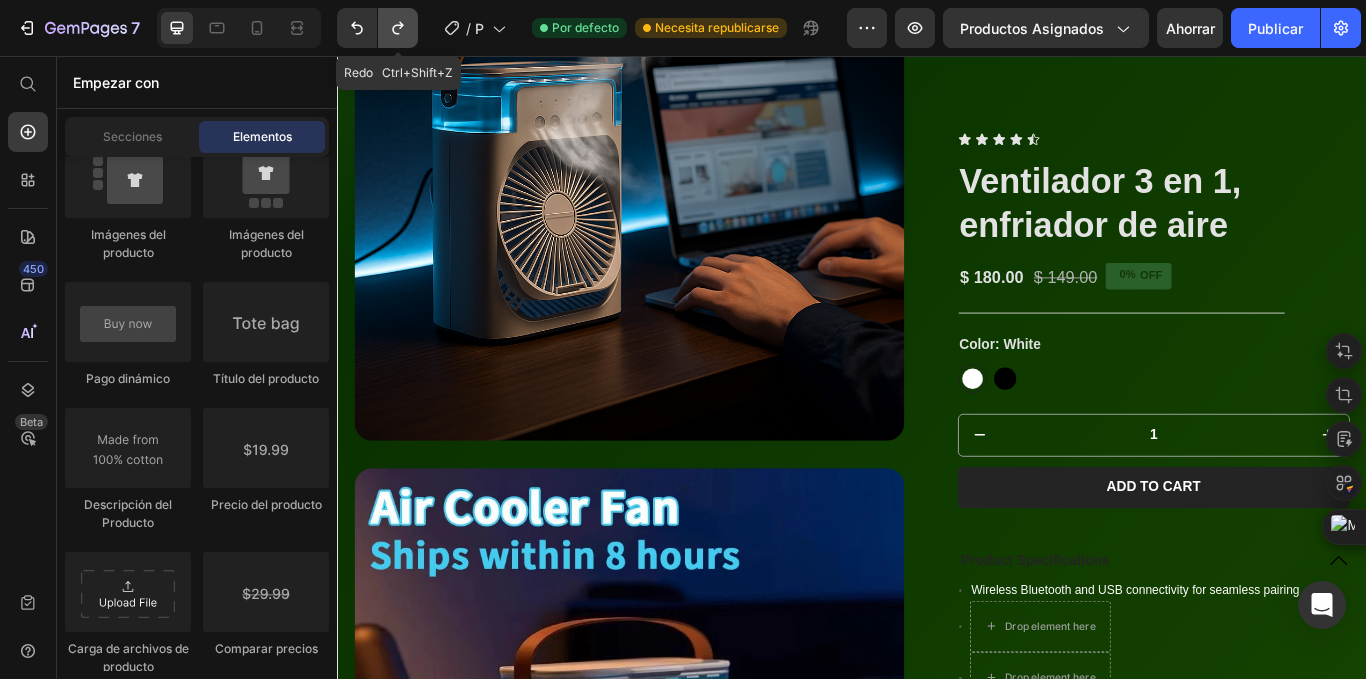 click 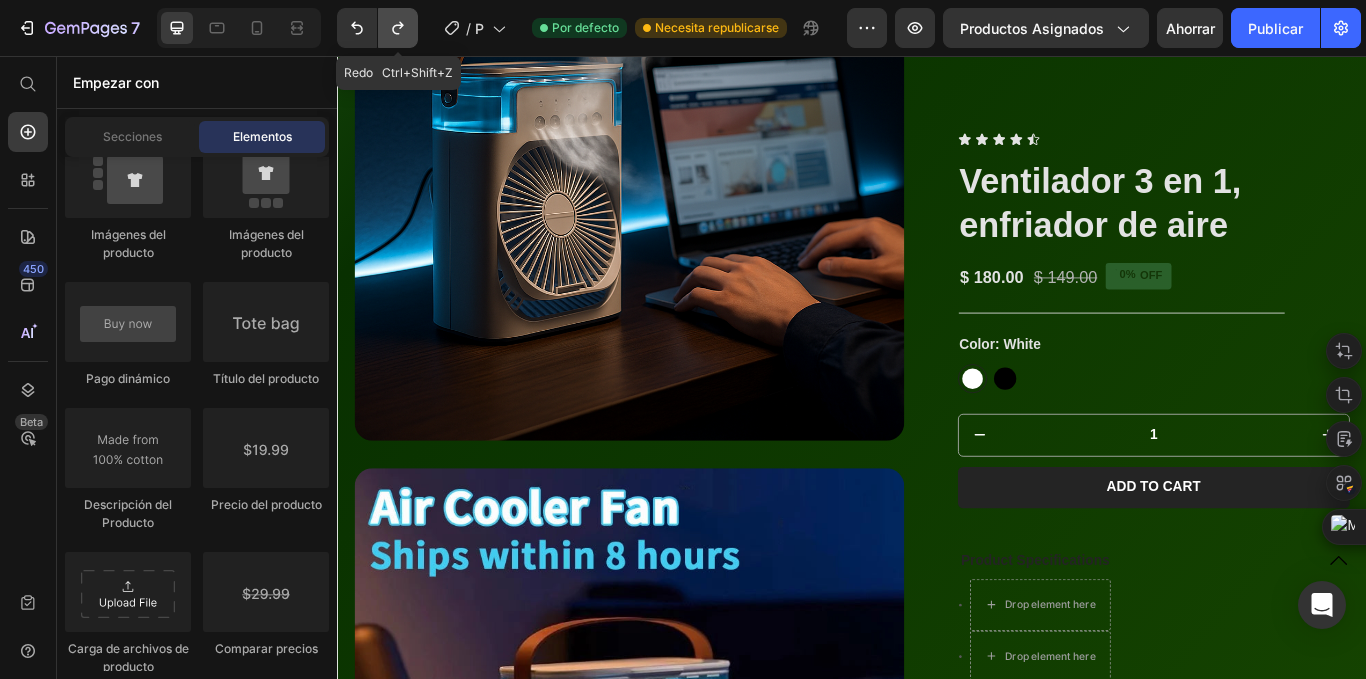 click 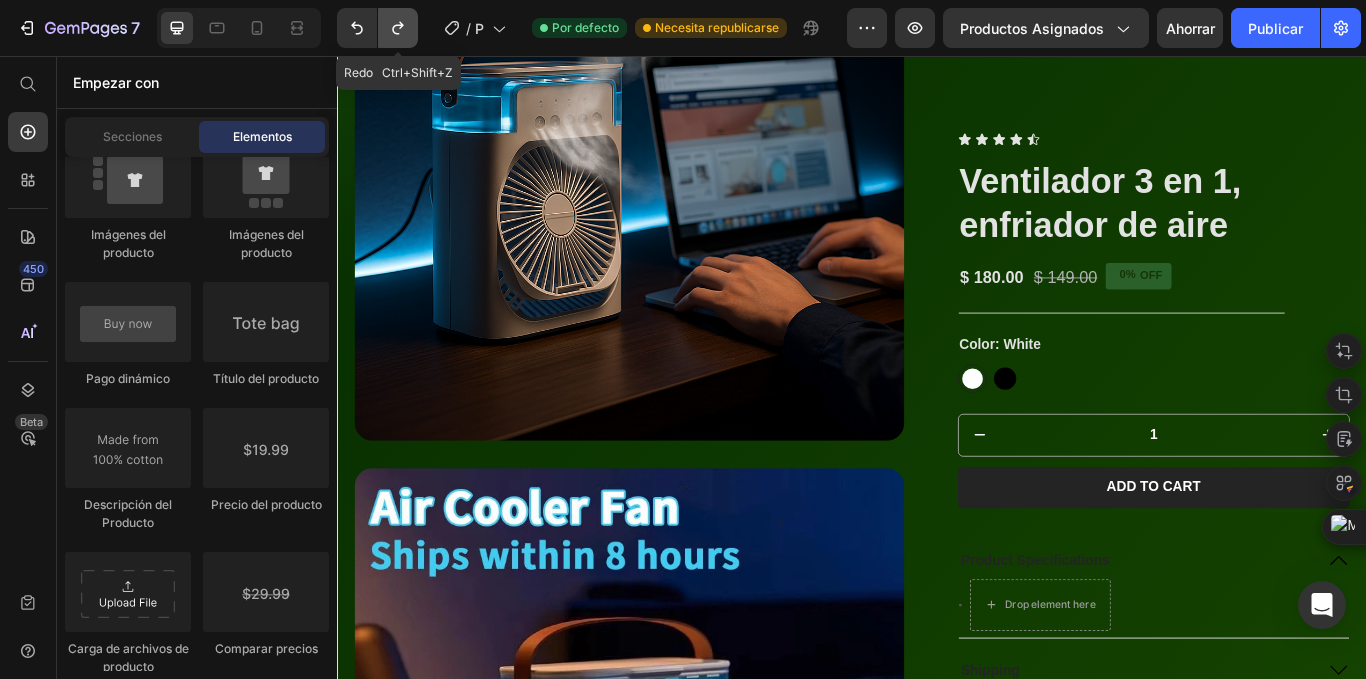 click 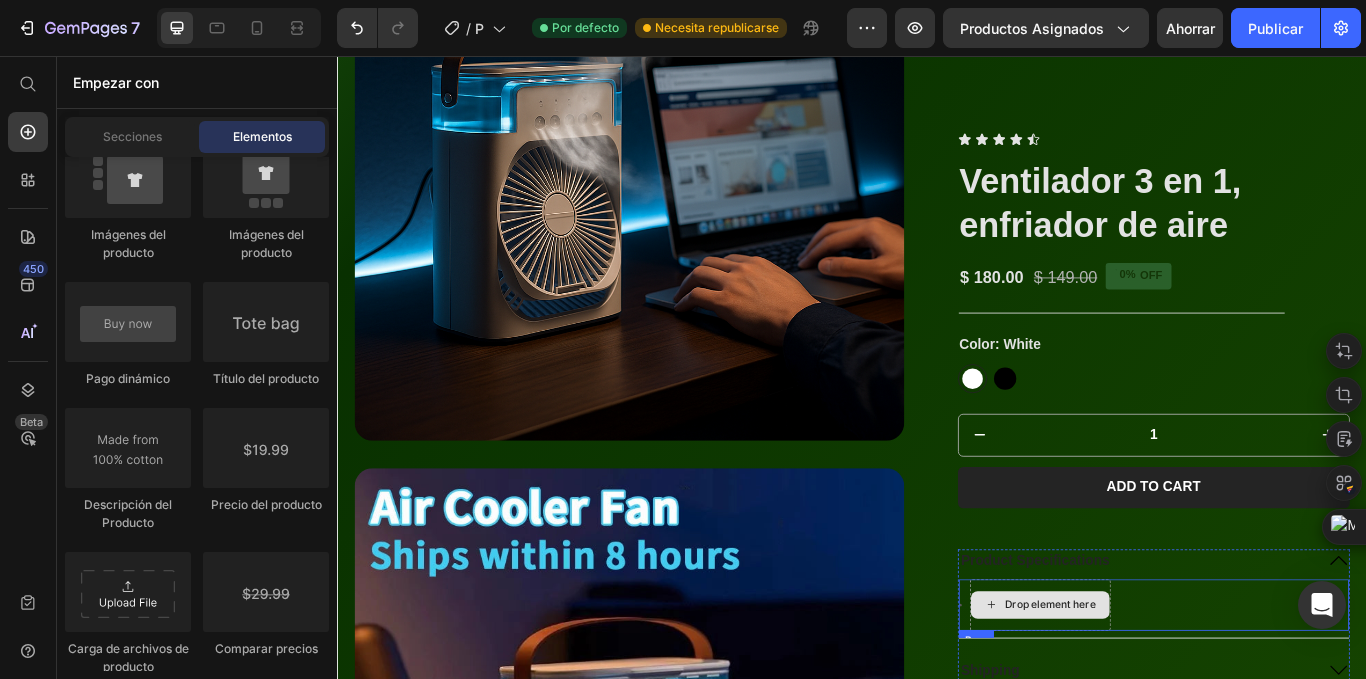 click on "Drop element here" at bounding box center [1156, 697] 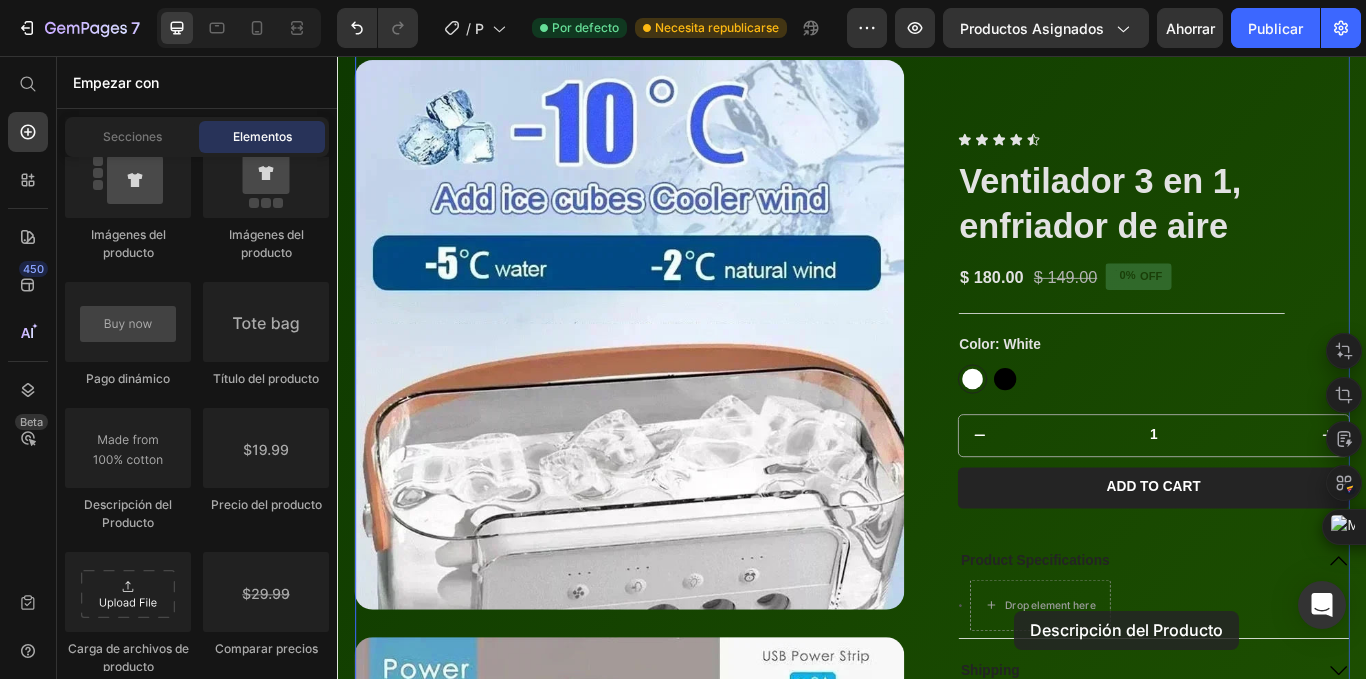 scroll, scrollTop: 1579, scrollLeft: 0, axis: vertical 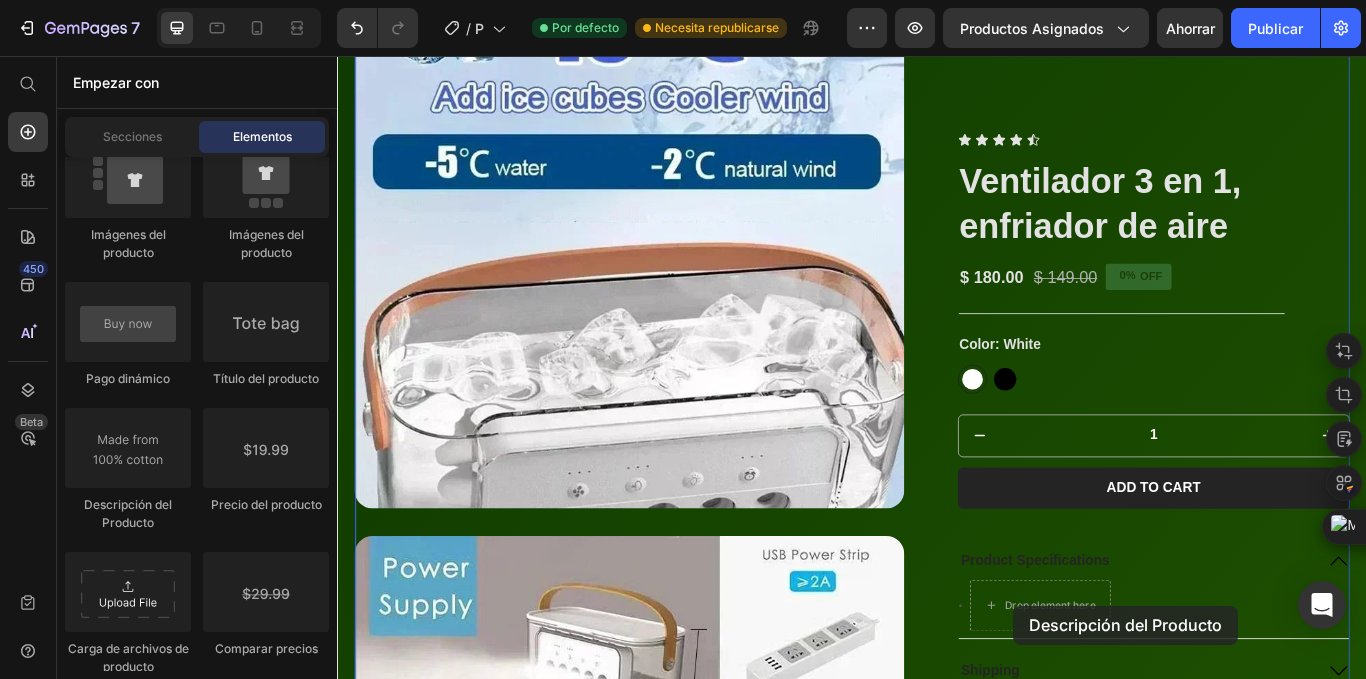 drag, startPoint x: 476, startPoint y: 523, endPoint x: 1125, endPoint y: 696, distance: 671.6621 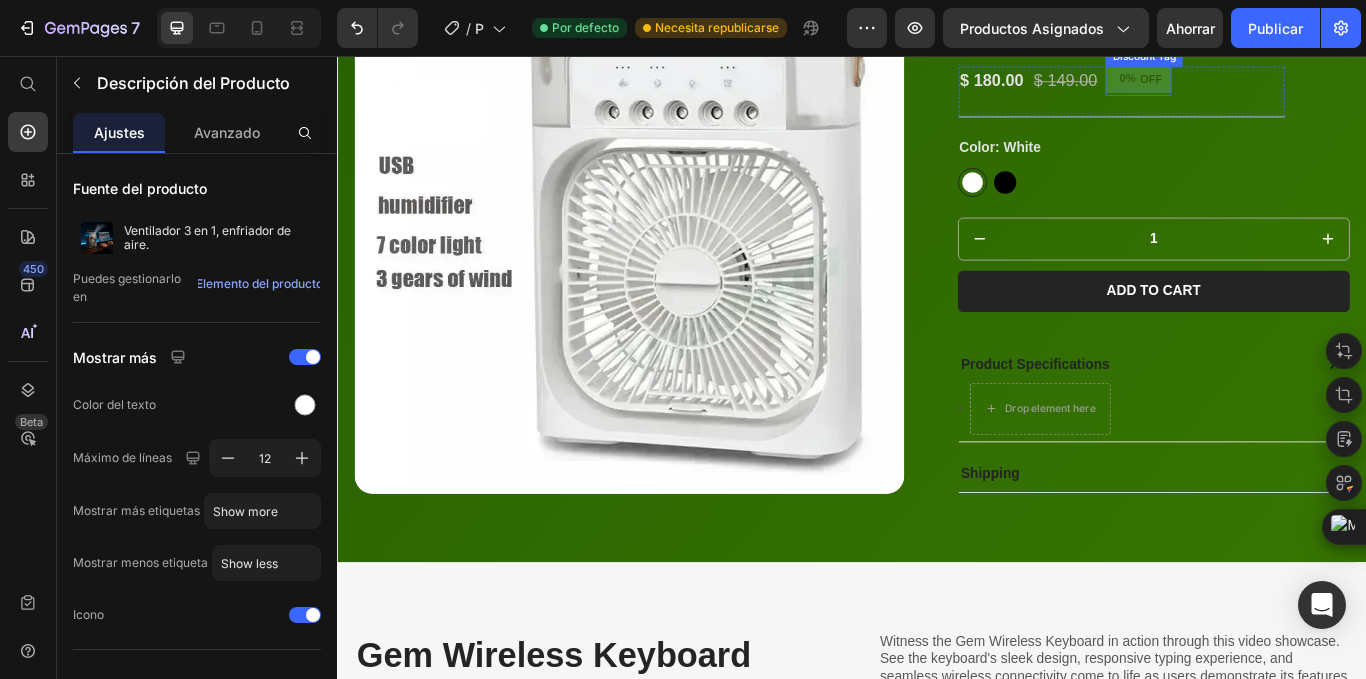scroll, scrollTop: 5608, scrollLeft: 0, axis: vertical 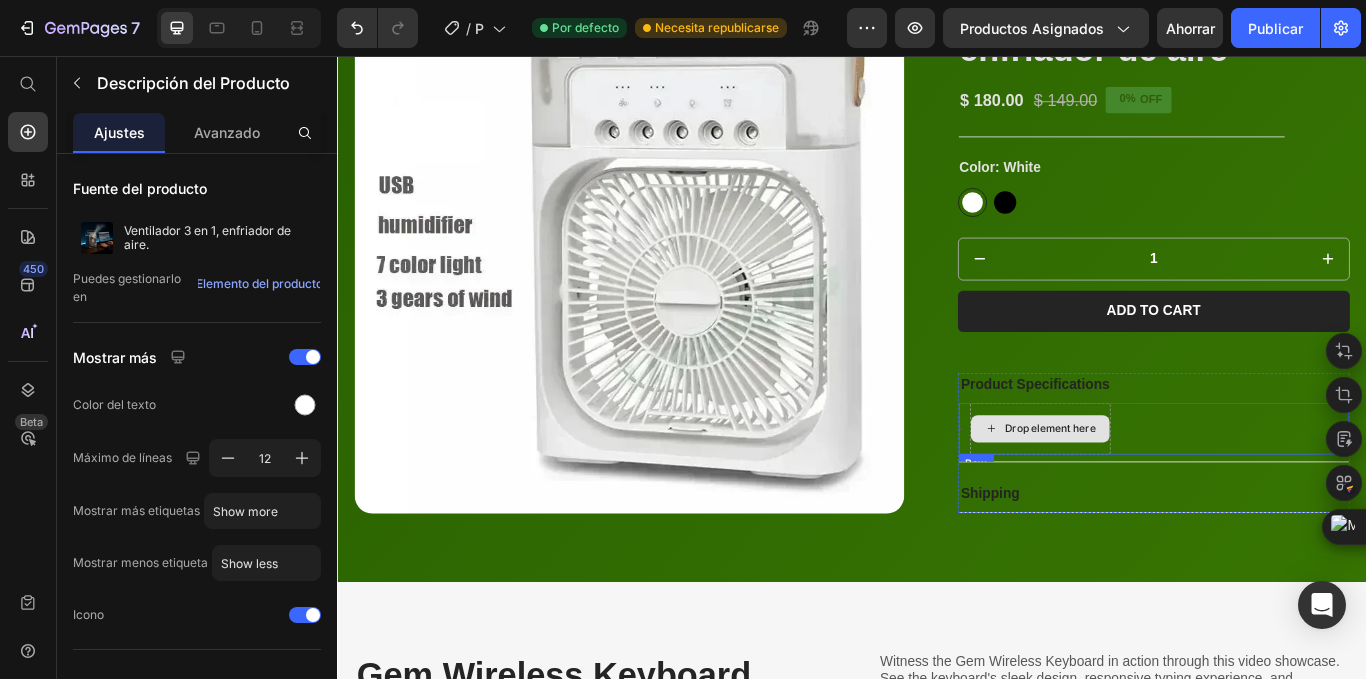 click on "Drop element here" at bounding box center (1168, 491) 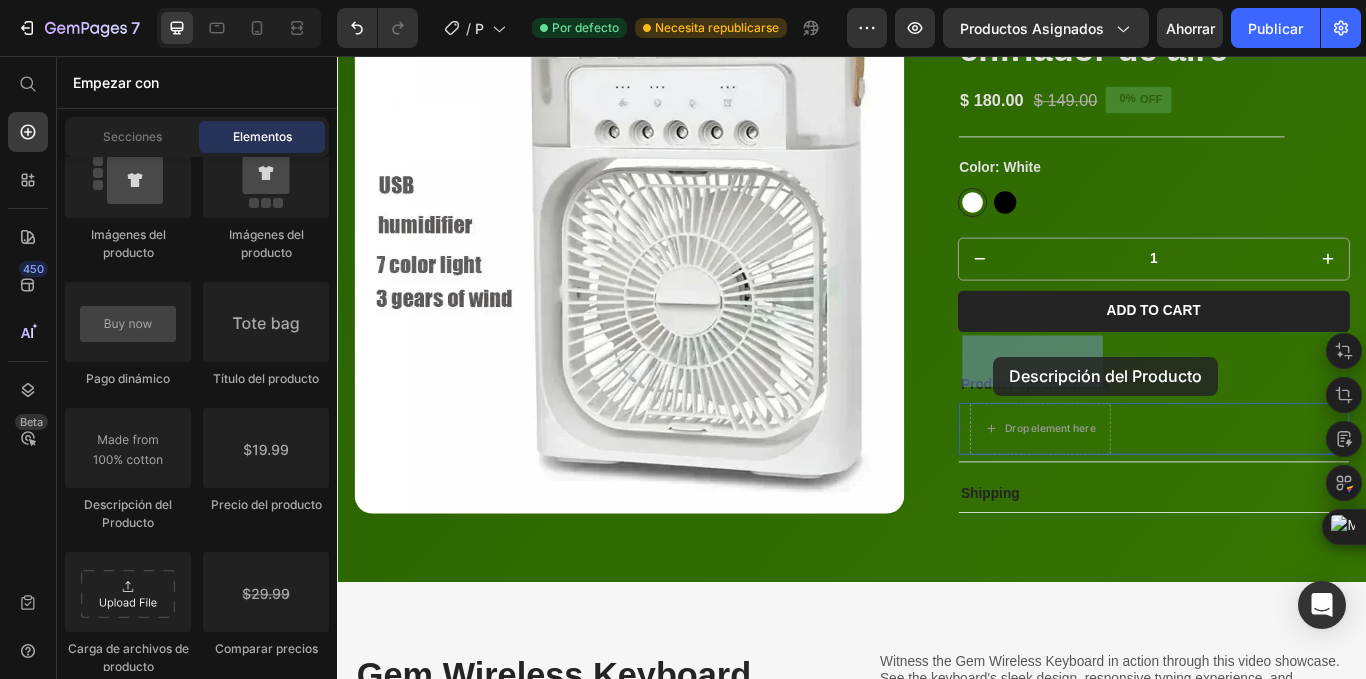 drag, startPoint x: 897, startPoint y: 468, endPoint x: 1102, endPoint y: 407, distance: 213.88315 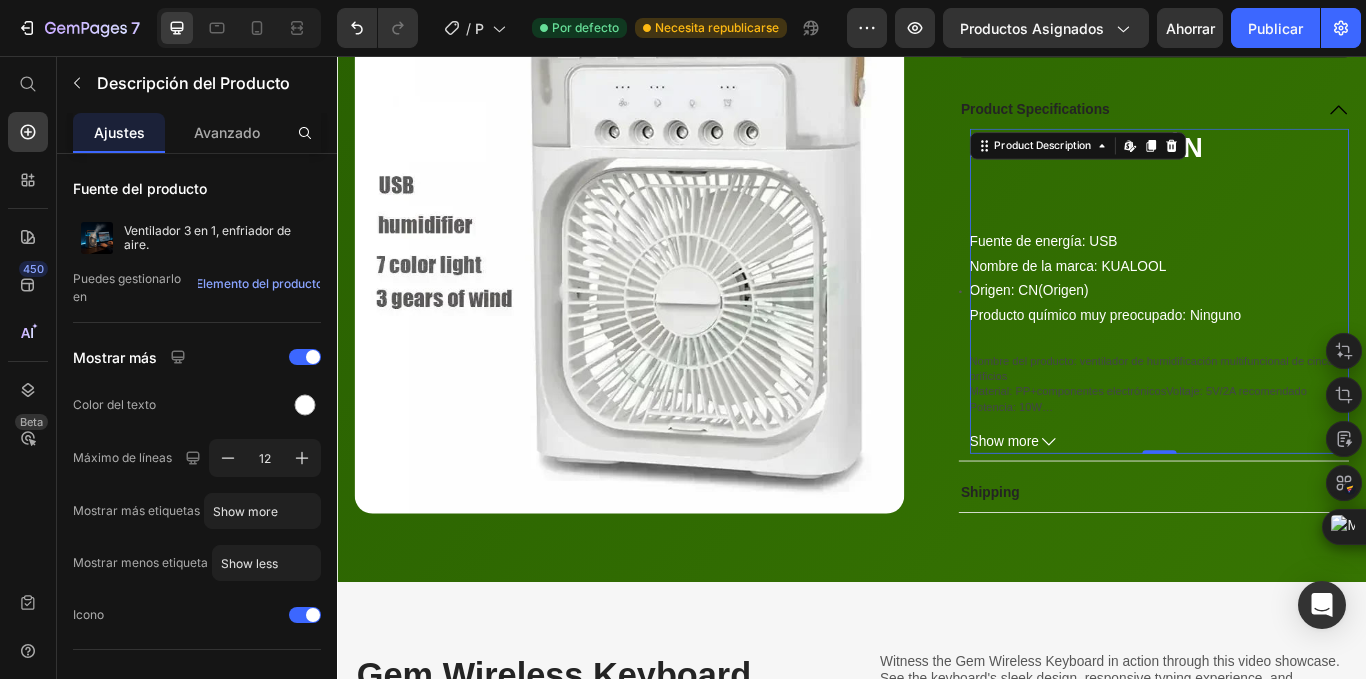 click on "Nombre del producto: ventilador de humidificación multifuncional de cinco orificios Material: PP+componentes electrónicosVoltaje: 5V/2A recomendado Potencia: 10W Conector: conector recto tipo c/USB Engranajes de atomización del ventilador: ventilador de tres velocidades/atomización de tres velocidades Color del producto: blanco, negro. *7 colores y bajo nivel de ruido: este ventilador enfriador de aire portátil presenta un diseño de luz de 7 colores que proporciona una iluminación suave.encender * Función 3 en 1: incluye funciones de ventilador, aire acondicionado y humidificador de [DOMAIN_NAME] sientes que el aire está seco y caliente, [DOMAIN_NAME] es sólo un aire acondicionado personal sino también un humidificador de aire.En el caluroso verano, cuando agregas cubitos de hielo y agua al fregadero, sentirás el aire fresco y disfrutarás del fresco [DOMAIN_NAME] mismo tiempo, también puede humidificar el aire en otoño e invierno. Lista de productos: 1x ventilador 1 cable USB" at bounding box center [1295, 439] 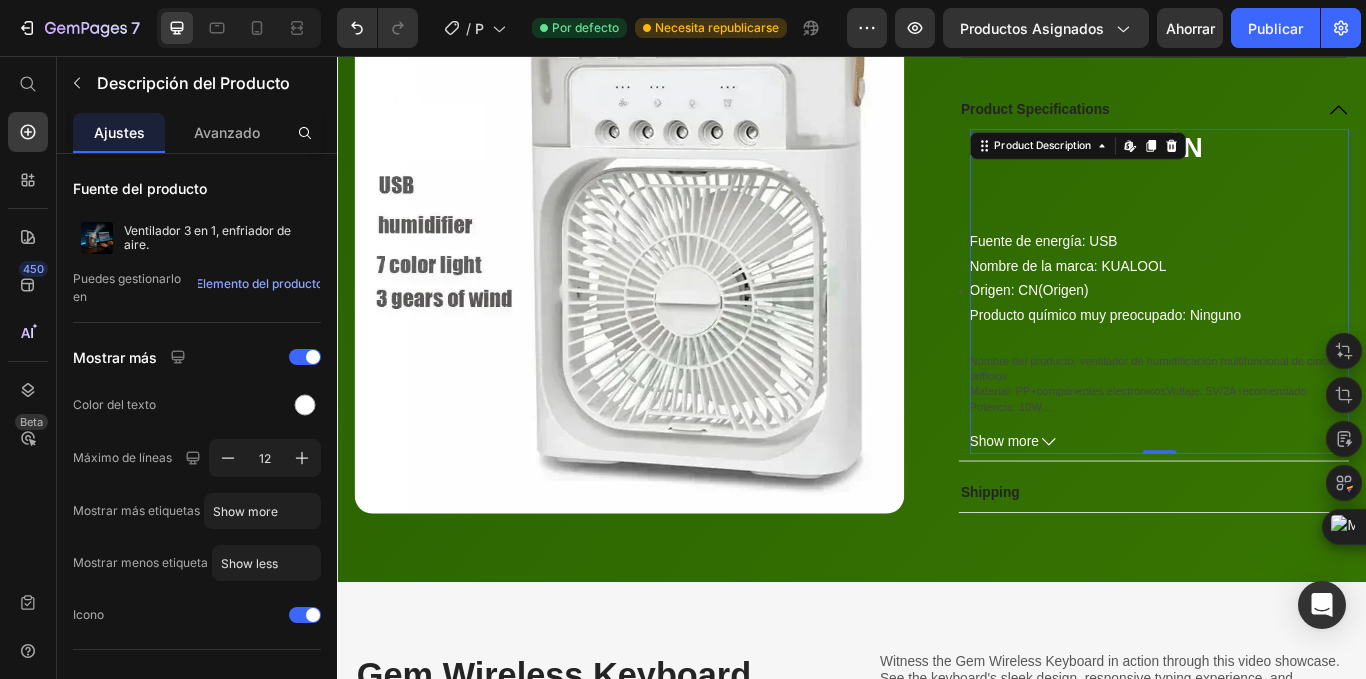 click on "Show more" at bounding box center (1295, 506) 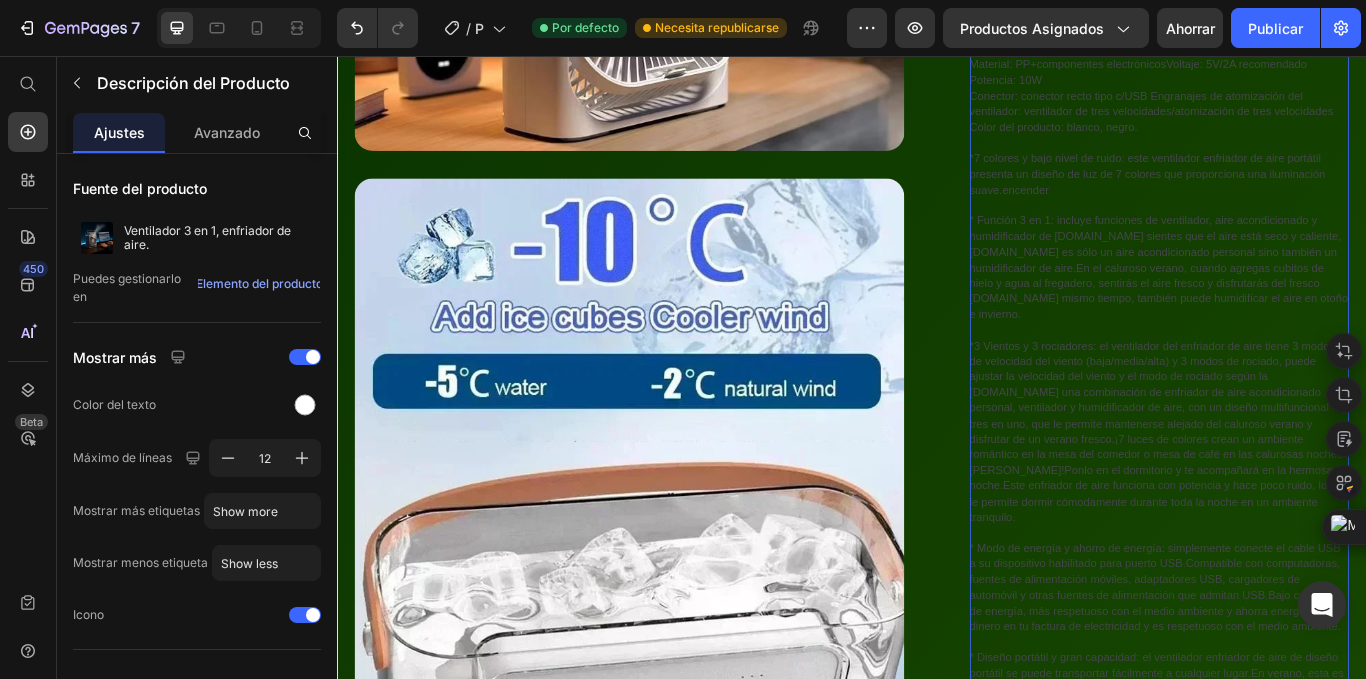 scroll, scrollTop: 842, scrollLeft: 0, axis: vertical 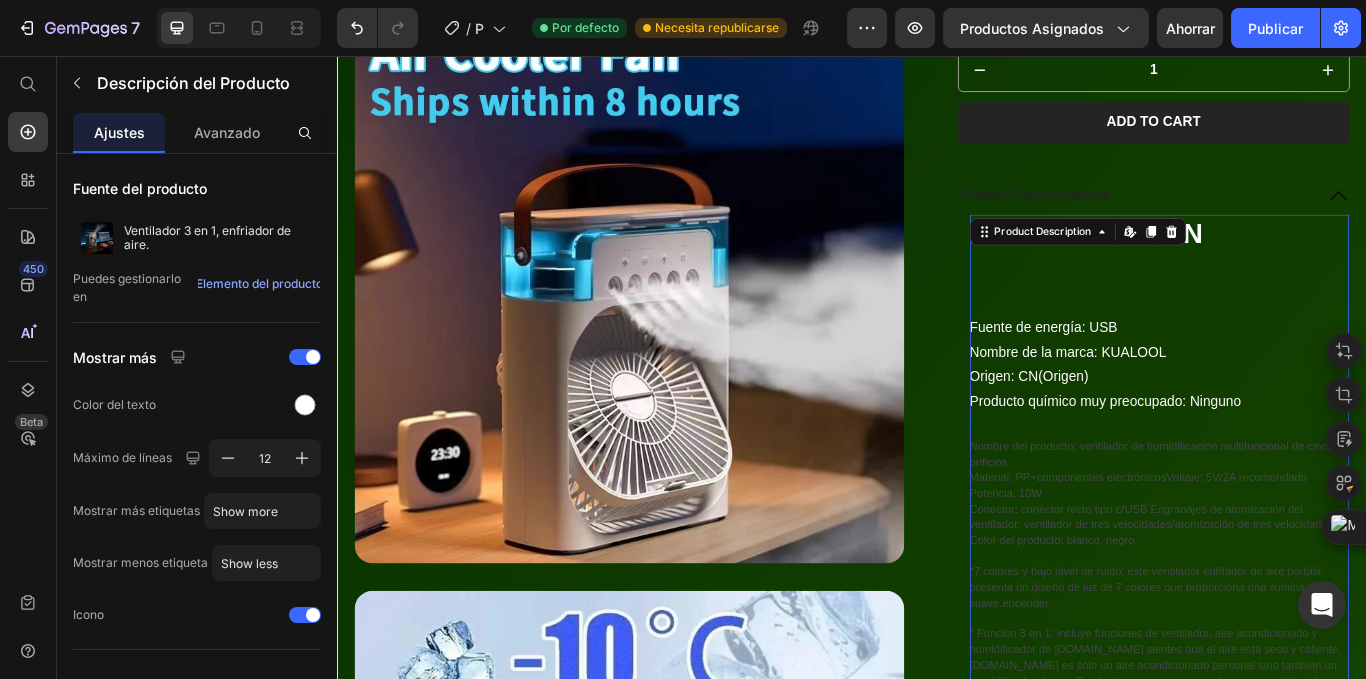 click on "ESPECIFICACIÓN
Fuente de energía: USB
Nombre de la marca: KUALOOL
Origen: CN(Origen)
Producto químico muy preocupado: Ninguno
Nombre del producto: ventilador de humidificación multifuncional de cinco orificios Material: PP+componentes electrónicosVoltaje: 5V/2A recomendado Potencia: 10W Conector: conector recto tipo c/USB Engranajes de atomización del ventilador: ventilador de tres velocidades/atomización de tres velocidades Color del producto: blanco, negro. *7 colores y bajo nivel de ruido: este ventilador enfriador de aire portátil presenta un diseño de luz de 7 colores que proporciona una iluminación suave.encender Lista de productos: 1x ventilador 1 cable USB 1x Manual de instrucciones1x caja de color" at bounding box center [1295, 3674] 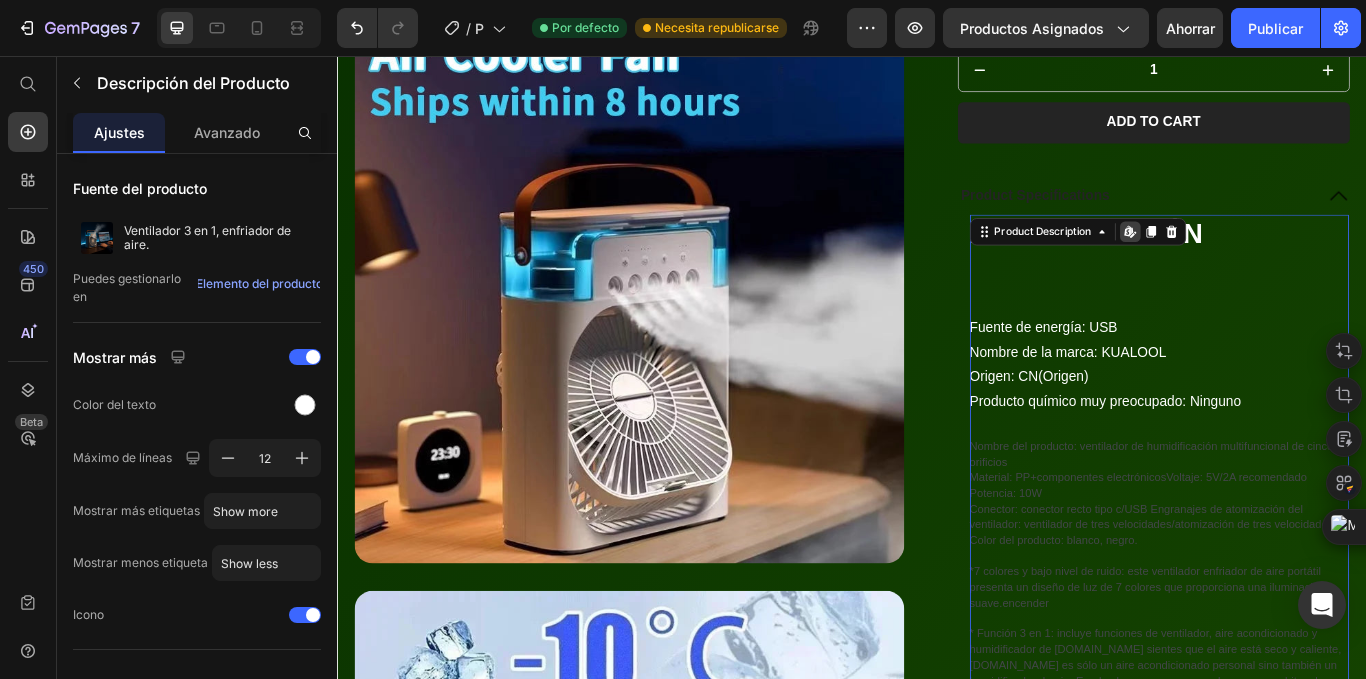 click on "Nombre del producto: ventilador de humidificación multifuncional de cinco orificios Material: PP+componentes electrónicosVoltaje: 5V/2A recomendado Potencia: 10W Conector: conector recto tipo c/USB Engranajes de atomización del ventilador: ventilador de tres velocidades/atomización de tres velocidades Color del producto: blanco, negro. *7 colores y bajo nivel de ruido: este ventilador enfriador de aire portátil presenta un diseño de luz de 7 colores que proporciona una iluminación suave.encender * Función 3 en 1: incluye funciones de ventilador, aire acondicionado y humidificador de [DOMAIN_NAME] sientes que el aire está seco y caliente, [DOMAIN_NAME] es sólo un aire acondicionado personal sino también un humidificador de aire.En el caluroso verano, cuando agregas cubitos de hielo y agua al fregadero, sentirás el aire fresco y disfrutarás del fresco [DOMAIN_NAME] mismo tiempo, también puede humidificar el aire en otoño e invierno. Lista de productos: 1x ventilador 1 cable USB" at bounding box center (1295, 967) 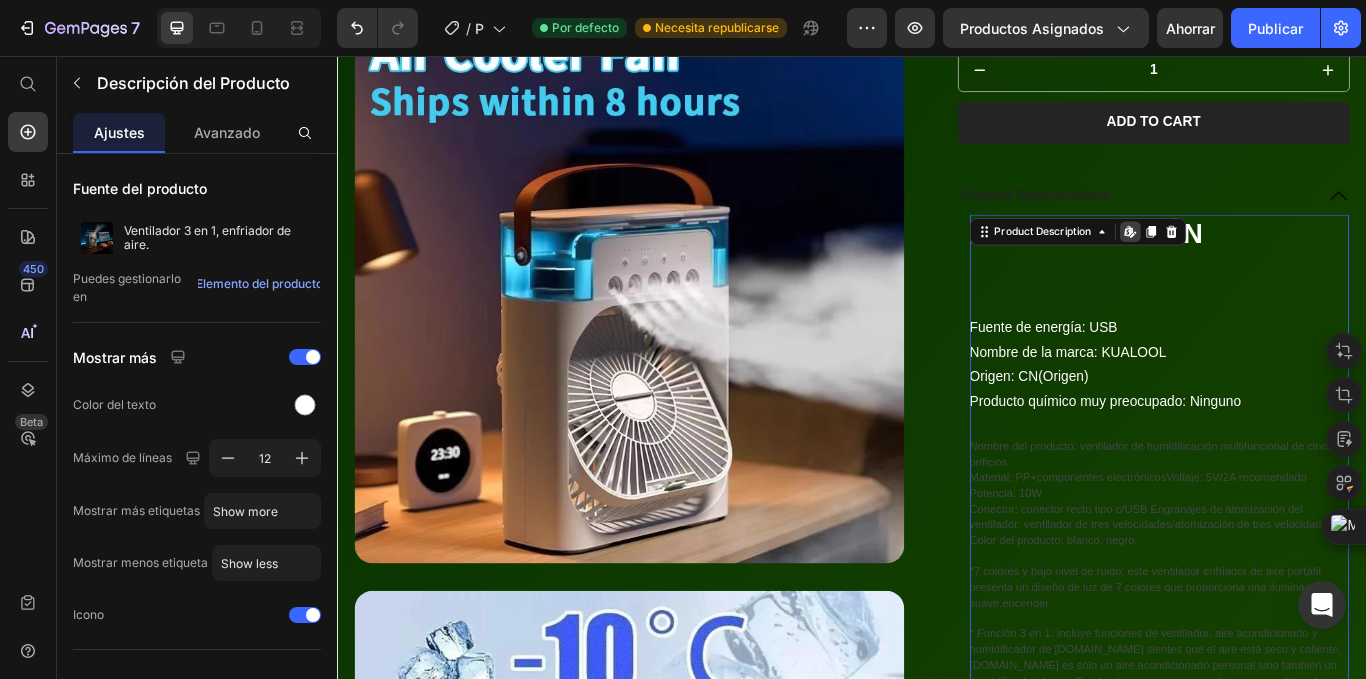 click on "Nombre del producto: ventilador de humidificación multifuncional de cinco orificios Material: PP+componentes electrónicosVoltaje: 5V/2A recomendado Potencia: 10W Conector: conector recto tipo c/USB Engranajes de atomización del ventilador: ventilador de tres velocidades/atomización de tres velocidades Color del producto: blanco, negro. *7 colores y bajo nivel de ruido: este ventilador enfriador de aire portátil presenta un diseño de luz de 7 colores que proporciona una iluminación suave.encender * Función 3 en 1: incluye funciones de ventilador, aire acondicionado y humidificador de [DOMAIN_NAME] sientes que el aire está seco y caliente, [DOMAIN_NAME] es sólo un aire acondicionado personal sino también un humidificador de aire.En el caluroso verano, cuando agregas cubitos de hielo y agua al fregadero, sentirás el aire fresco y disfrutarás del fresco [DOMAIN_NAME] mismo tiempo, también puede humidificar el aire en otoño e invierno. Lista de productos: 1x ventilador 1 cable USB" at bounding box center (1295, 967) 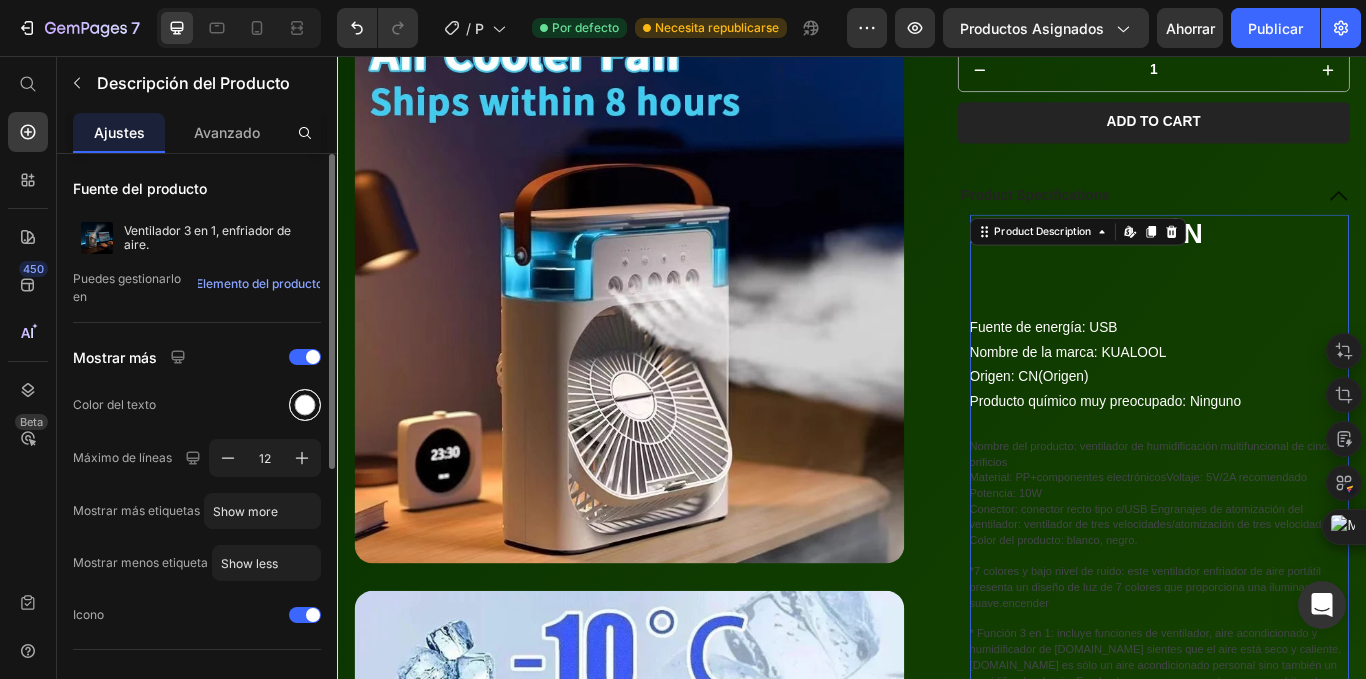click at bounding box center [305, 405] 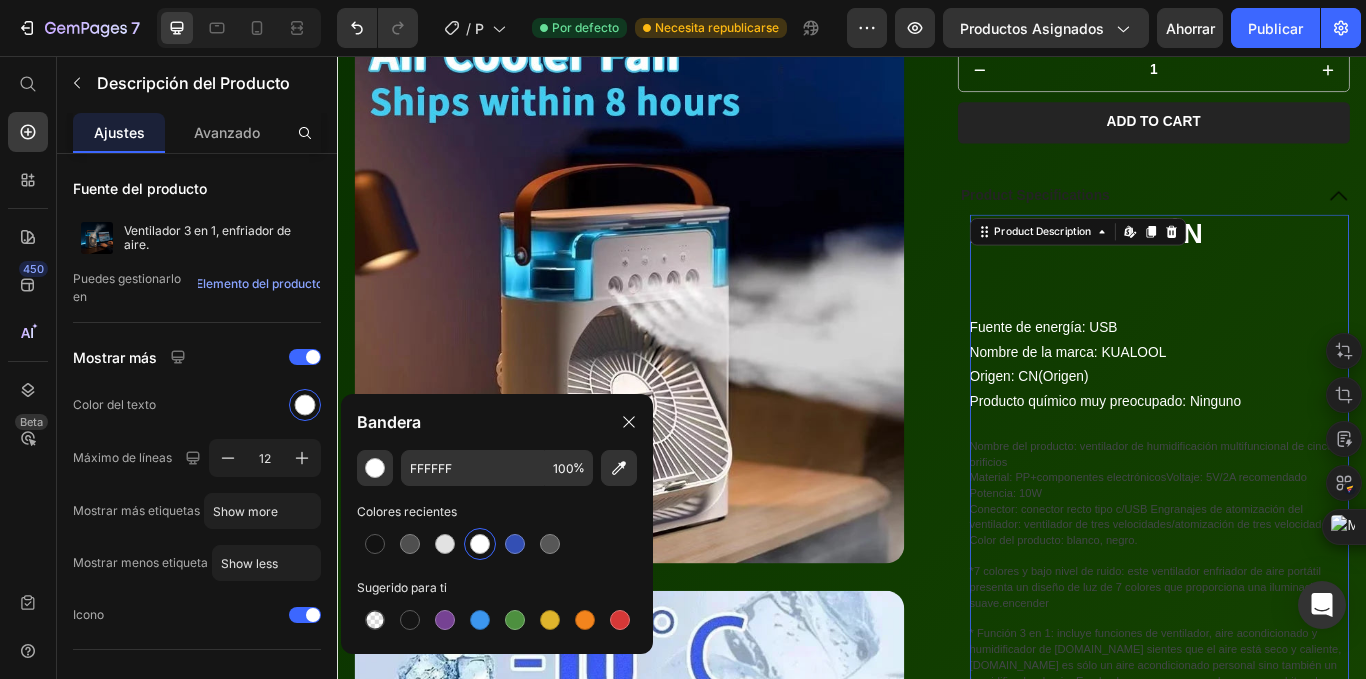 click at bounding box center (480, 544) 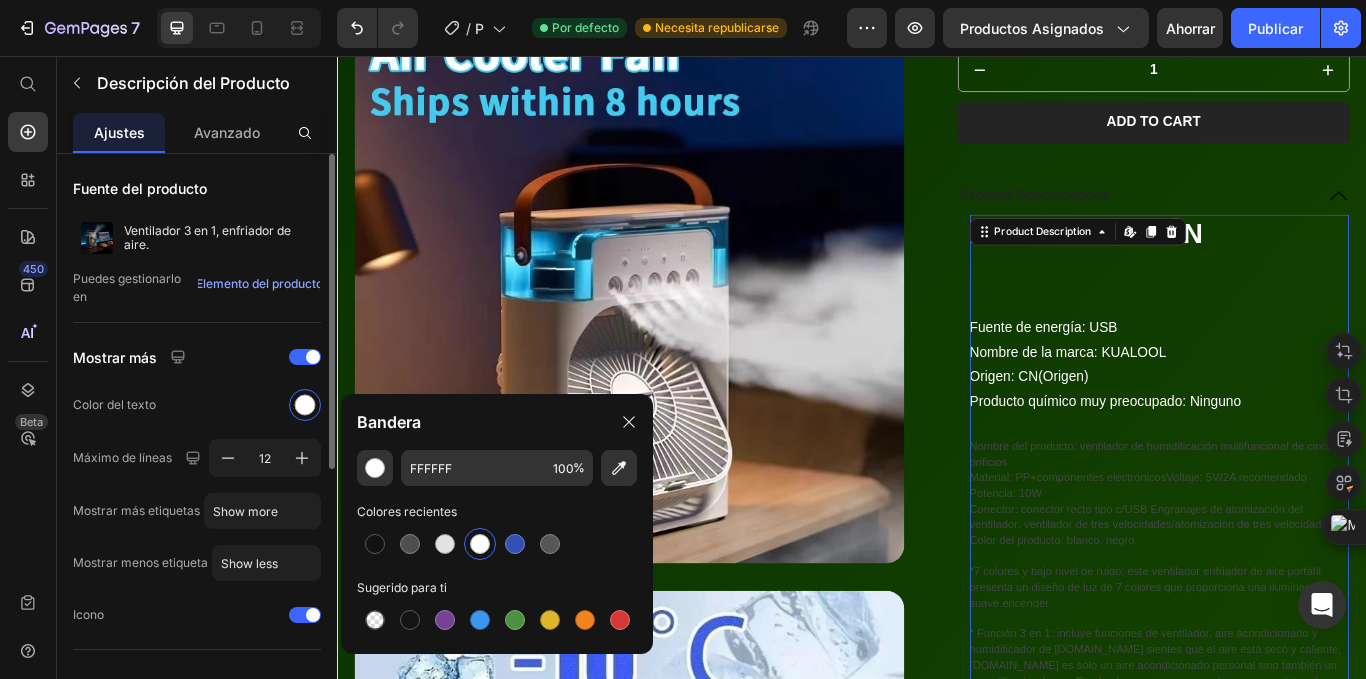 click on "Mostrar más Color del texto Máximo de líneas 12 Mostrar más etiquetas Show more Mostrar menos etiqueta Show less Icono" 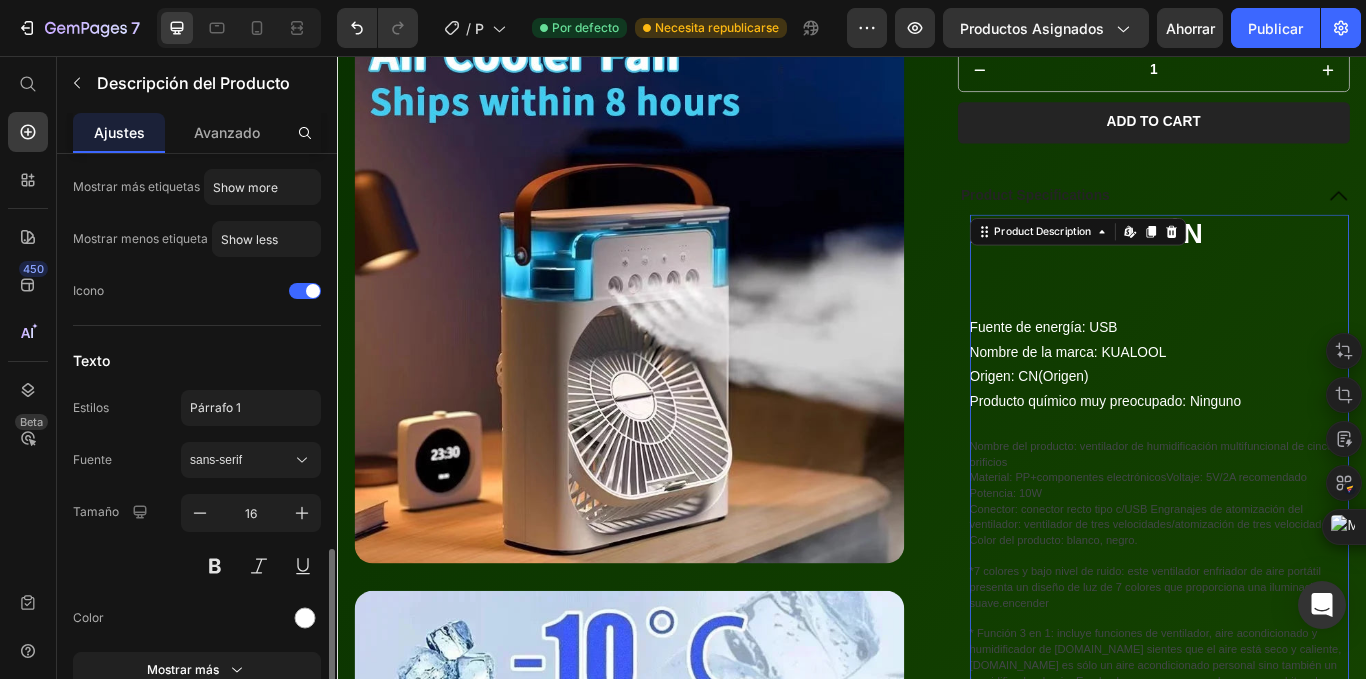 scroll, scrollTop: 467, scrollLeft: 0, axis: vertical 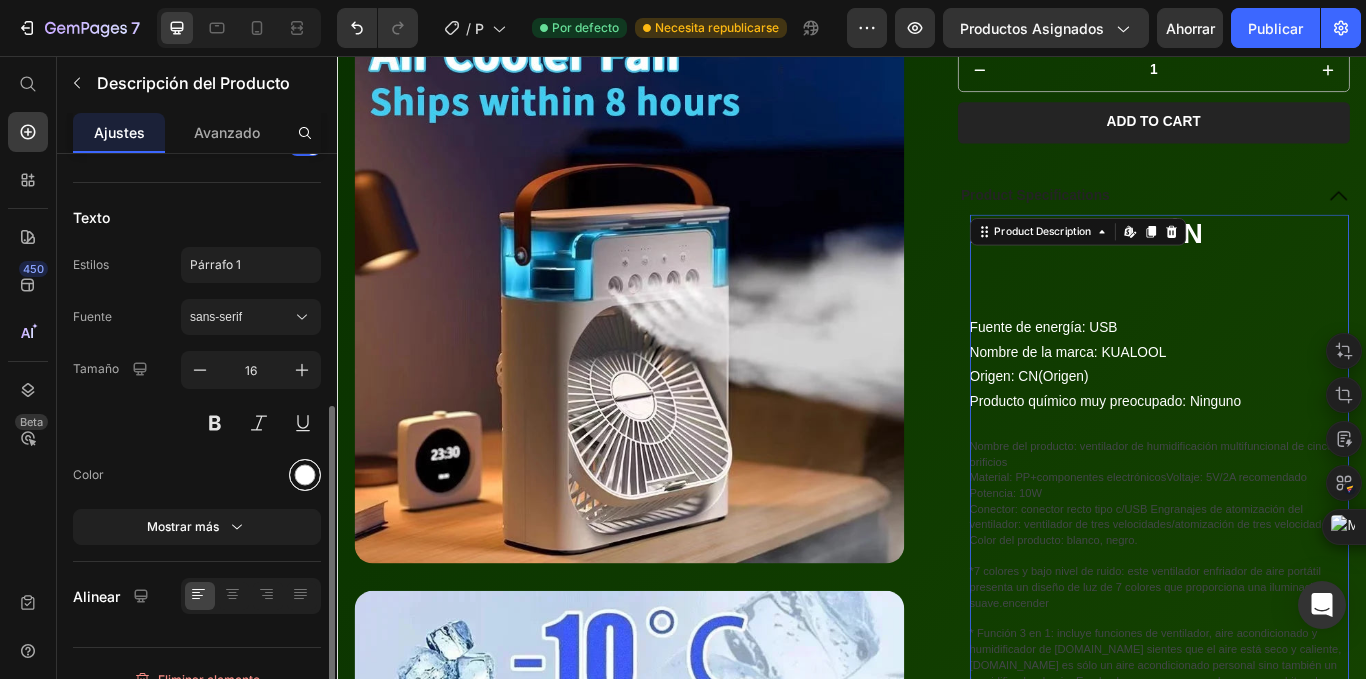 click at bounding box center [305, 475] 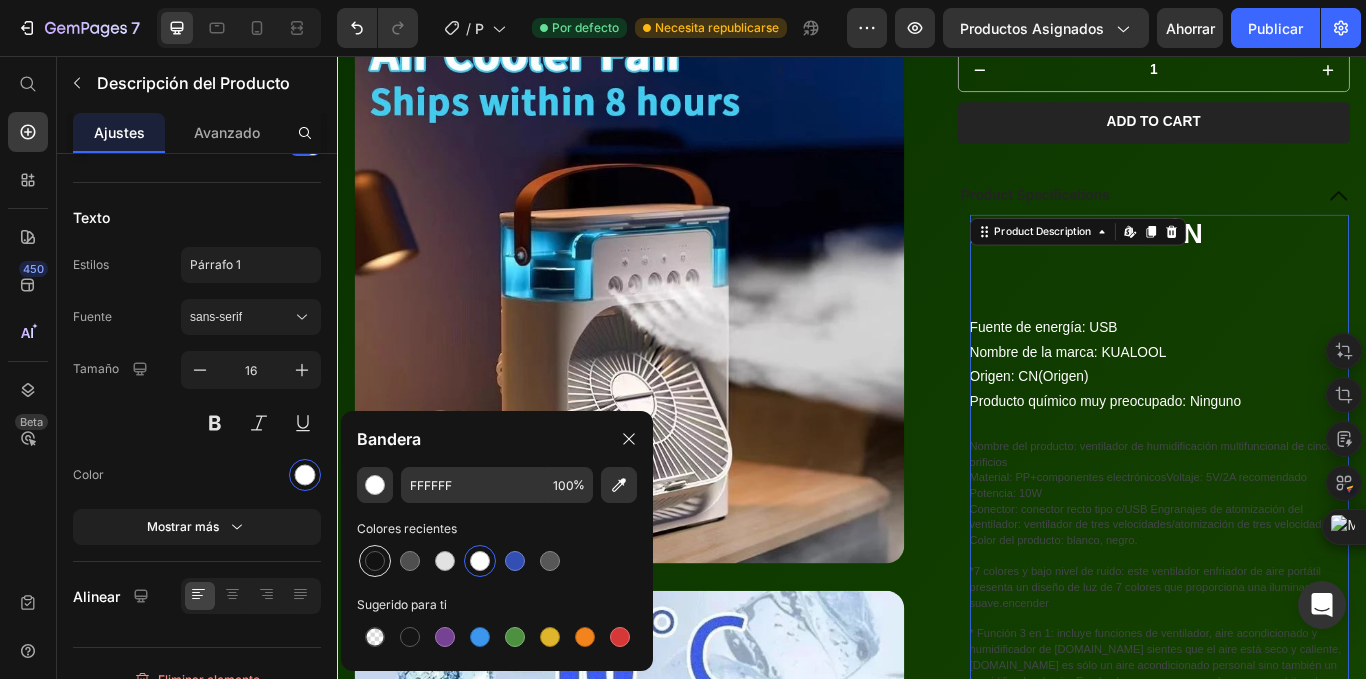 click at bounding box center [375, 561] 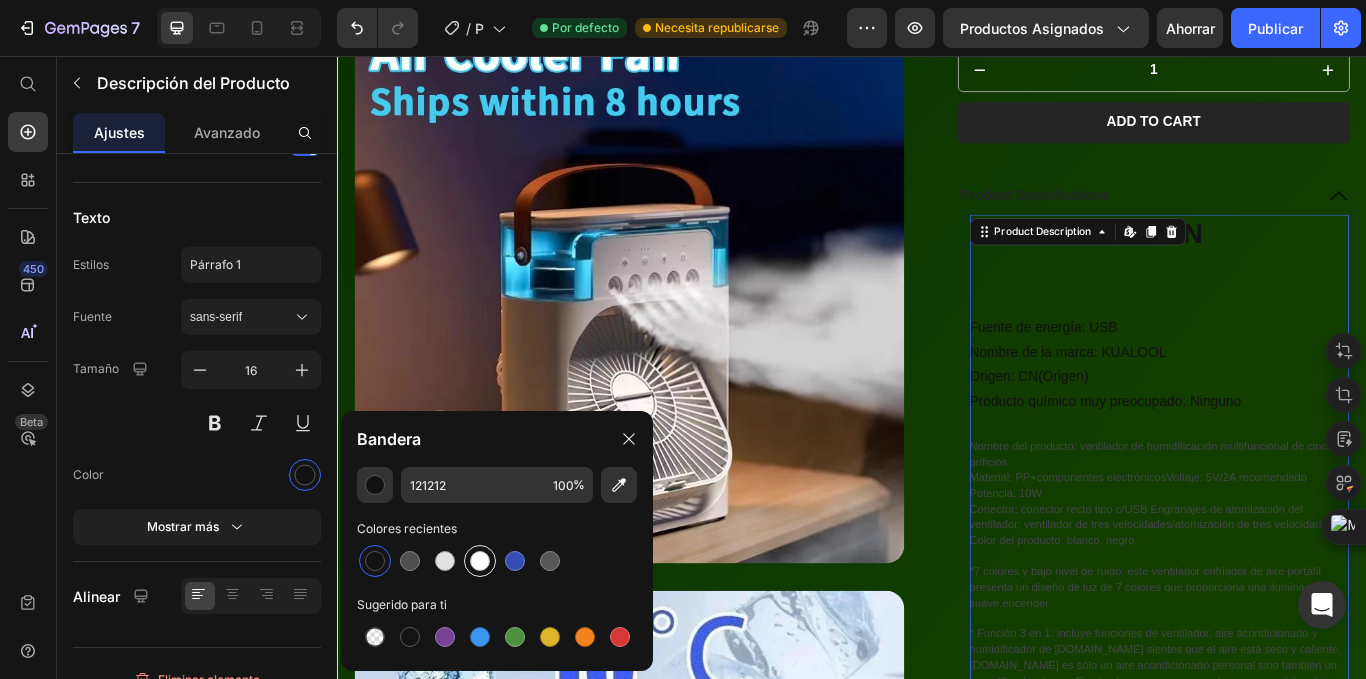click at bounding box center [480, 561] 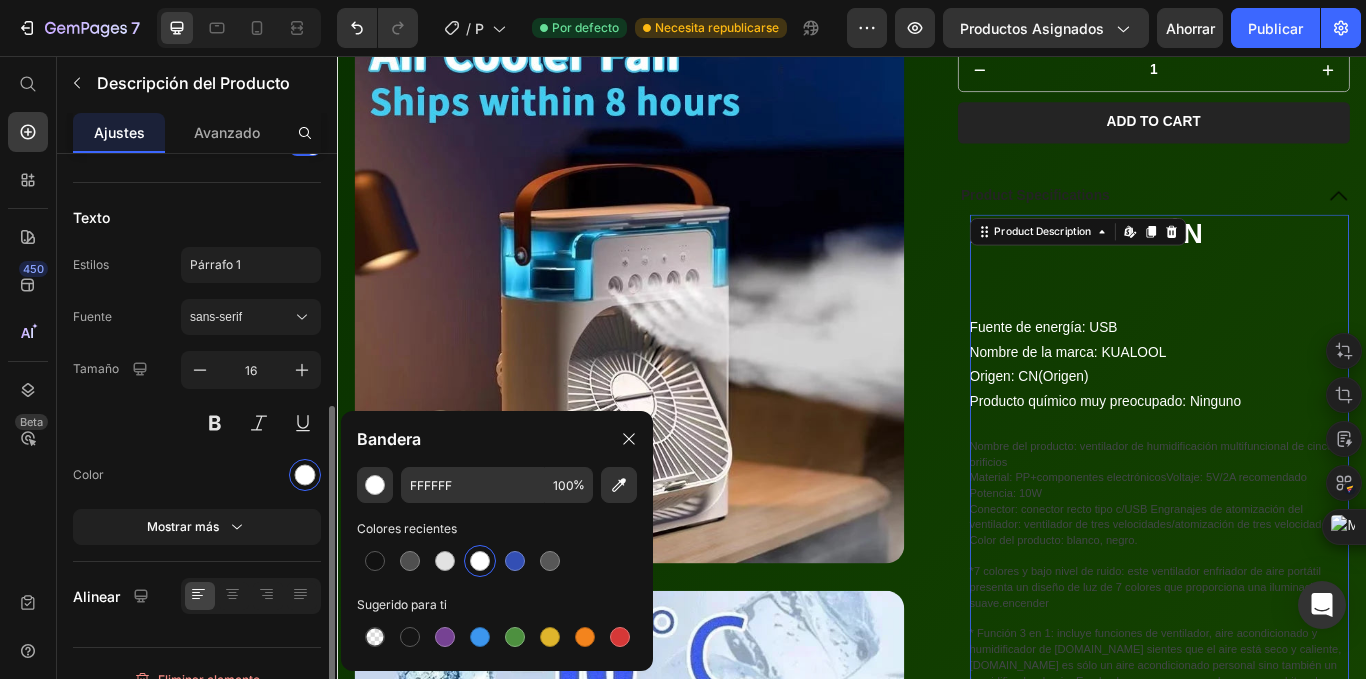 click on "Fuente sans-serif Tamaño 16 Color Mostrar más" at bounding box center (197, 422) 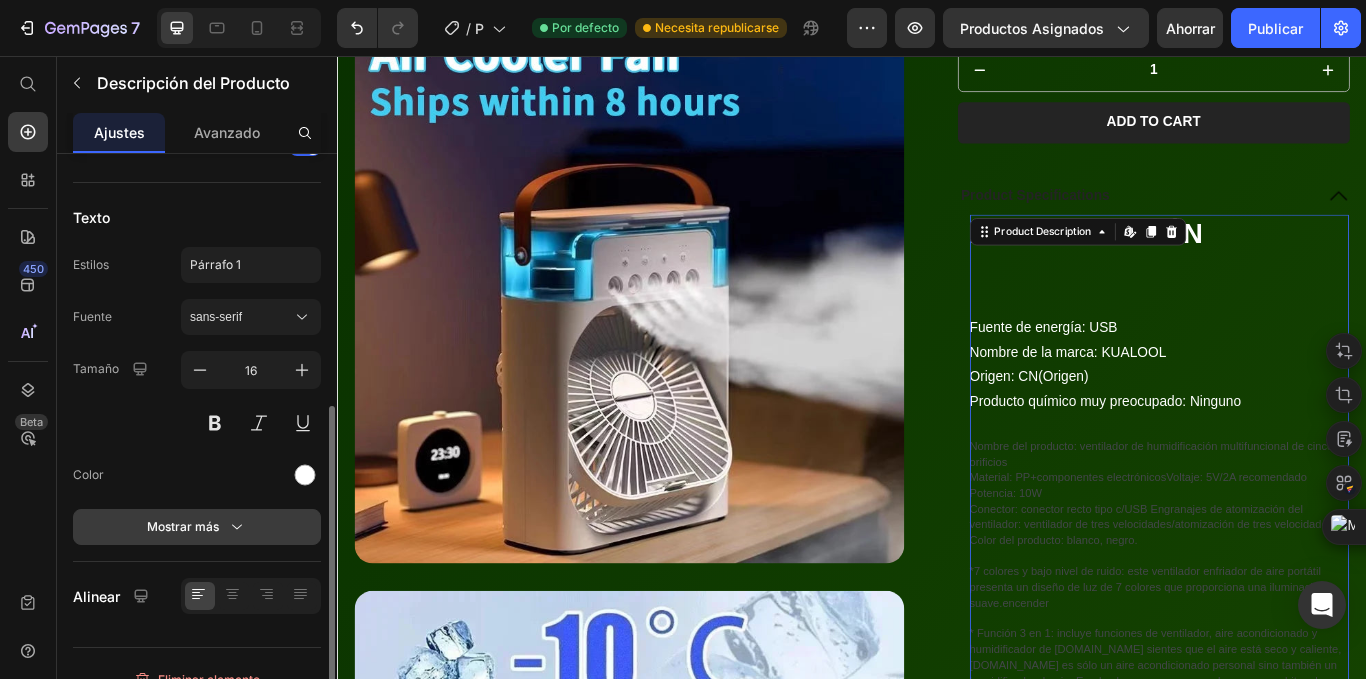 click on "Mostrar más" at bounding box center (183, 526) 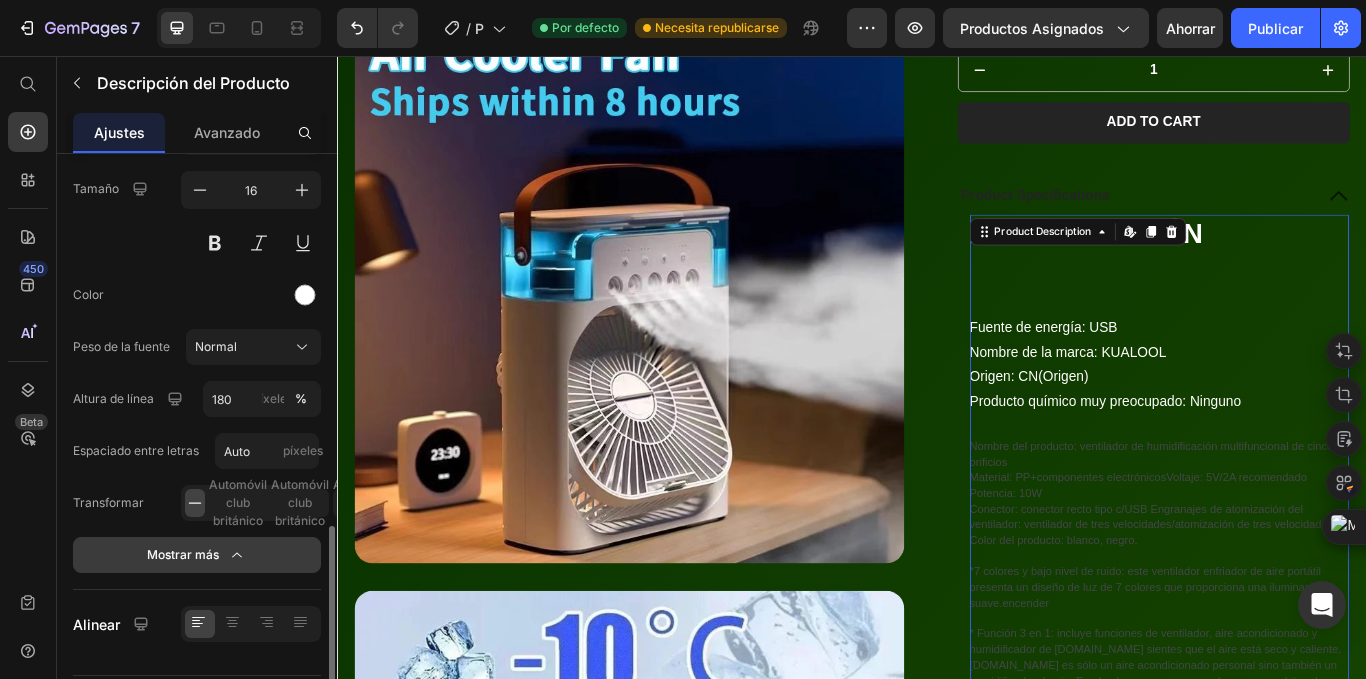 scroll, scrollTop: 701, scrollLeft: 0, axis: vertical 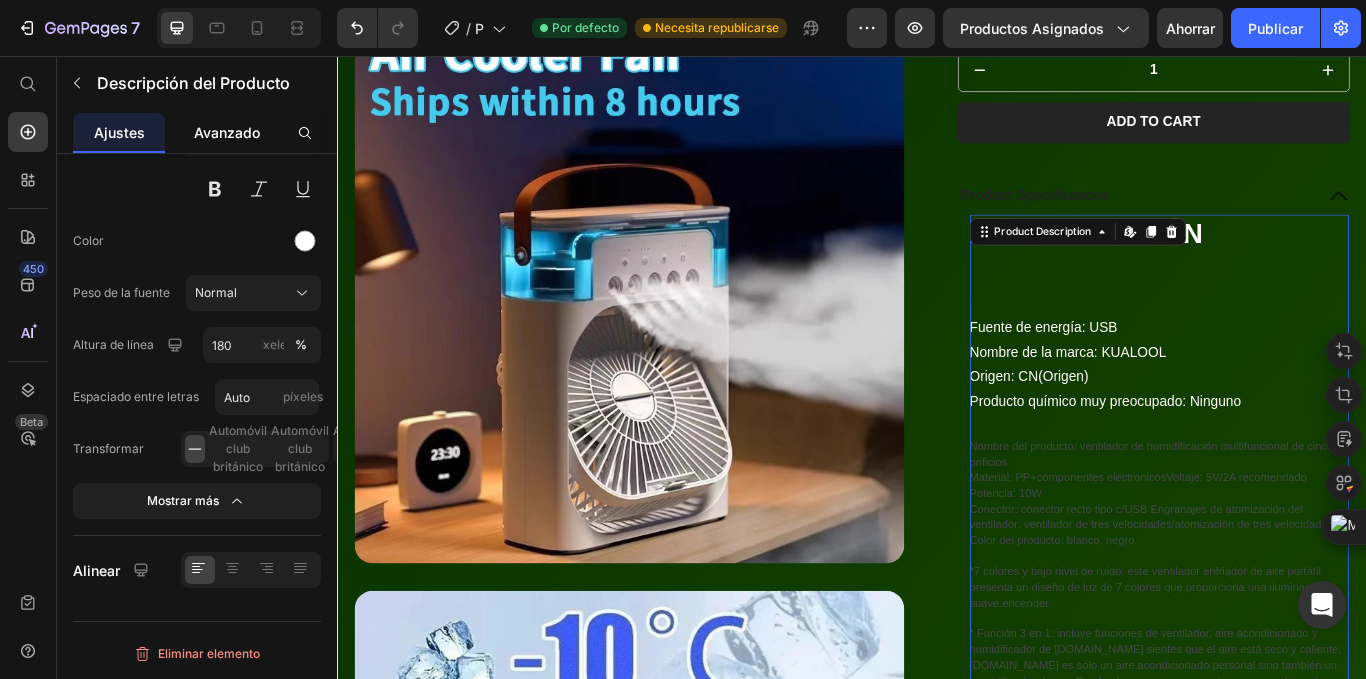 click on "Avanzado" at bounding box center [227, 132] 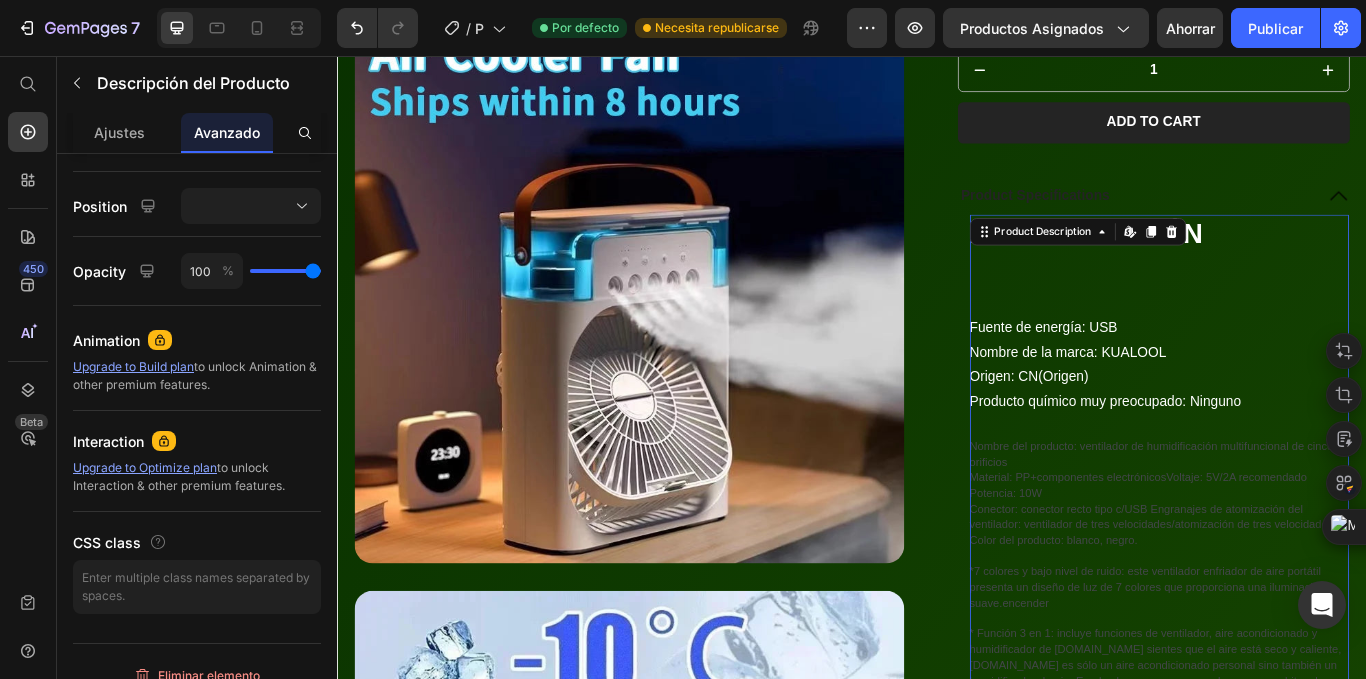 scroll, scrollTop: 0, scrollLeft: 0, axis: both 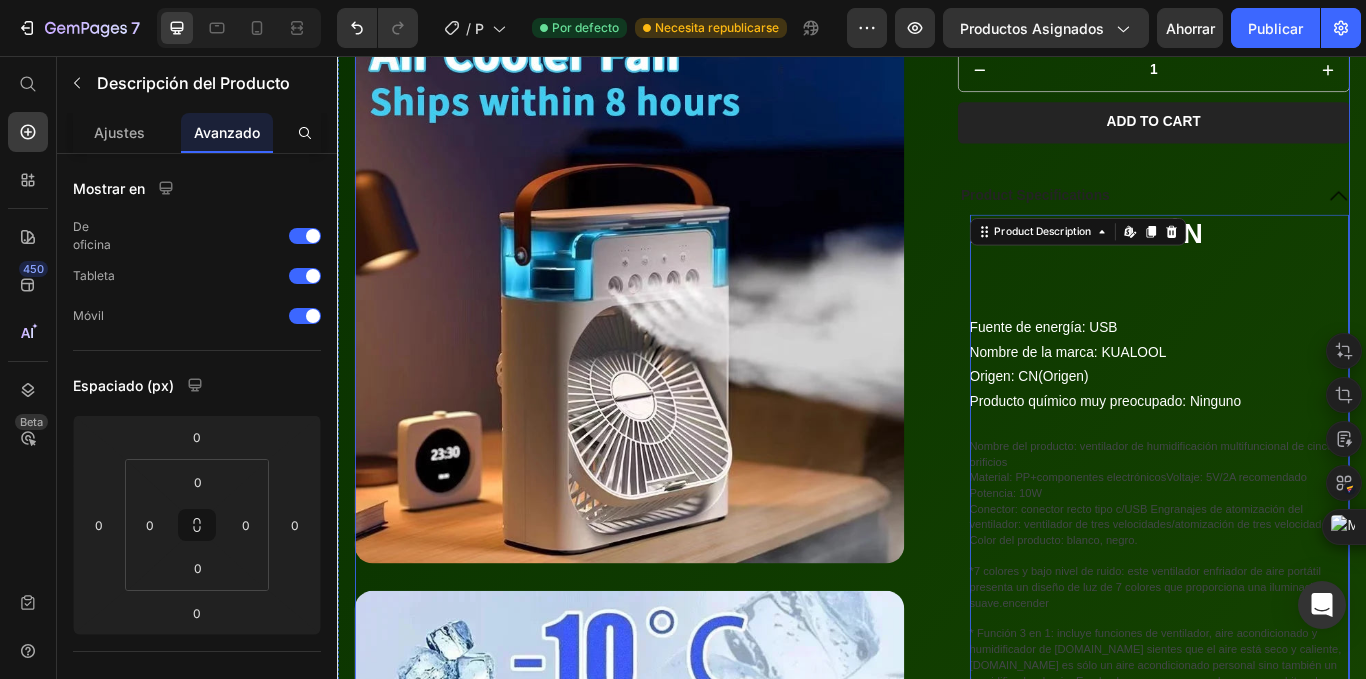 click on "Product Images Icon Icon Icon Icon Icon Icon List                Title Line Row Ventilador 3 en 1,  enfriador de aire Product Title $ 180.00 Product Price $ 149.00 Product Price 0% OFF Discount Tag Row Color: [PERSON_NAME] [PERSON_NAME] [PERSON_NAME] Negro Negro Product Variants & Swatches 1 Product Quantity Add to cart Add to Cart
Product Specifications
Icon ESPECIFICACIÓN
Fuente de energía: USB
Nombre de la marca: KUALOOL
Origen: CN(Origen)
Producto químico muy preocupado: Ninguno
Nombre del producto: ventilador de humidificación multifuncional de cinco orificios Material: PP+componentes electrónicosVoltaje: 5V/2A recomendado Potencia: 10W Conector: conector recto tipo c/USB Engranajes de atomización del ventilador: ventilador de tres velocidades/atomización de tres velocidades Color del producto: blanco, negro. *7 colores y bajo nivel de ruido: este ventilador enfriador de aire portátil presenta un diseño de luz de 7 colores que proporciona una iluminación suave.encender" at bounding box center [937, 3279] 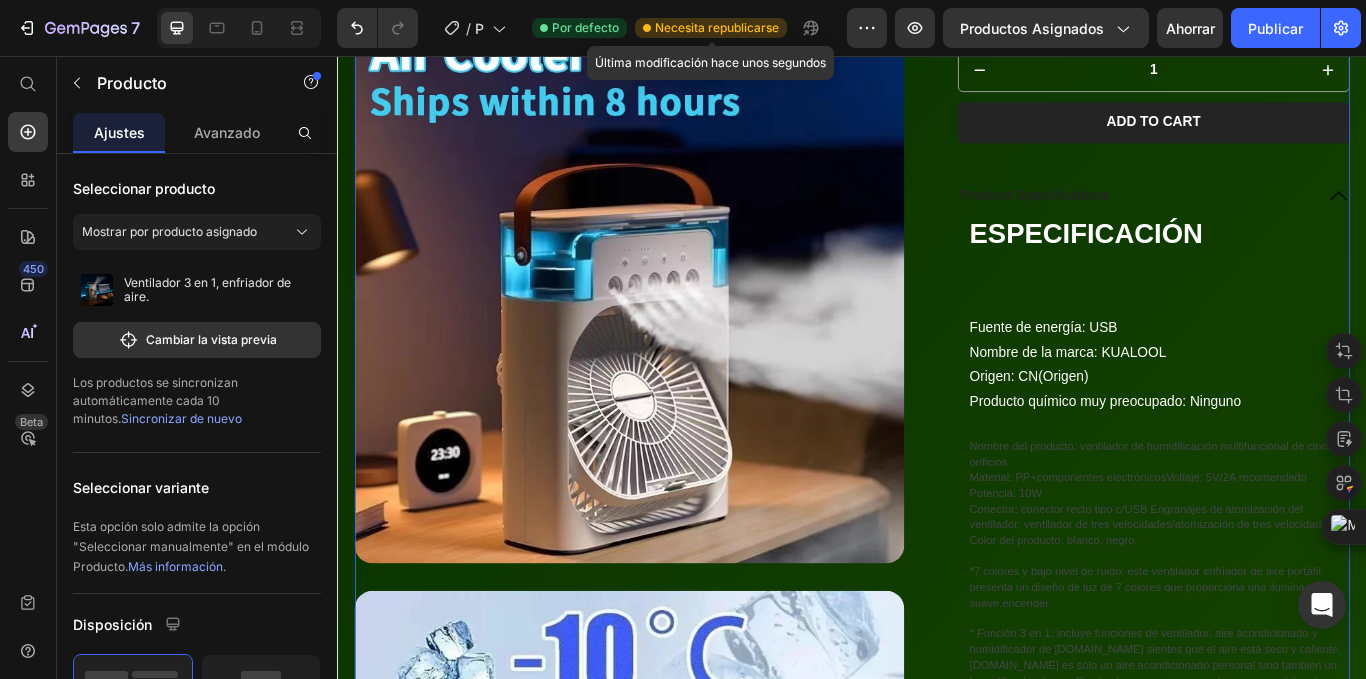 click on "Necesita republicarse" at bounding box center (717, 27) 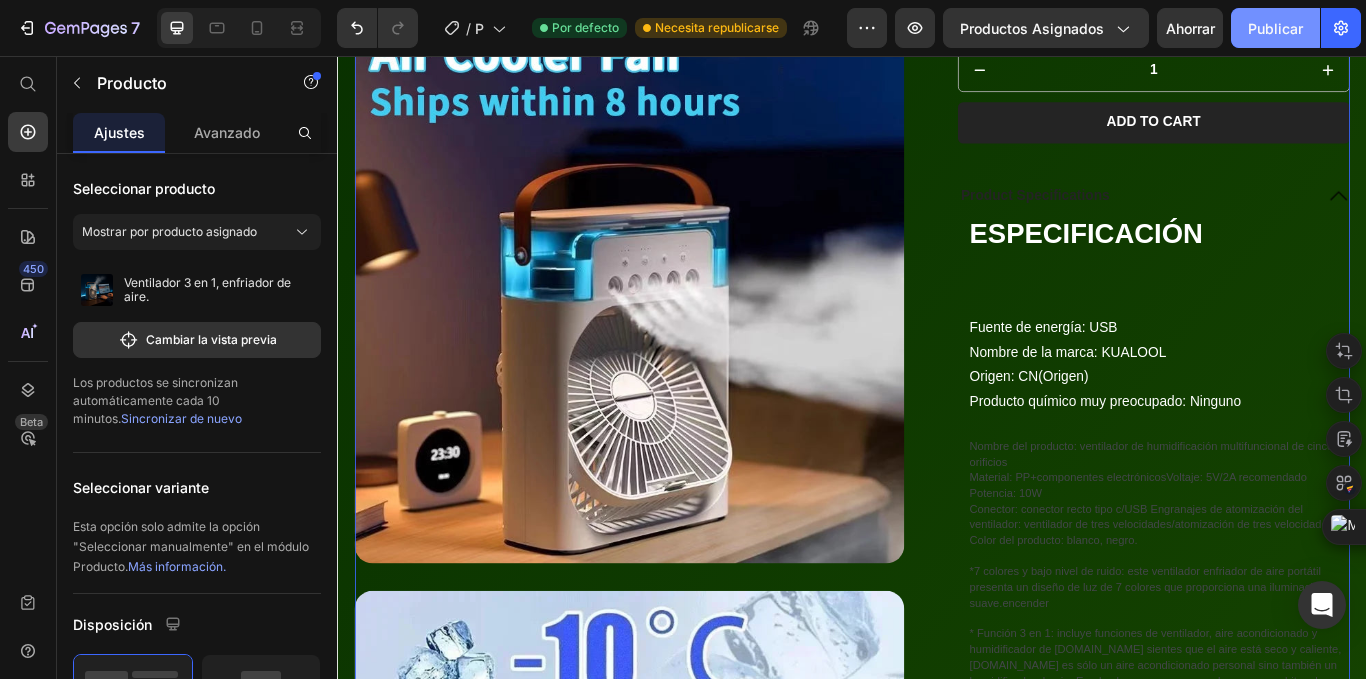 click on "Publicar" 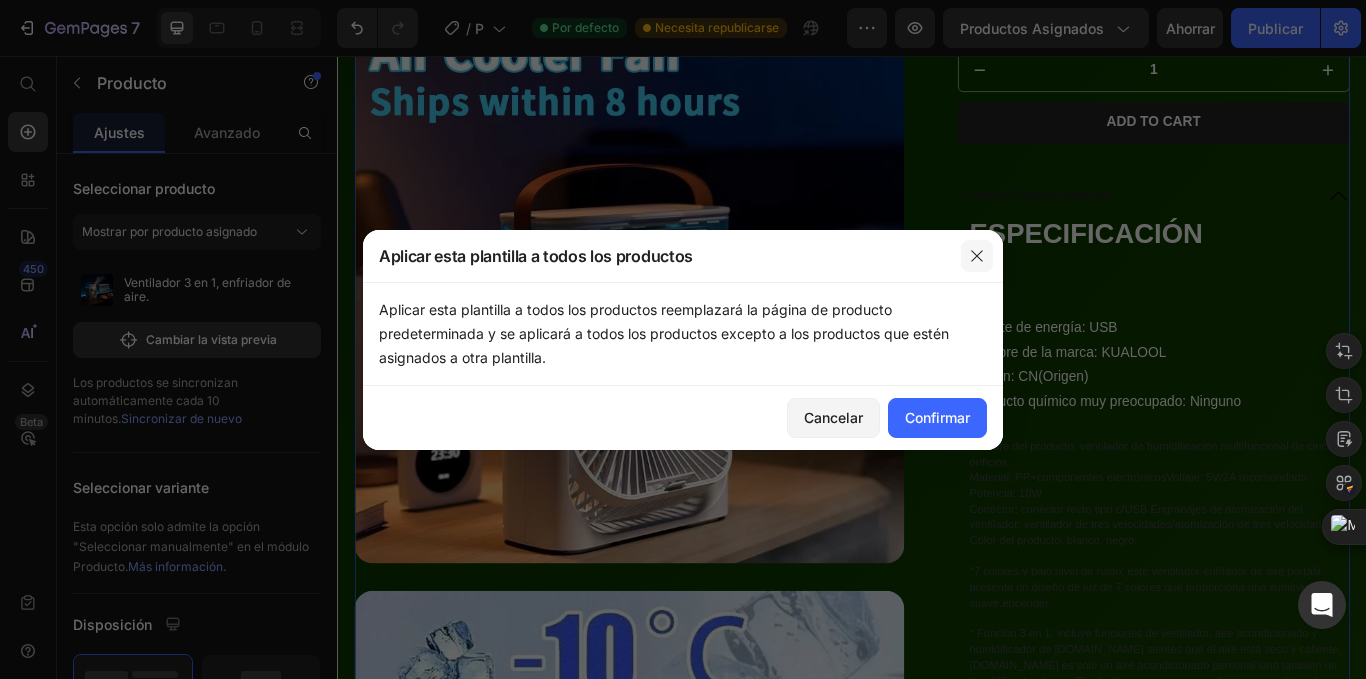 click 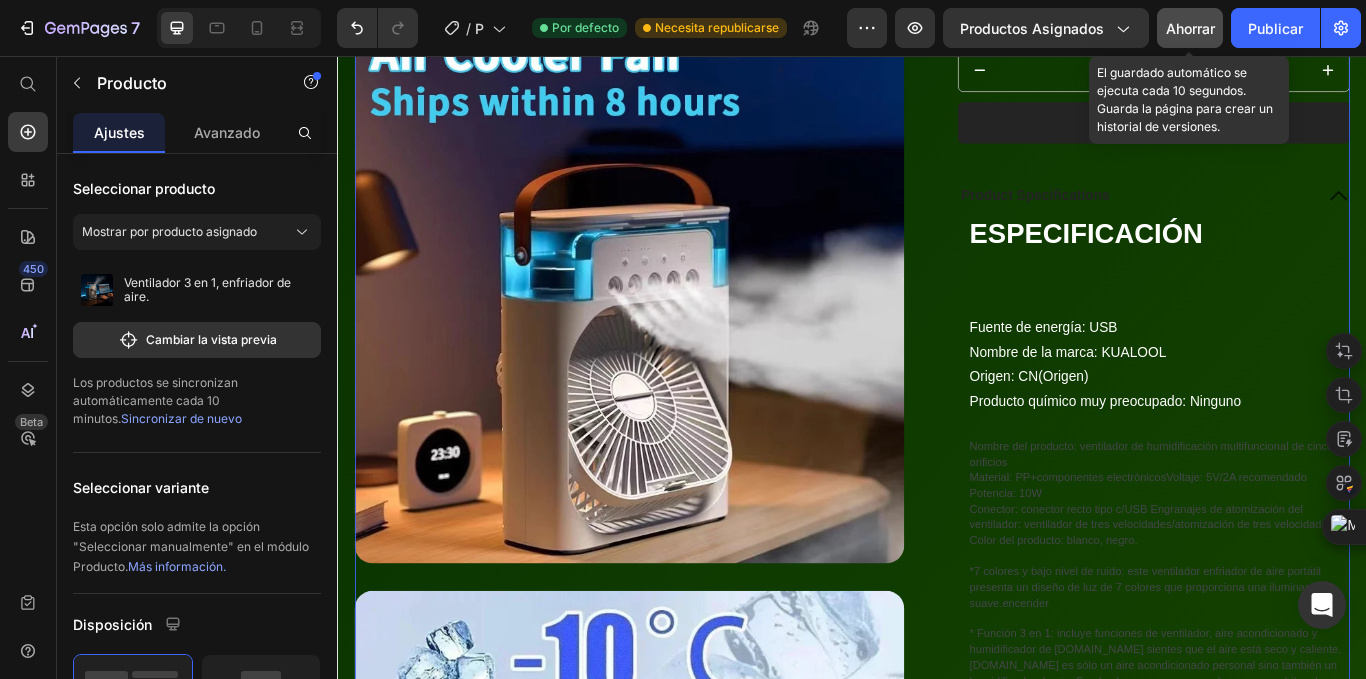 click on "Ahorrar" 